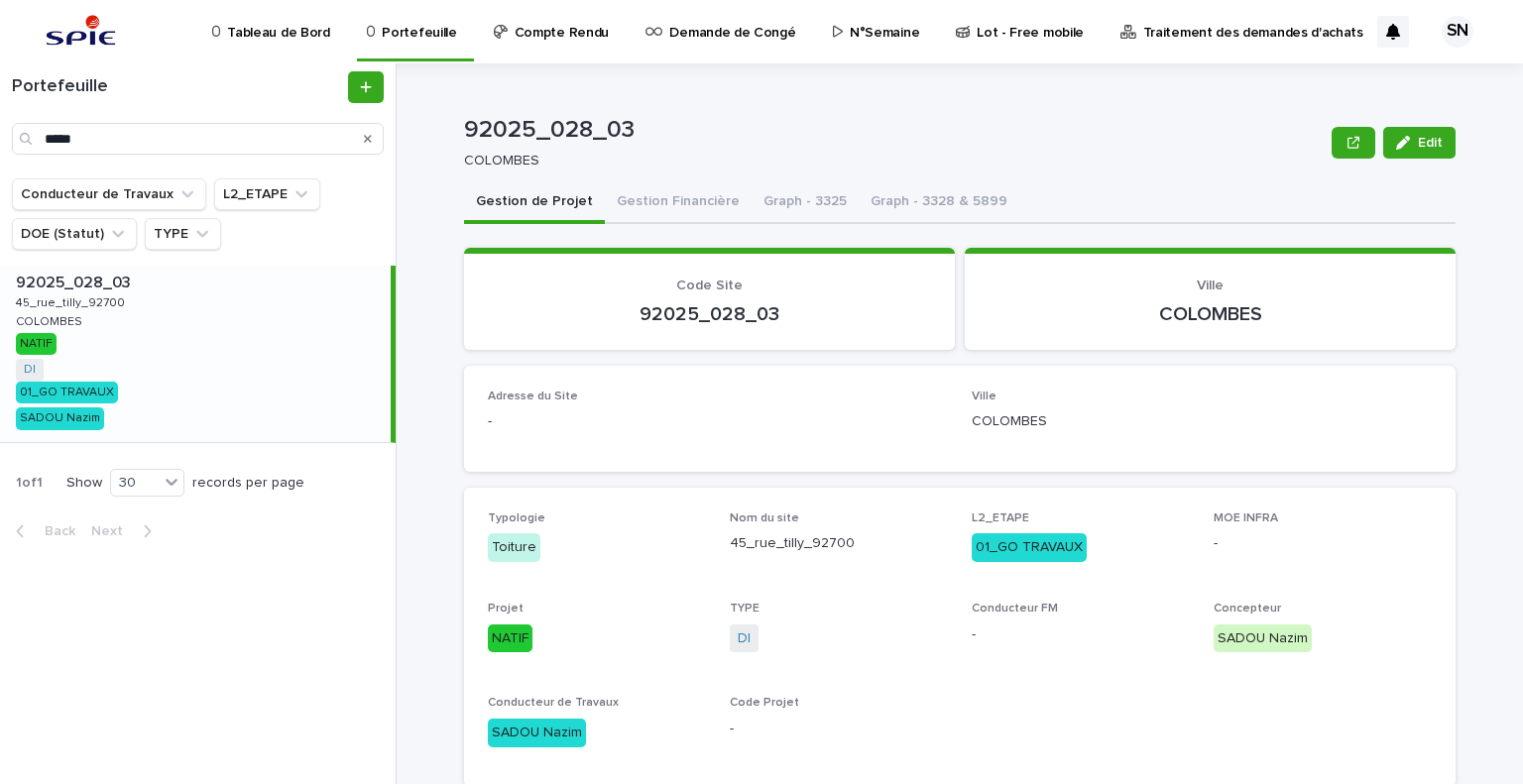 scroll, scrollTop: 0, scrollLeft: 0, axis: both 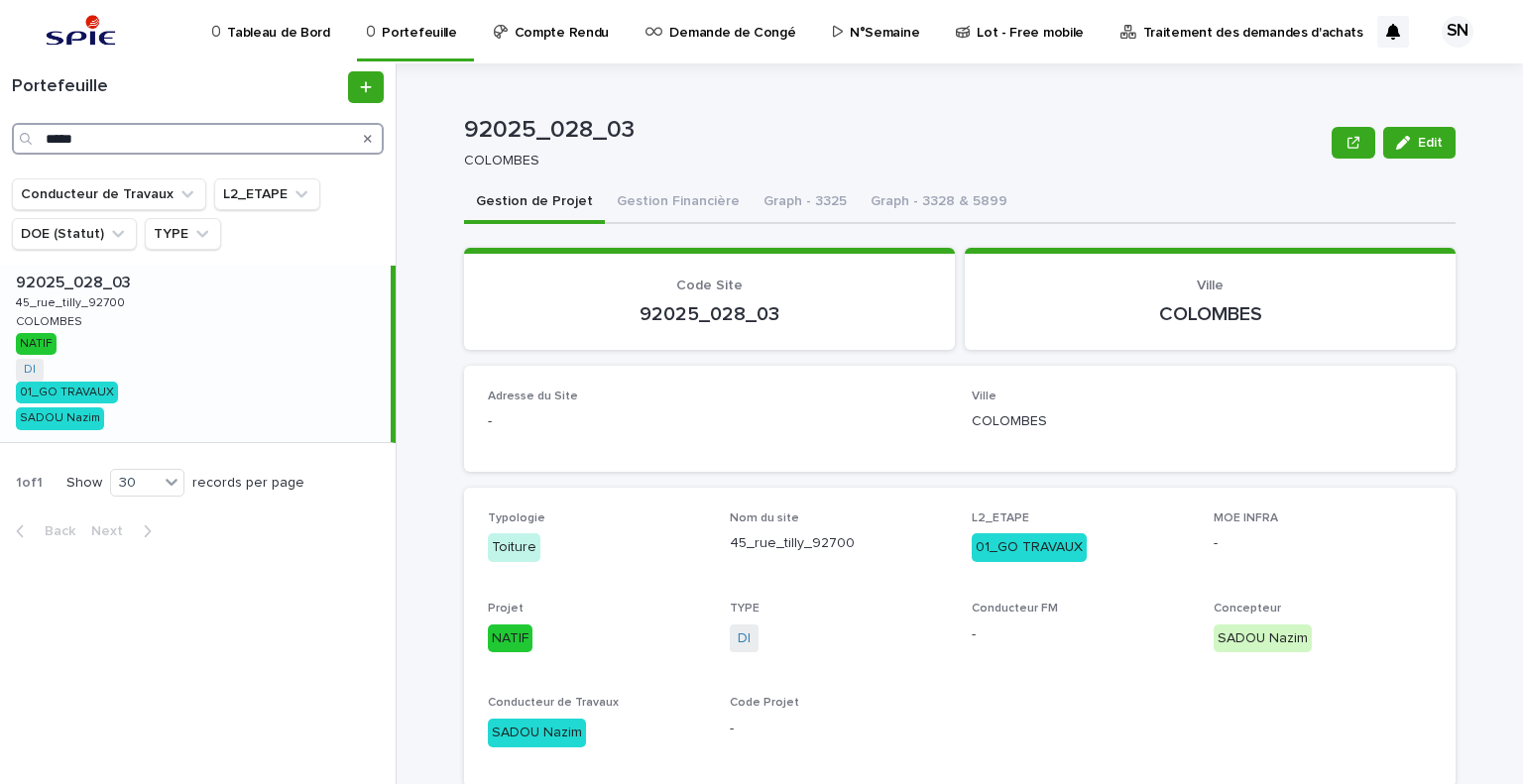 click on "*****" at bounding box center [197, 139] 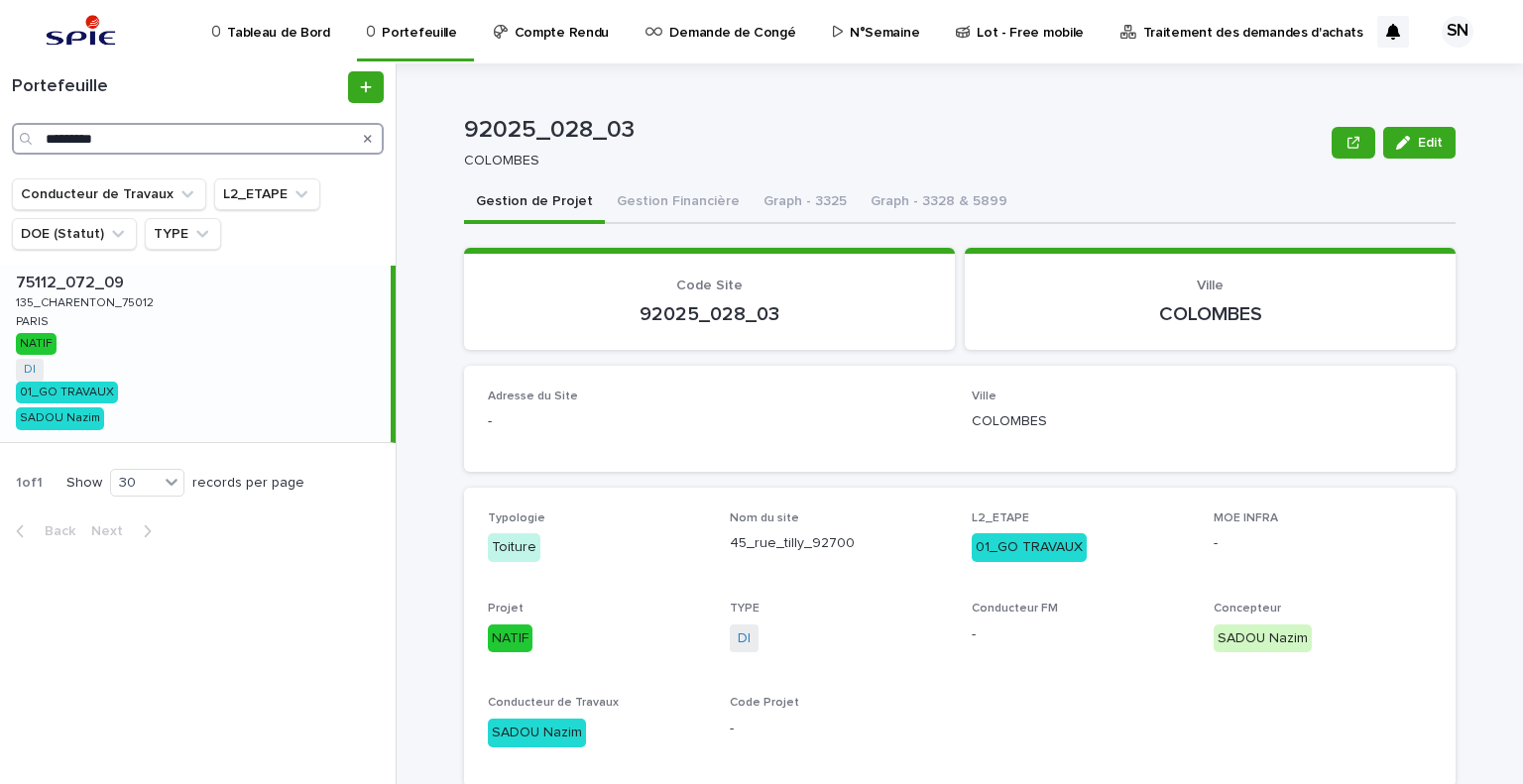 type on "*********" 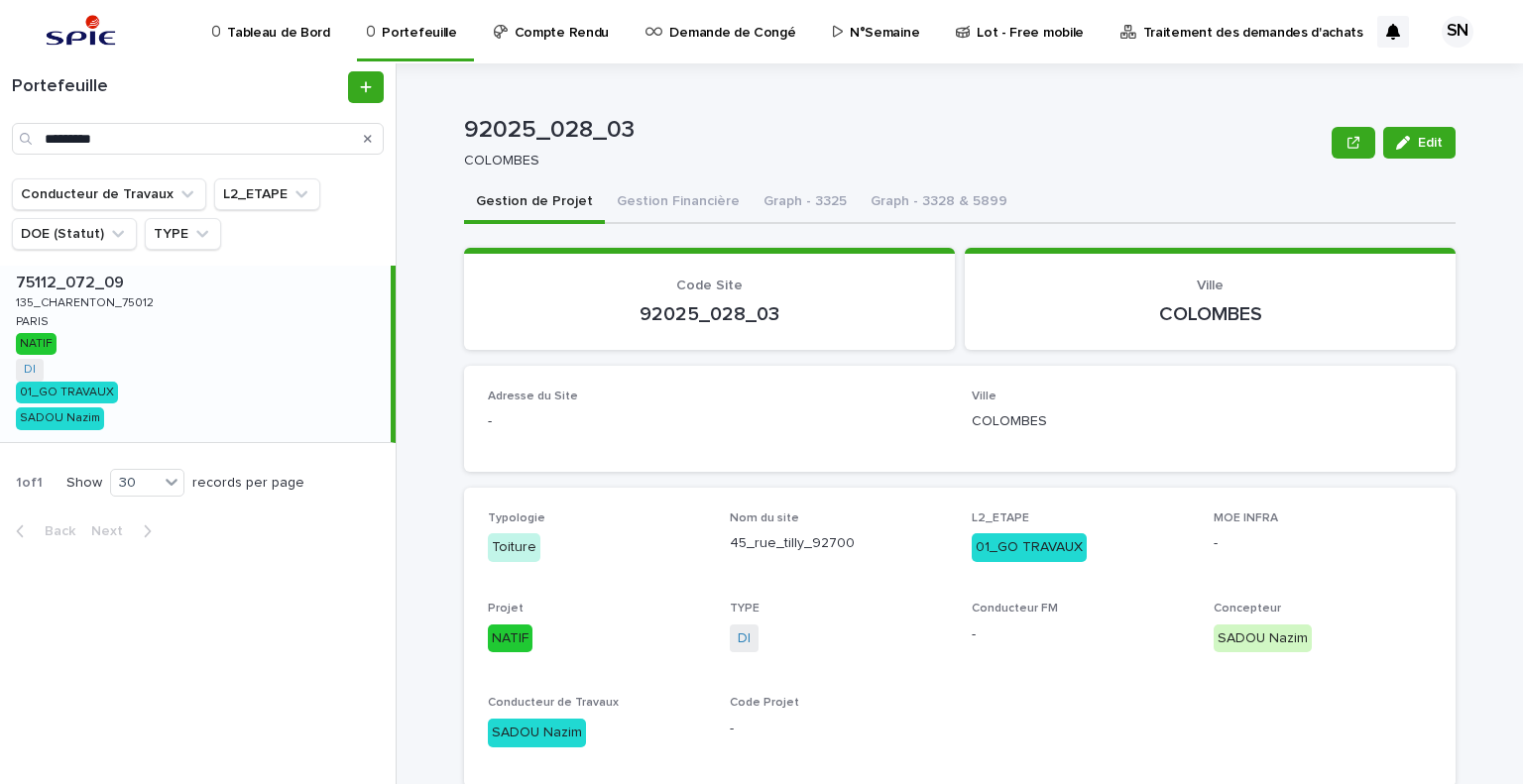 click on "[POSTAL_CODE]_[NUMBER]_[NUMBER] [POSTAL_CODE]_[NUMBER]_[NUMBER]   [NUMBER]_[CITY]_[POSTAL_CODE] [NUMBER]_[CITY]_[POSTAL_CODE]   [CITY] [CITY]   NATIF DI   + [NUMBER] [NUMBER]_[NAME] [NAME]" at bounding box center [195, 354] 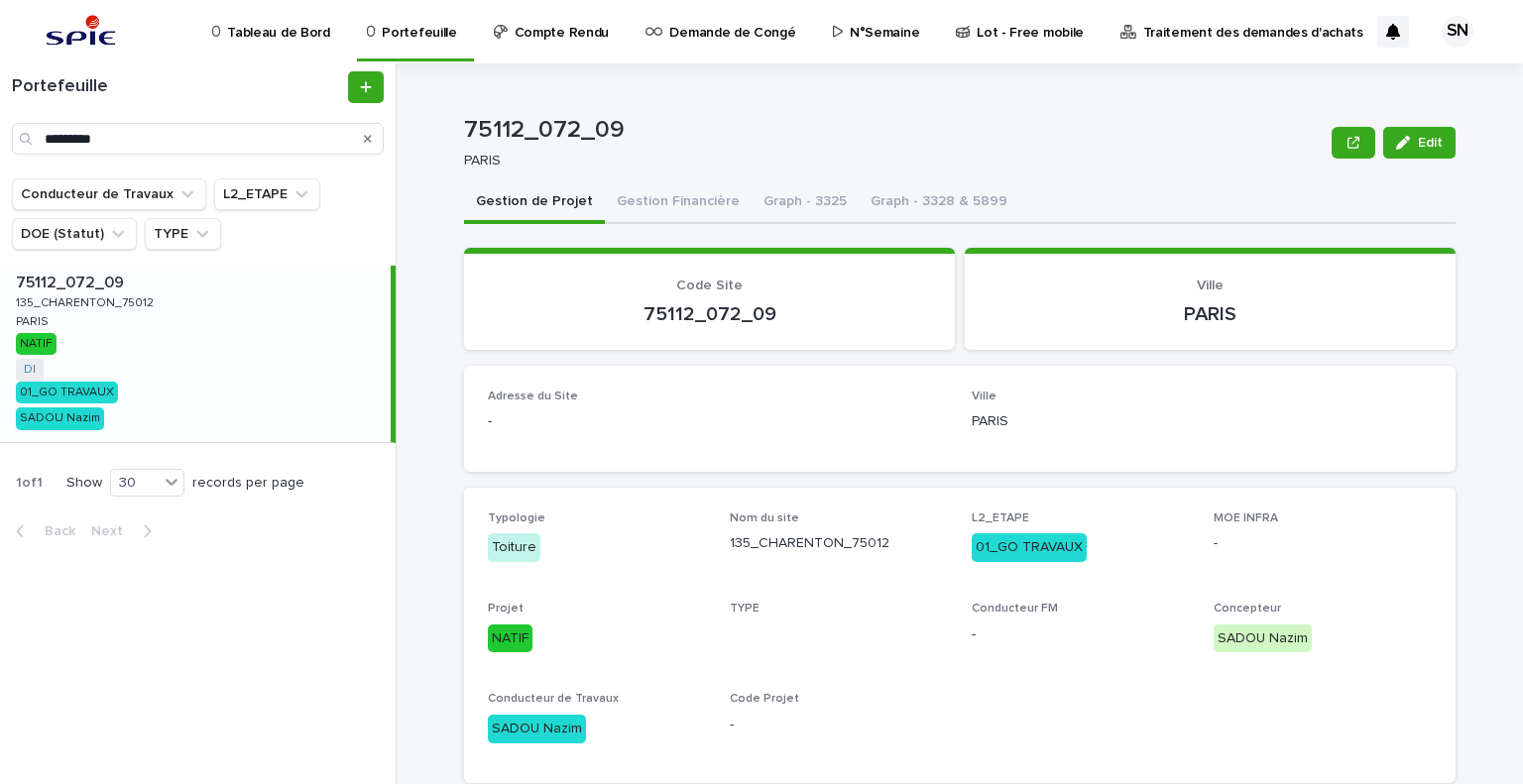 click on "Gestion Financière" at bounding box center (678, 203) 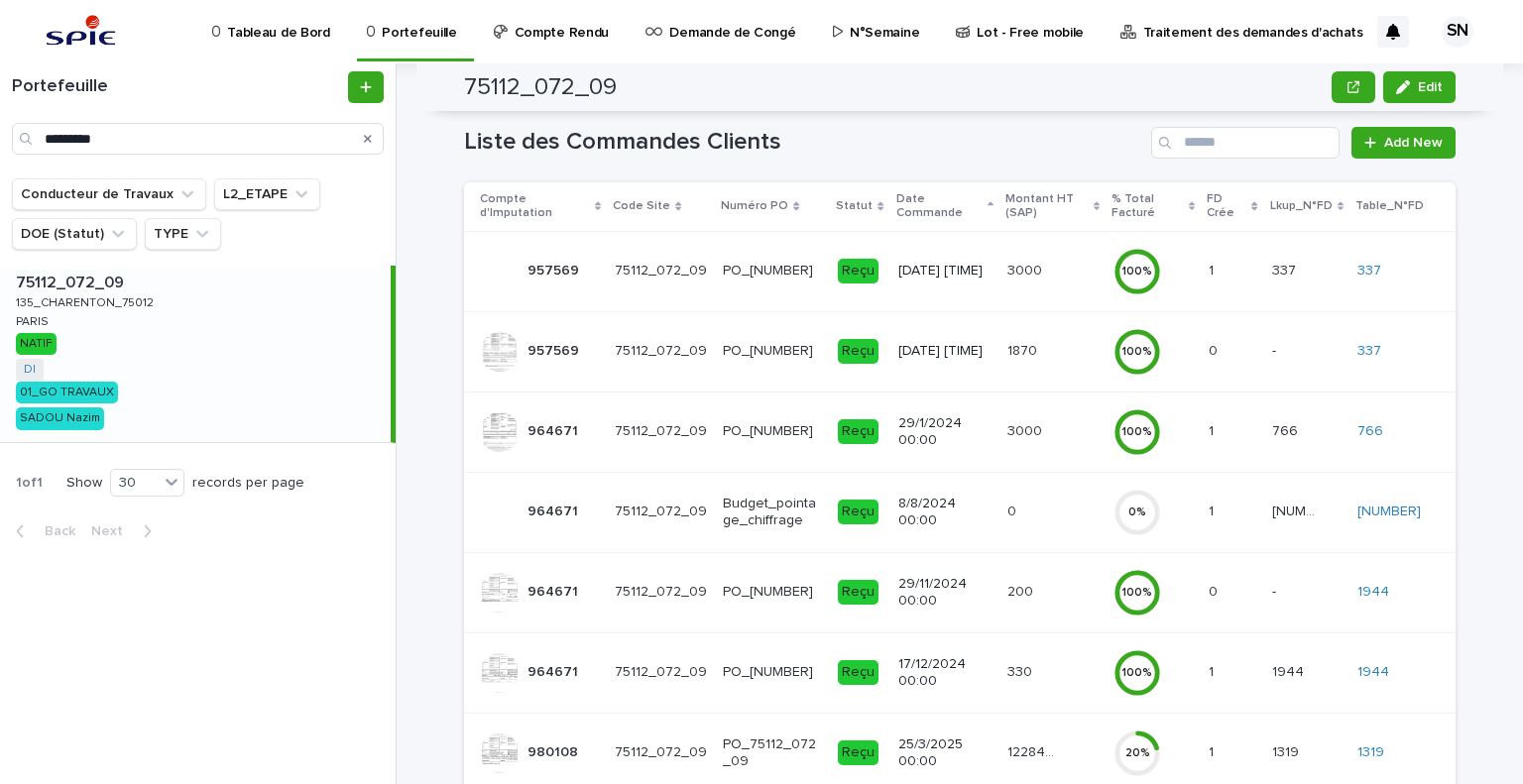 scroll, scrollTop: 339, scrollLeft: 0, axis: vertical 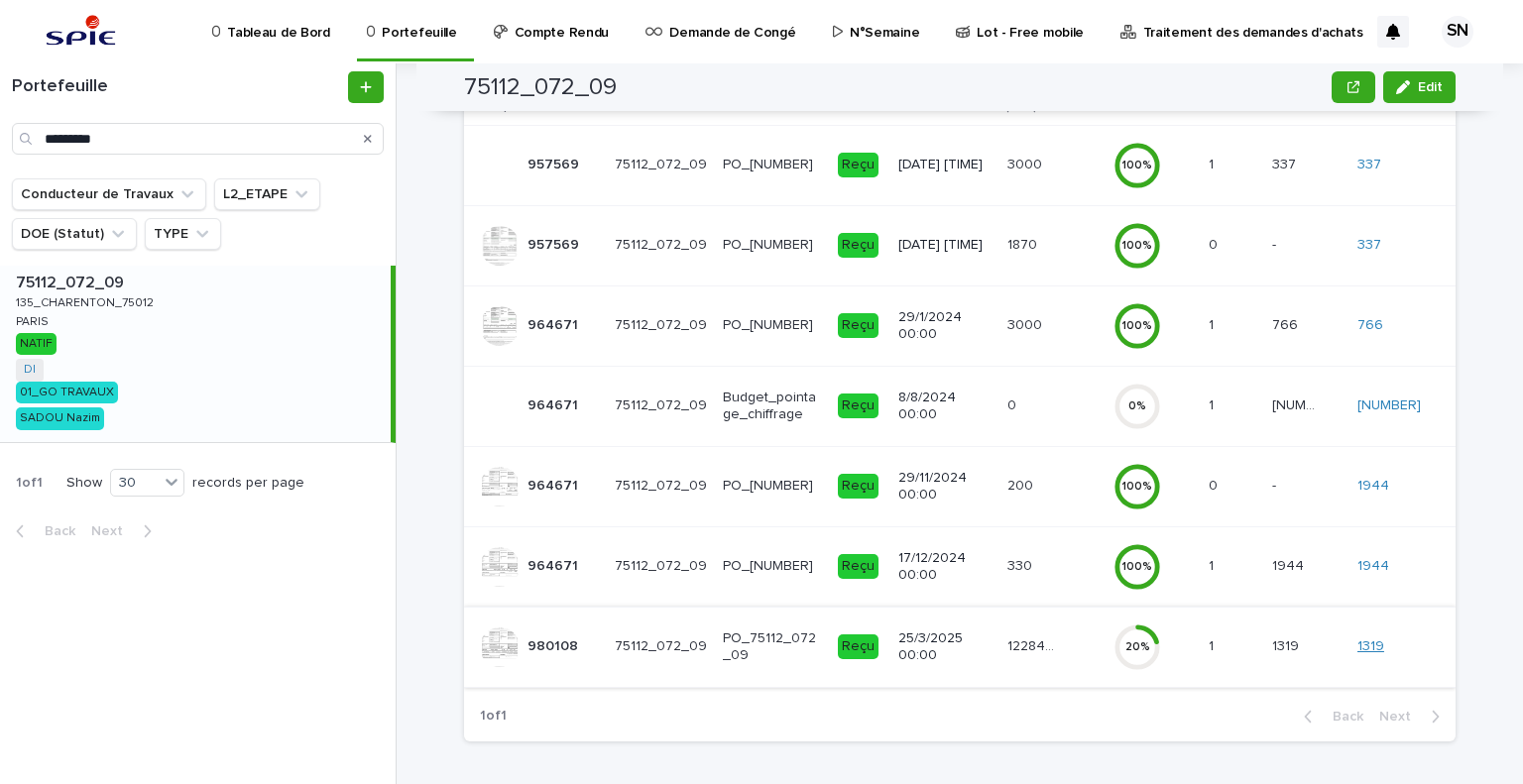 click on "1319" at bounding box center (1370, 646) 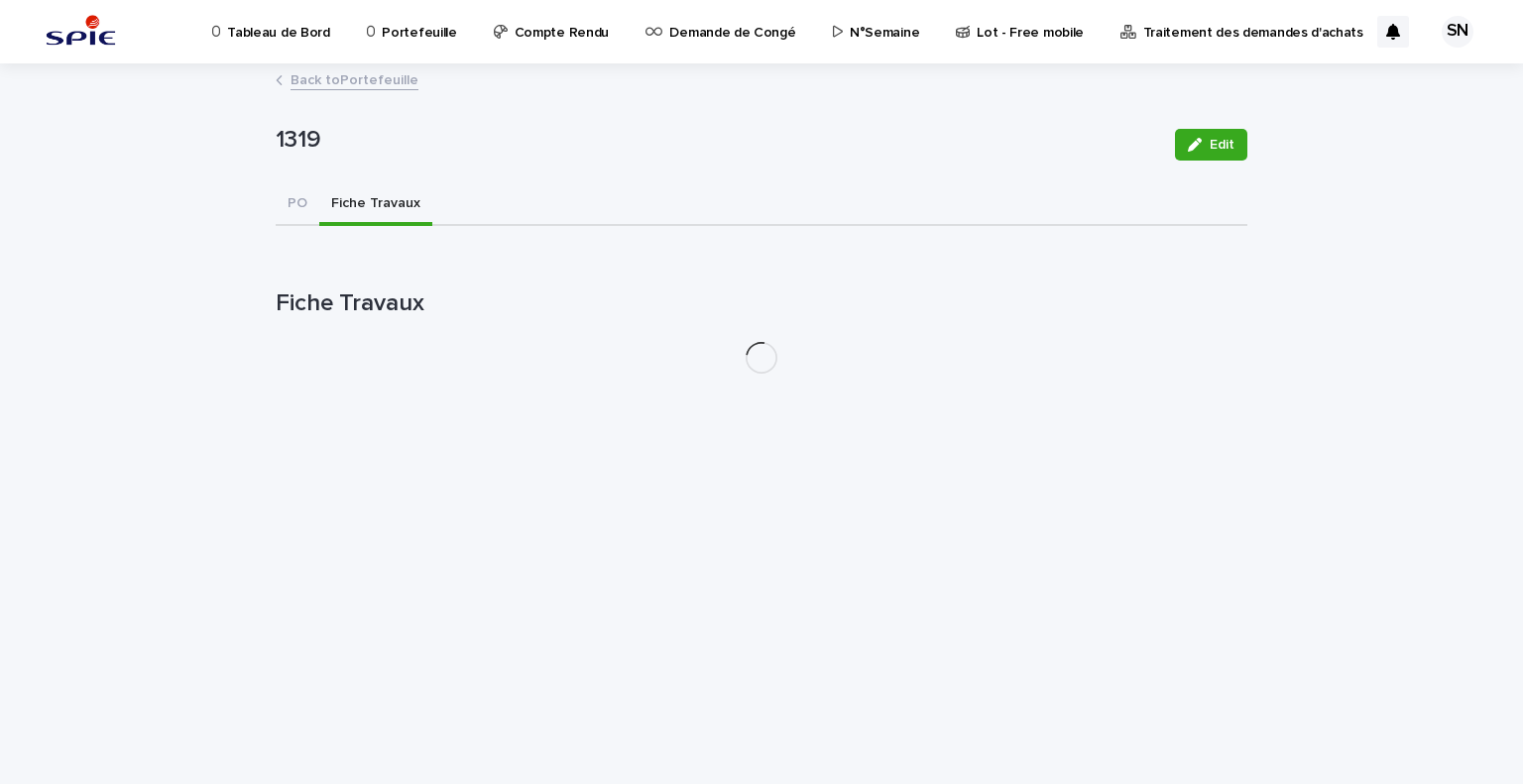click on "Fiche Travaux" at bounding box center (376, 205) 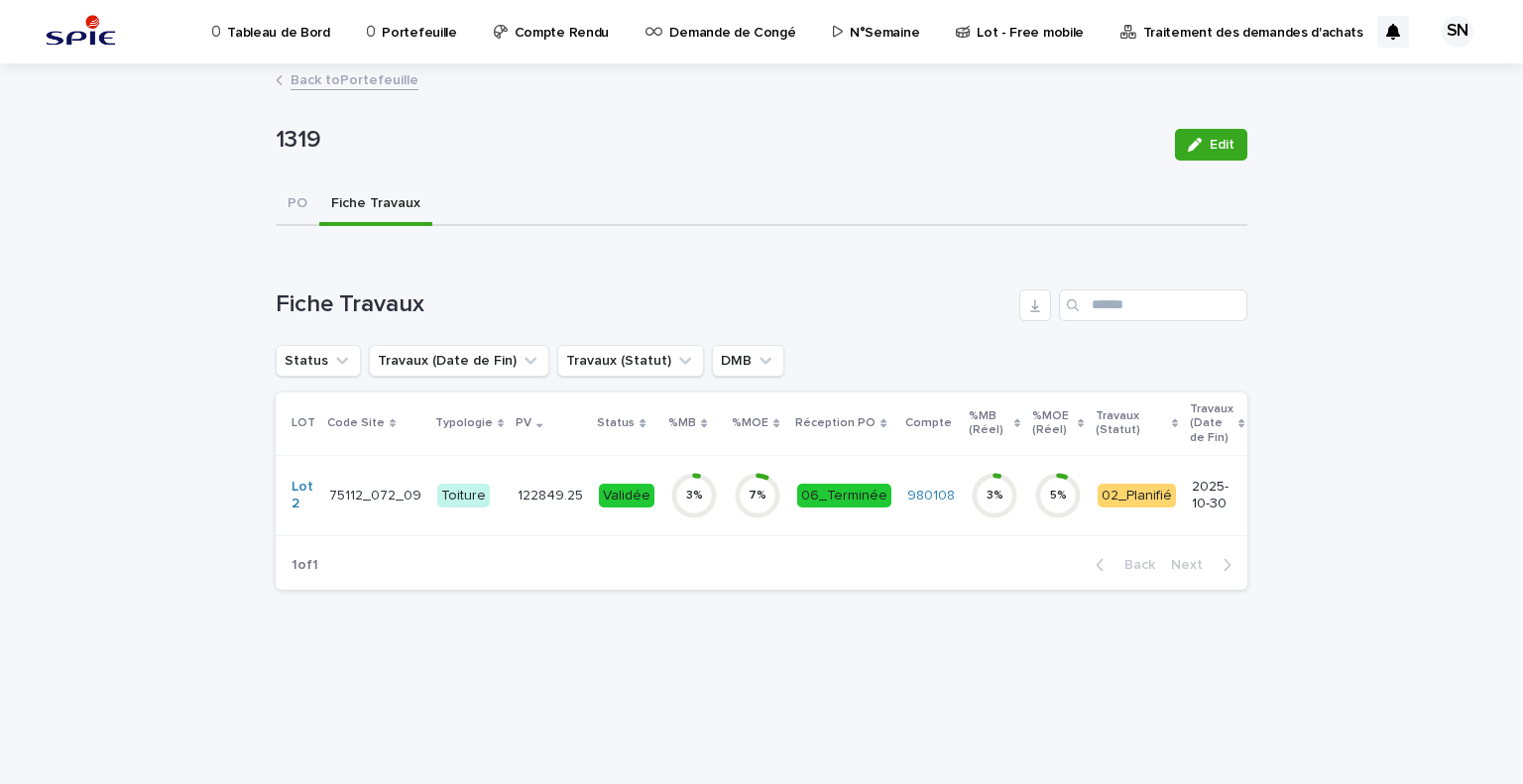 click on "Toiture" at bounding box center [469, 495] 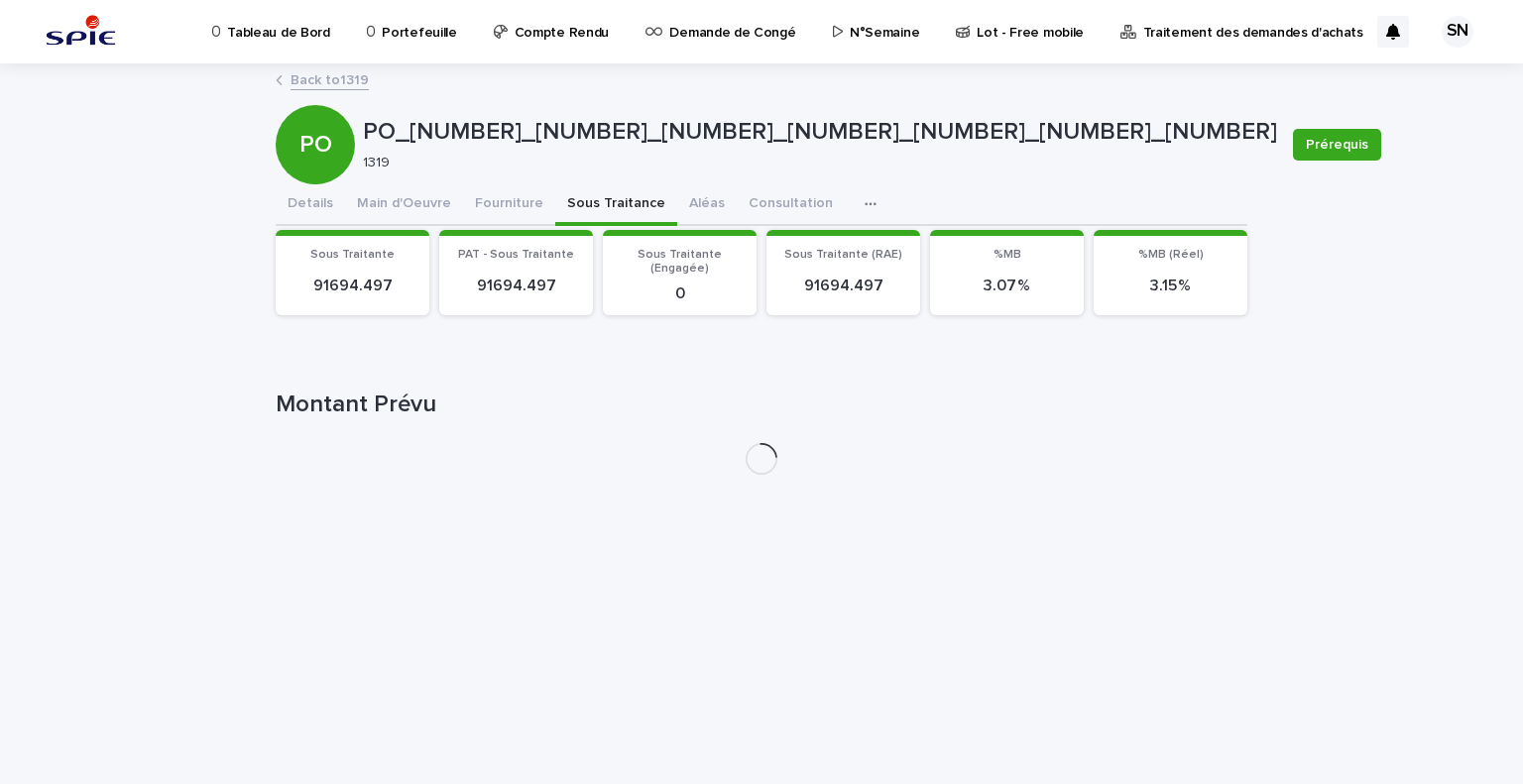 click on "Sous Traitance" at bounding box center (616, 205) 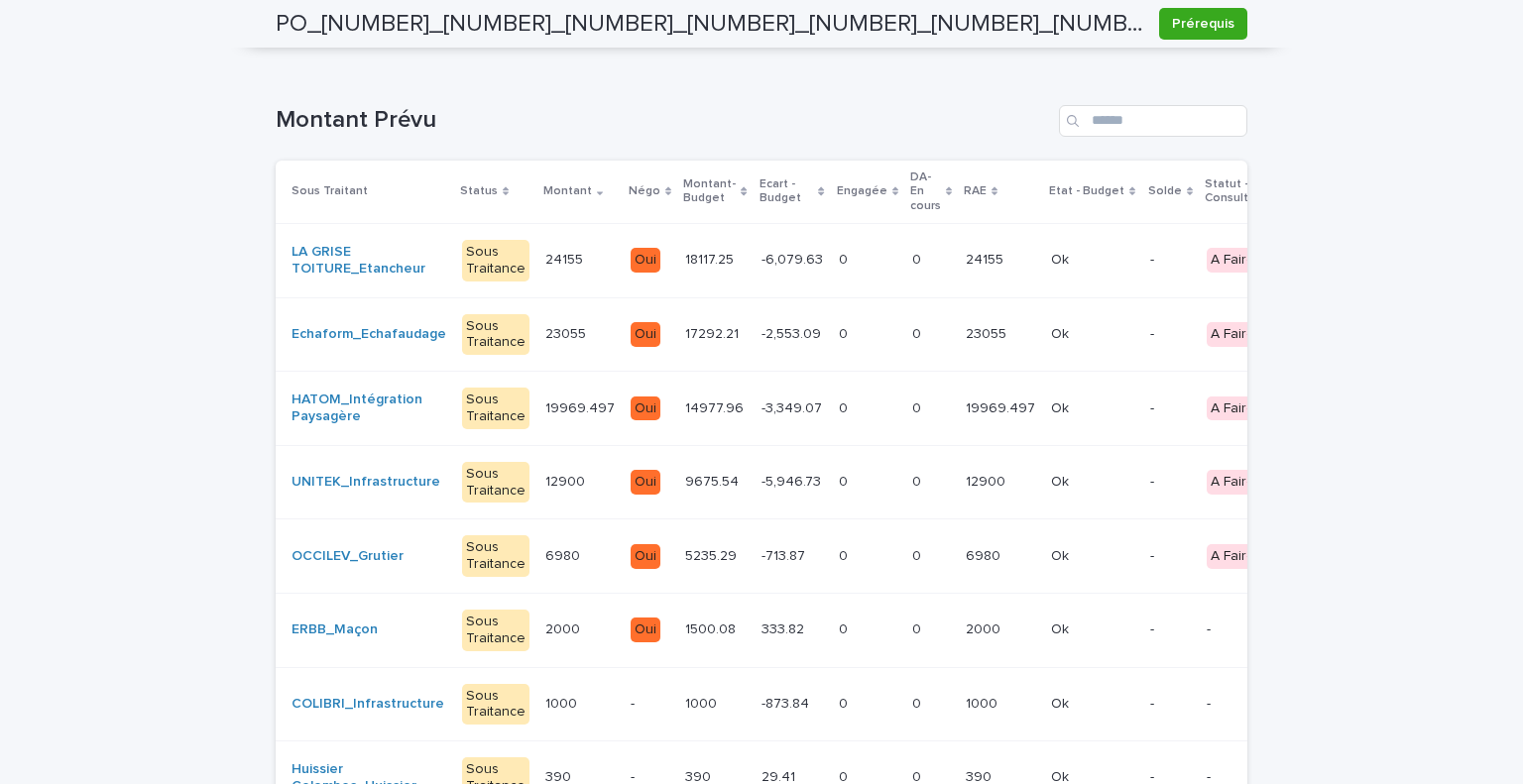 scroll, scrollTop: 0, scrollLeft: 0, axis: both 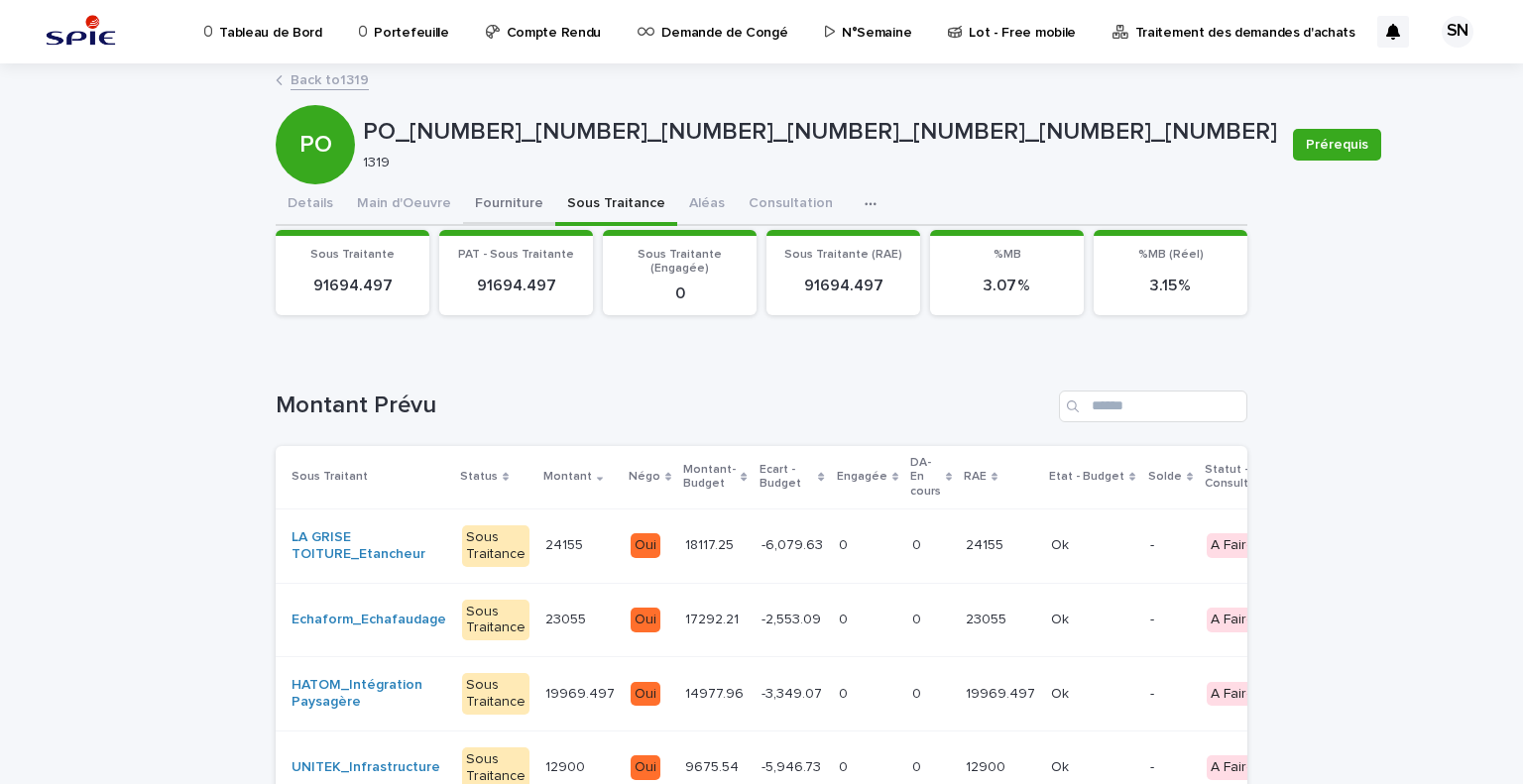 click on "Details Main d'Oeuvre Fourniture Sous Traitance Aléas Consultation Discussion" at bounding box center [762, 205] 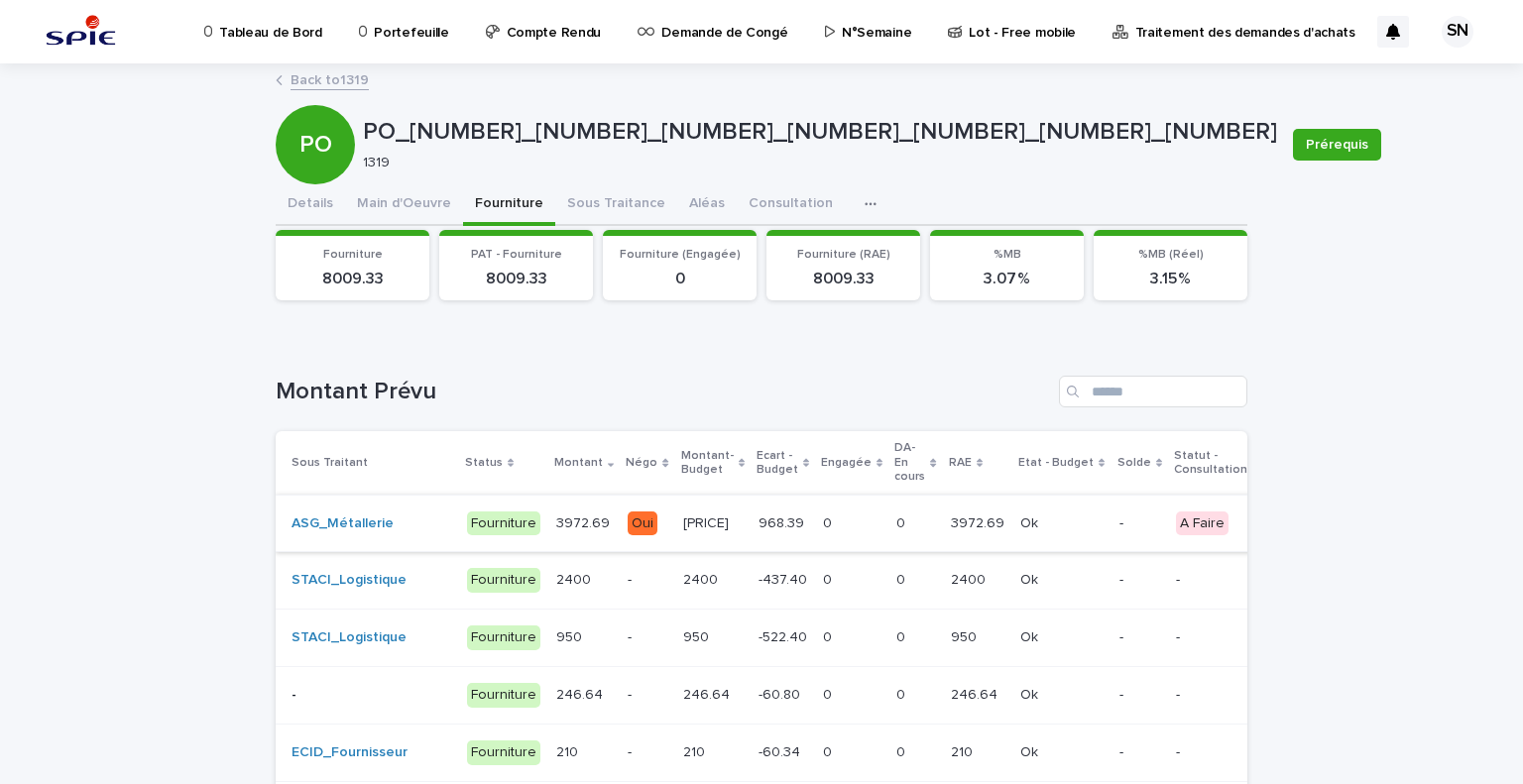type 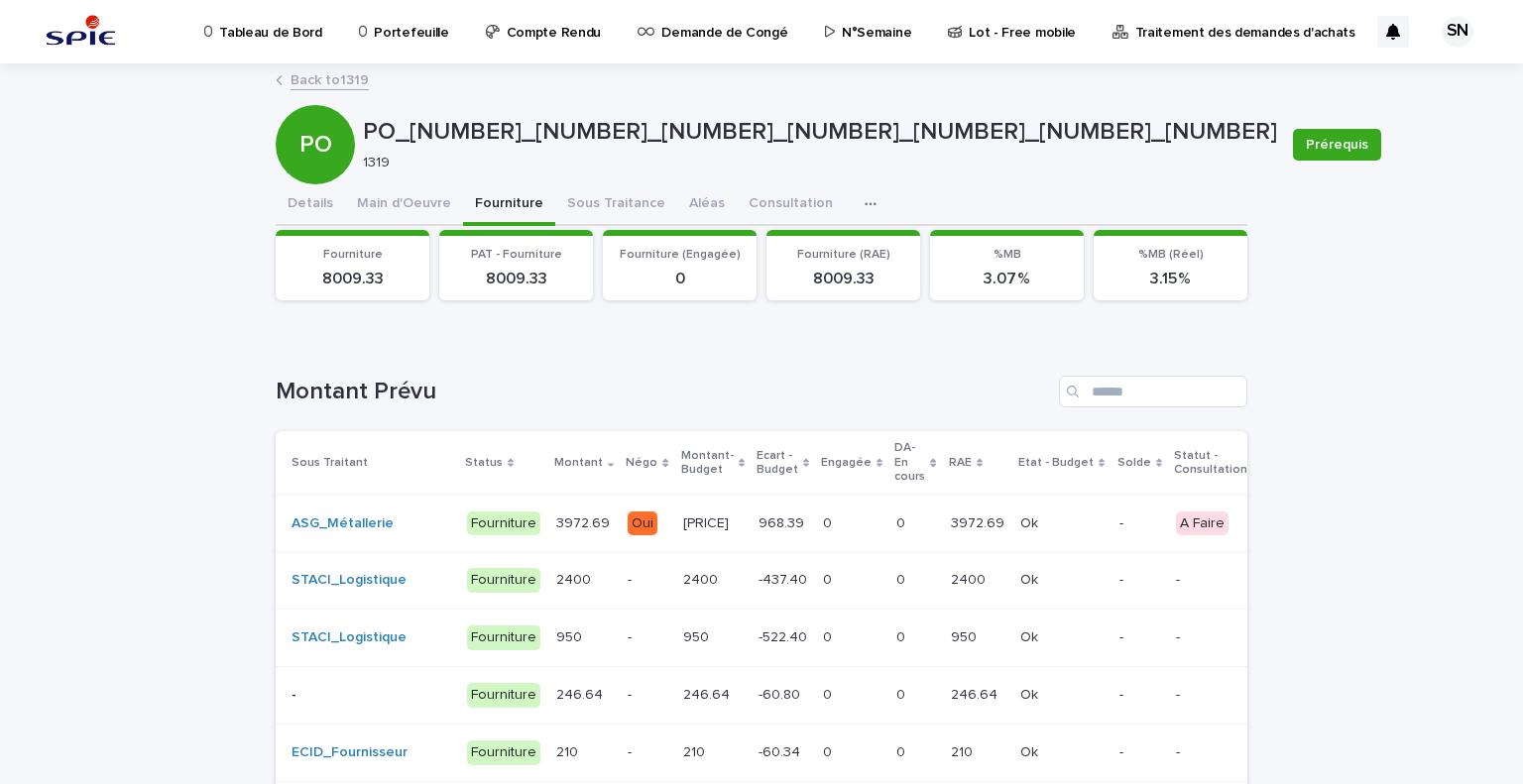click on "[PRICE]" at bounding box center [708, 521] 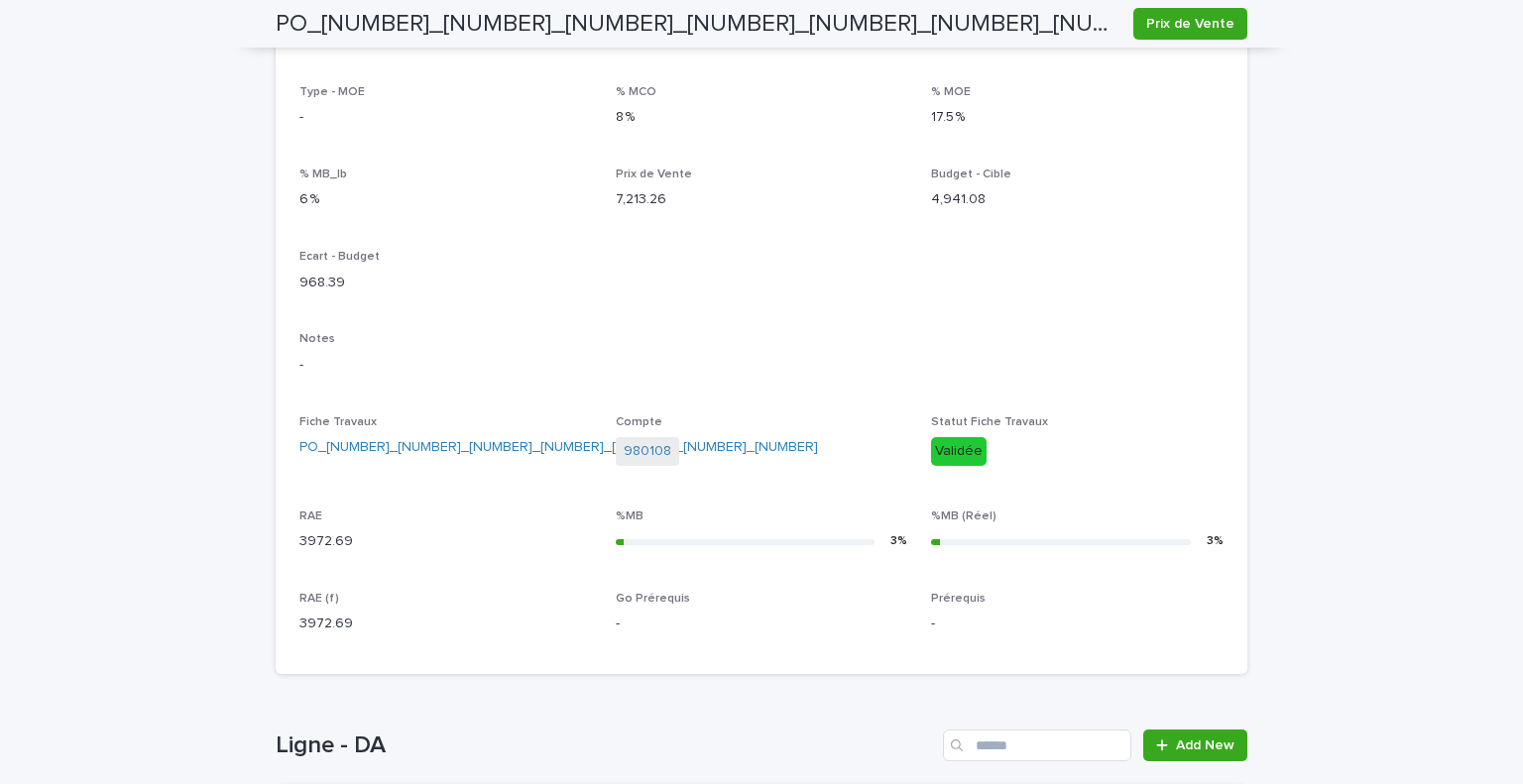 scroll, scrollTop: 738, scrollLeft: 0, axis: vertical 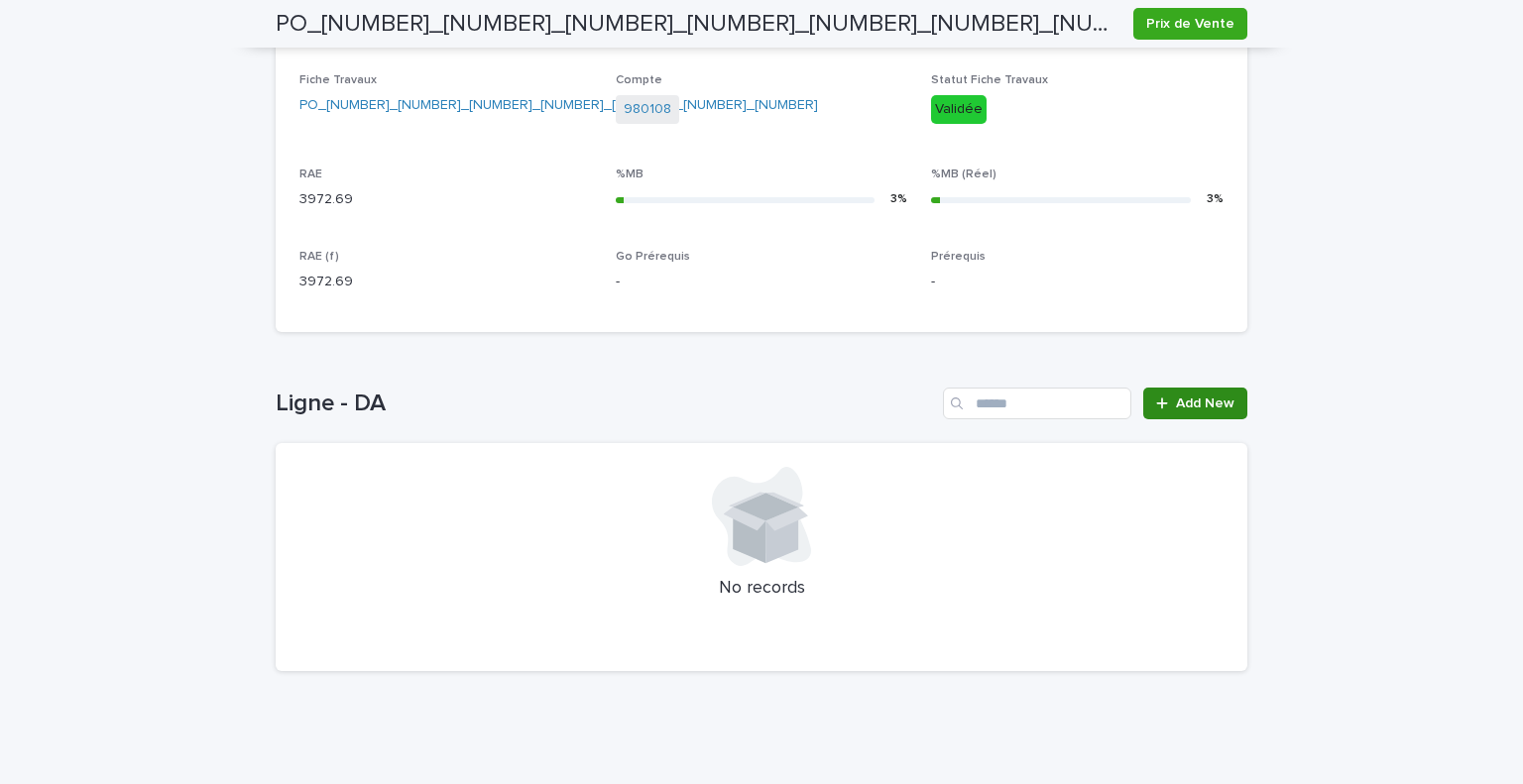 click on "Add New" at bounding box center (1205, 403) 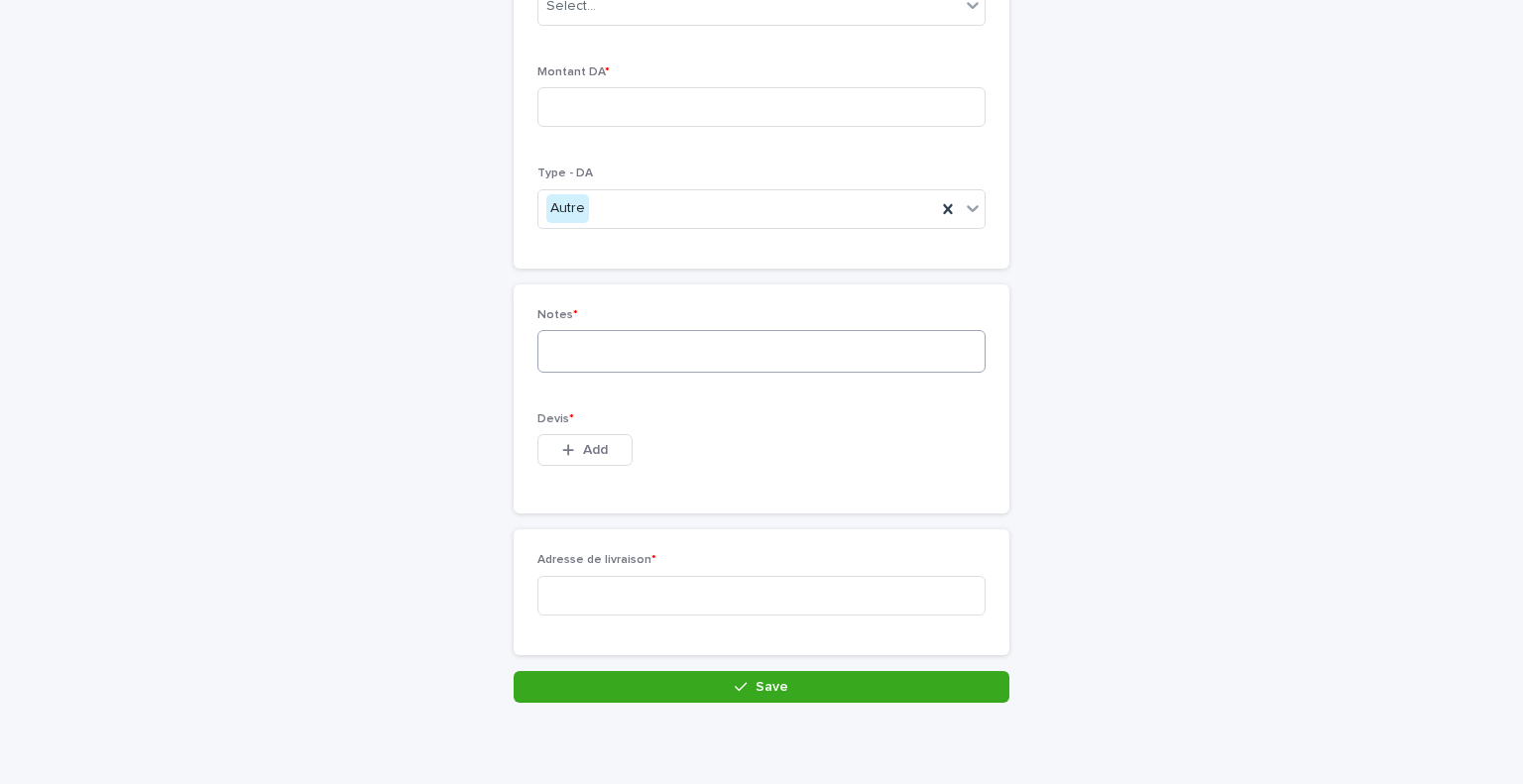 scroll, scrollTop: 0, scrollLeft: 0, axis: both 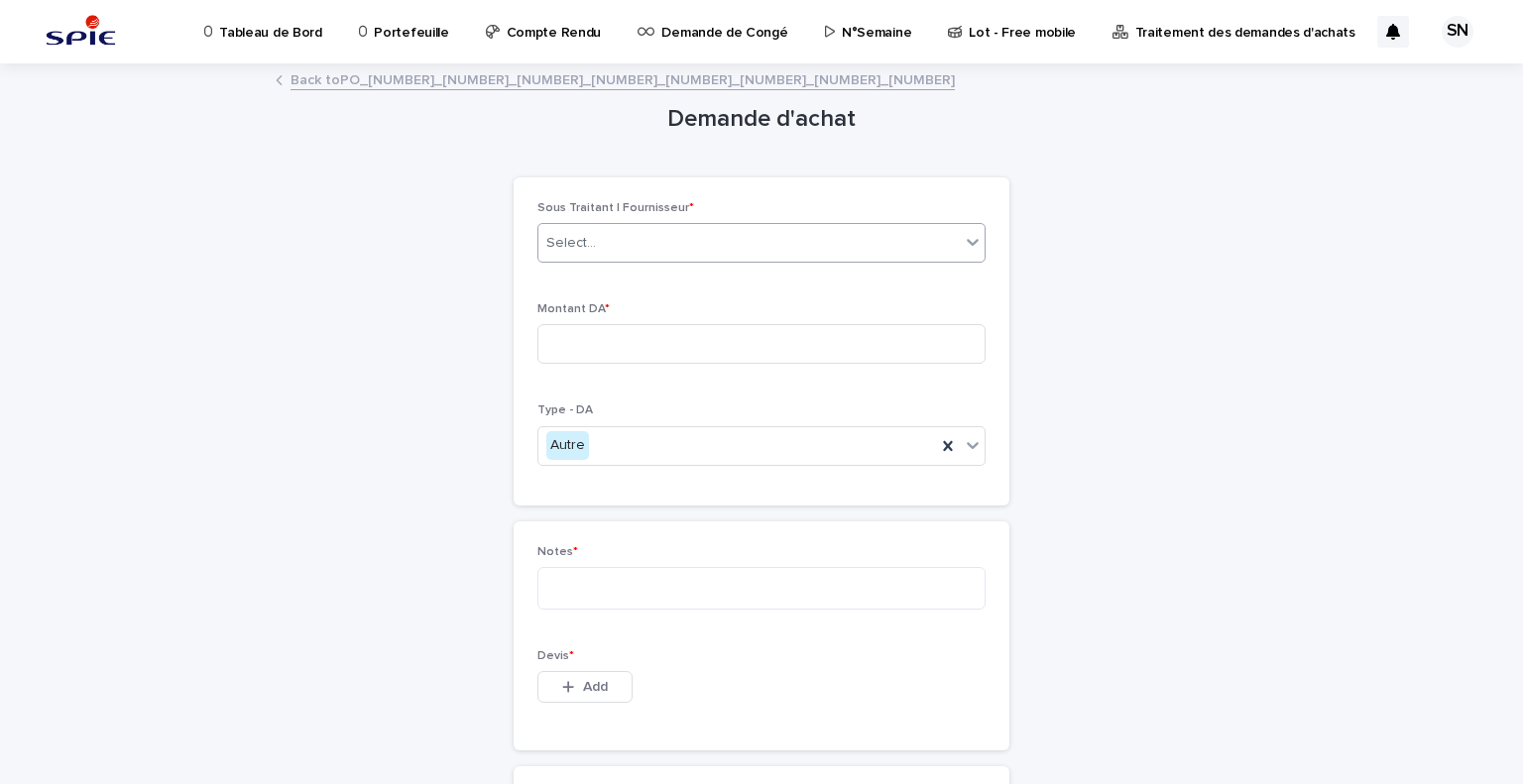 click on "Select..." at bounding box center [749, 243] 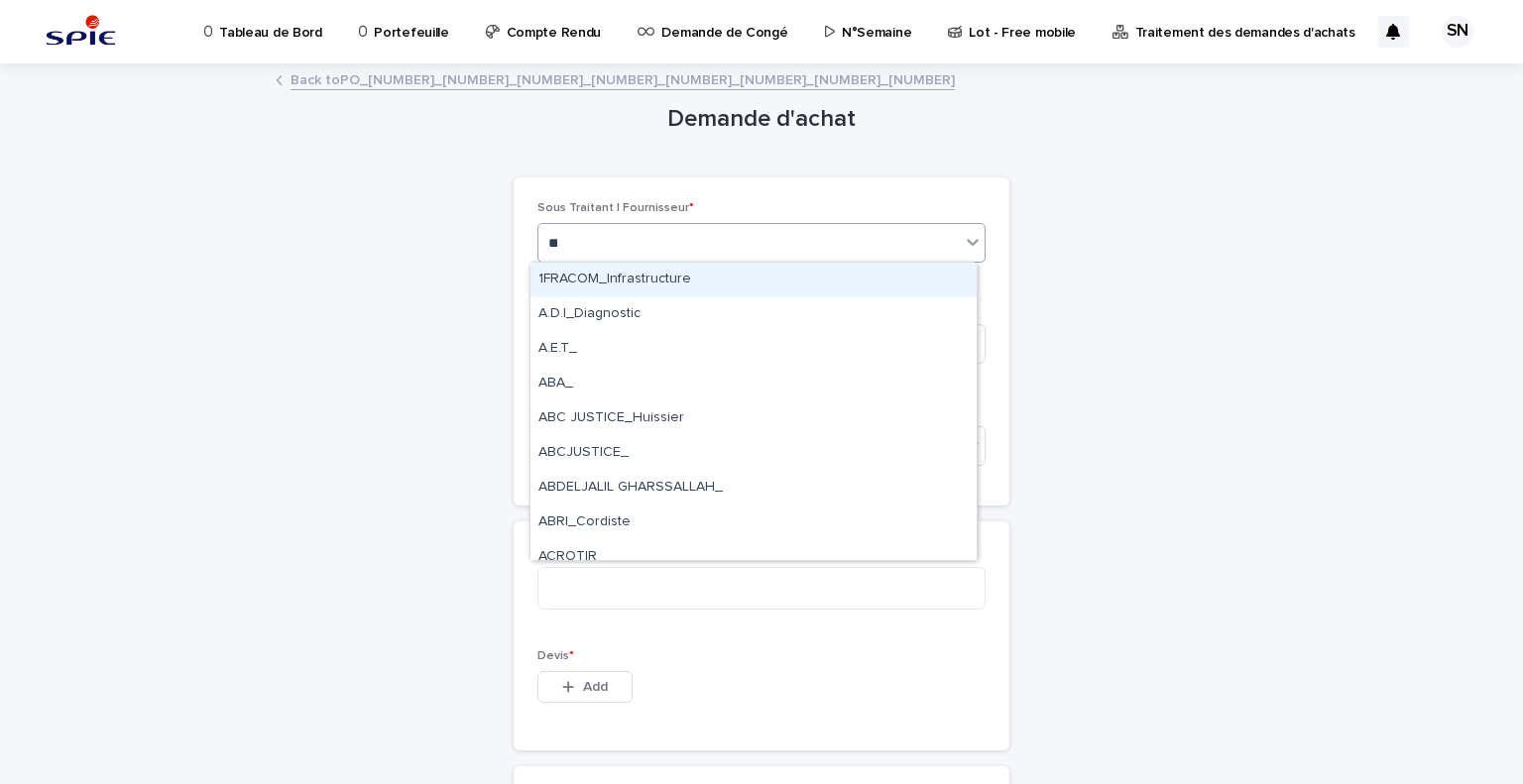 type on "***" 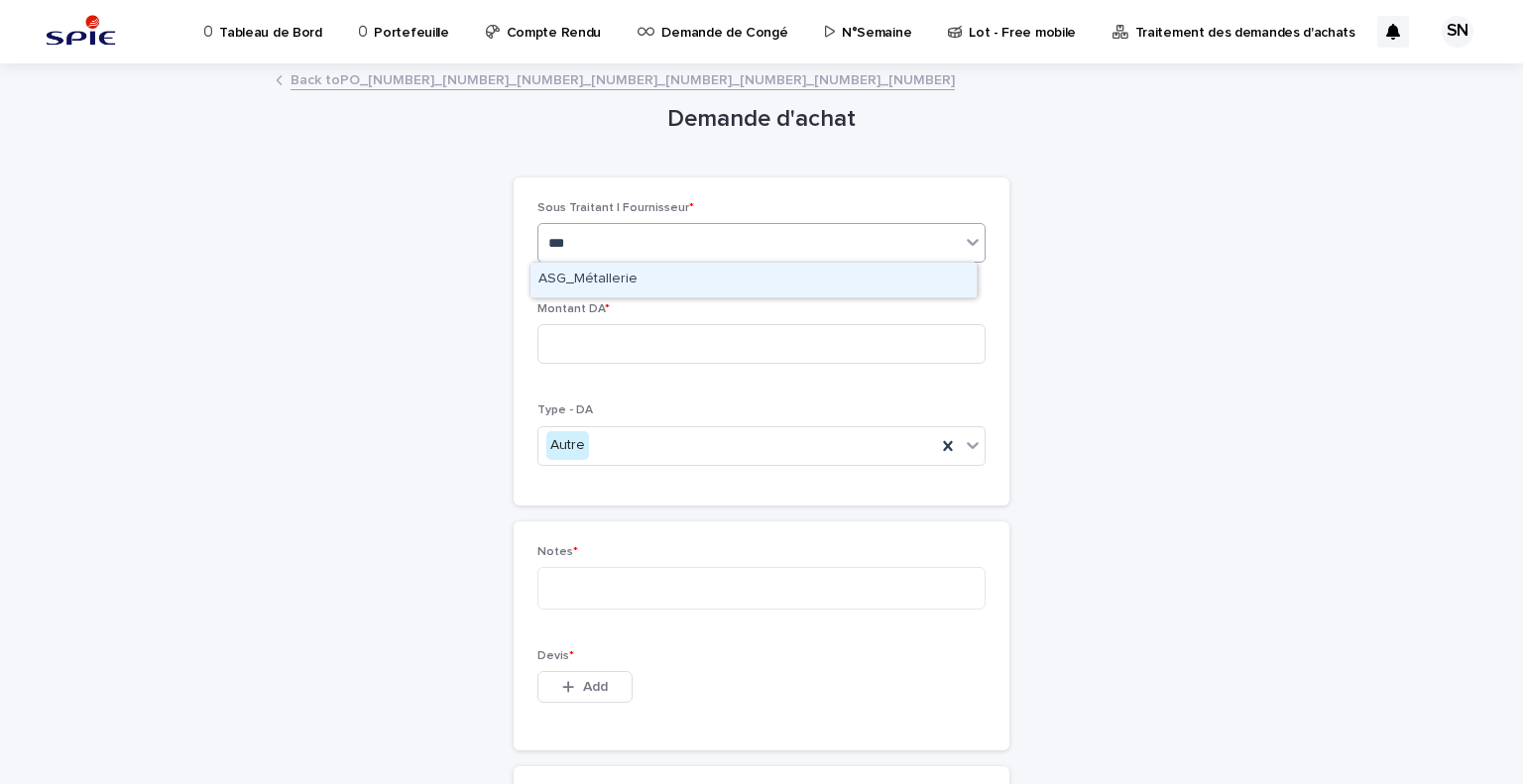 click on "ASG_Métallerie" at bounding box center (754, 280) 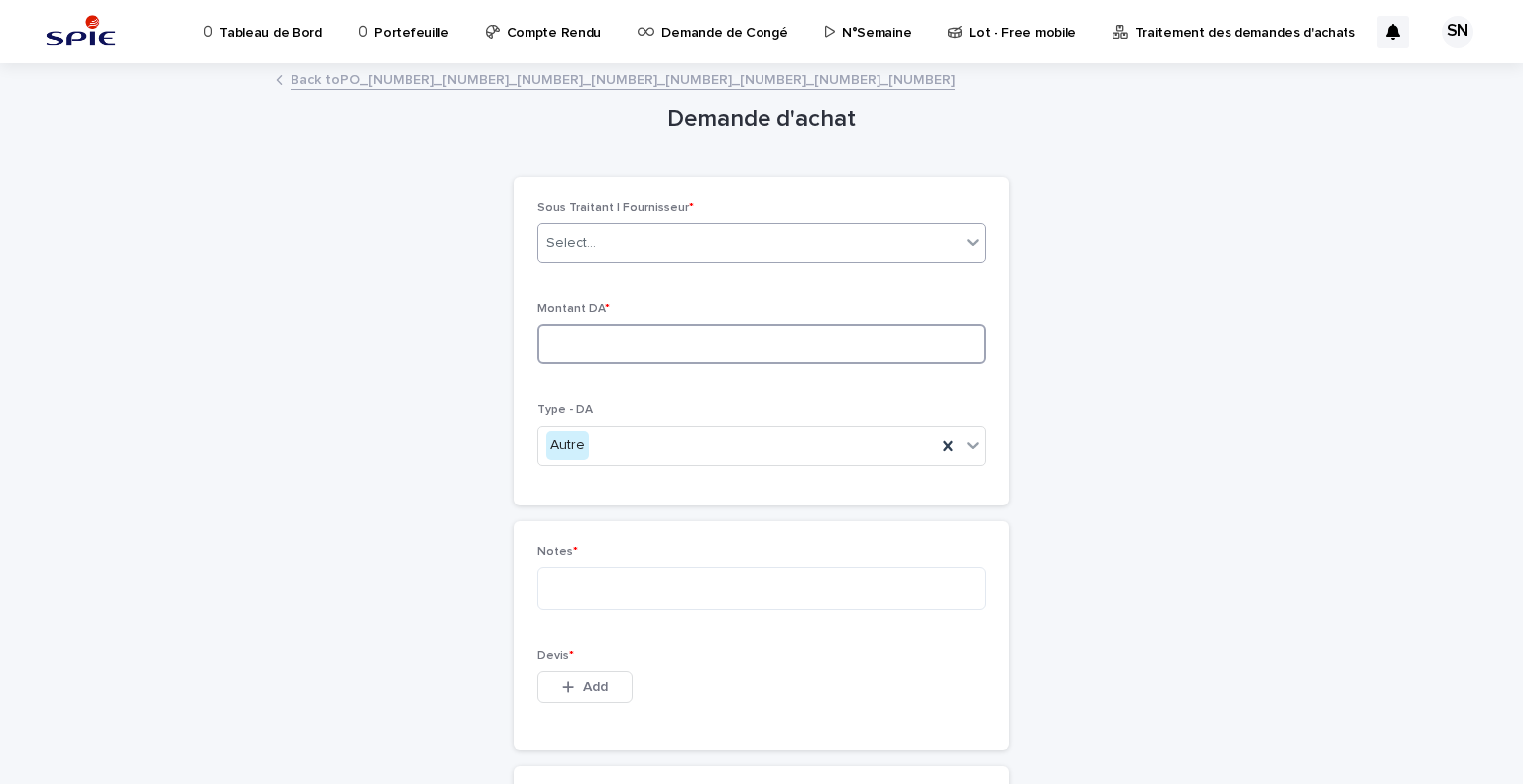 click at bounding box center [762, 344] 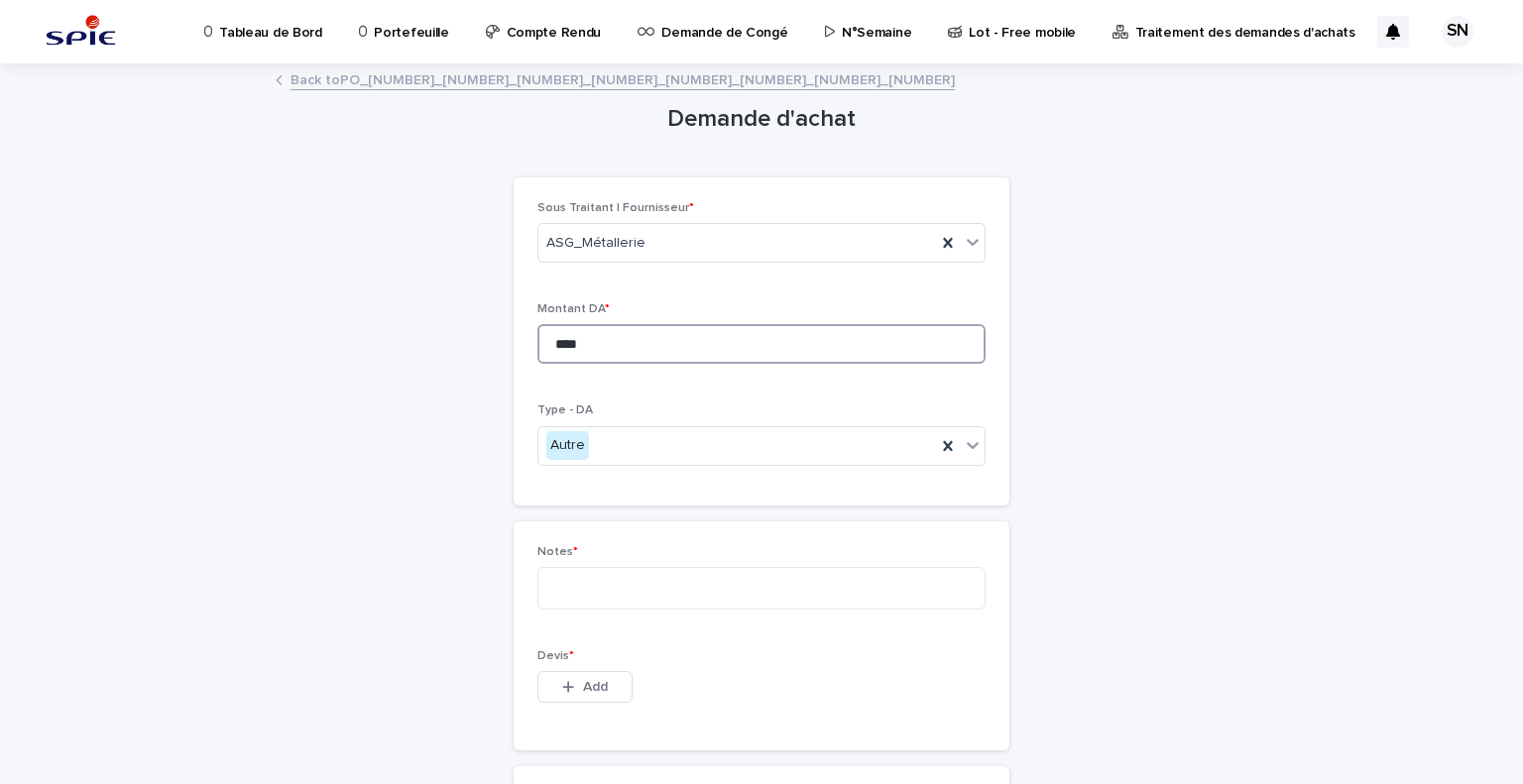 click on "****" at bounding box center [762, 344] 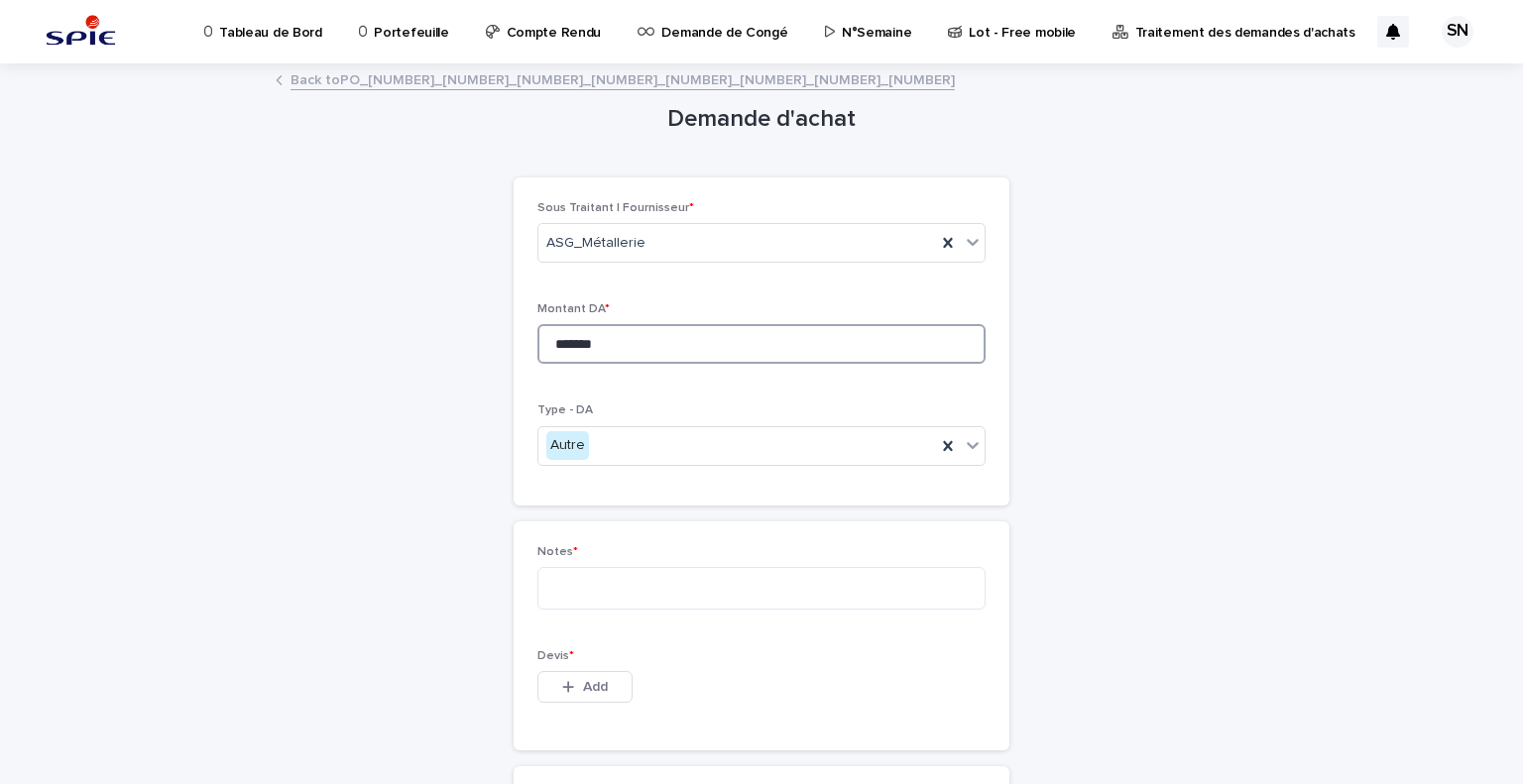 scroll, scrollTop: 198, scrollLeft: 0, axis: vertical 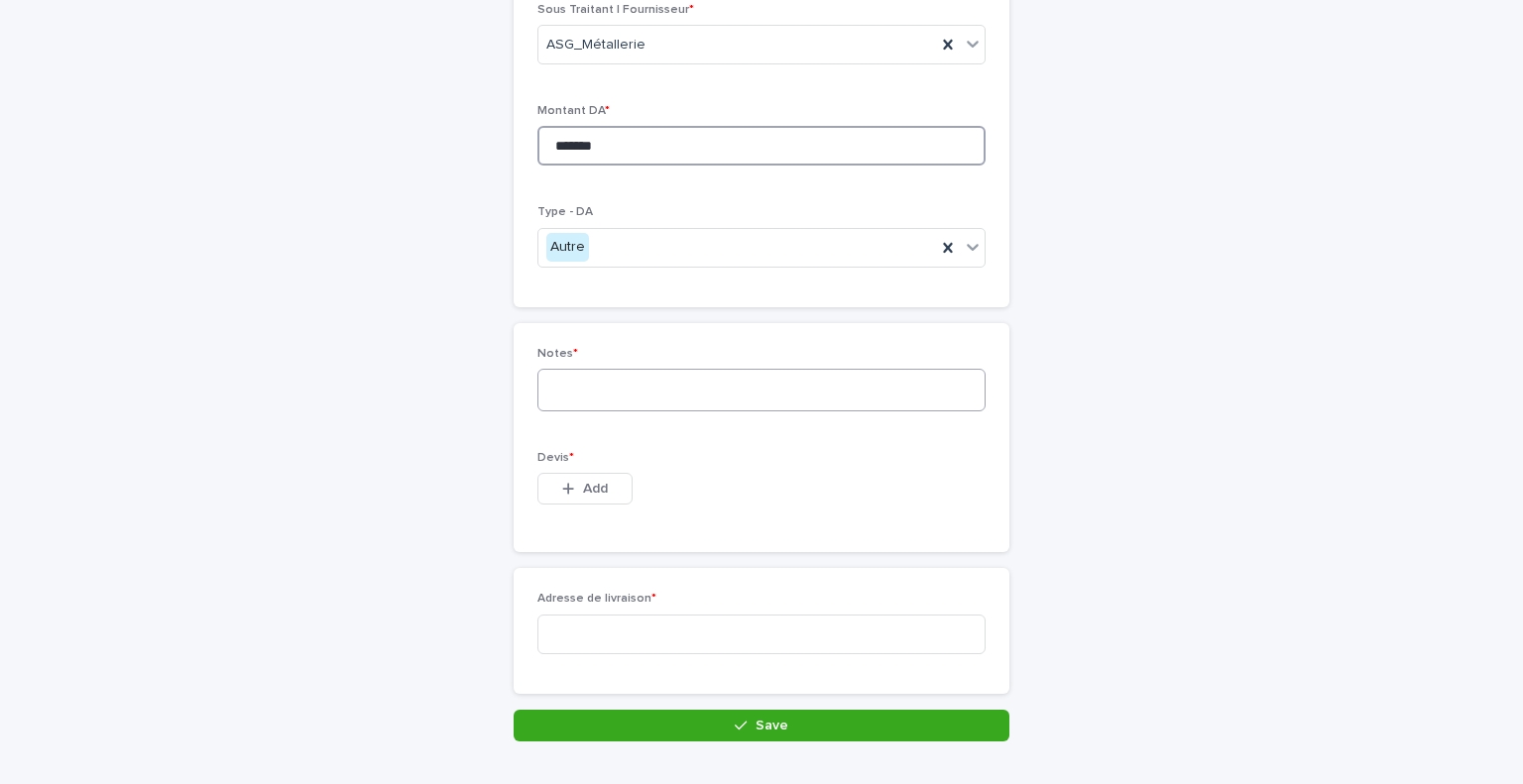 type on "*******" 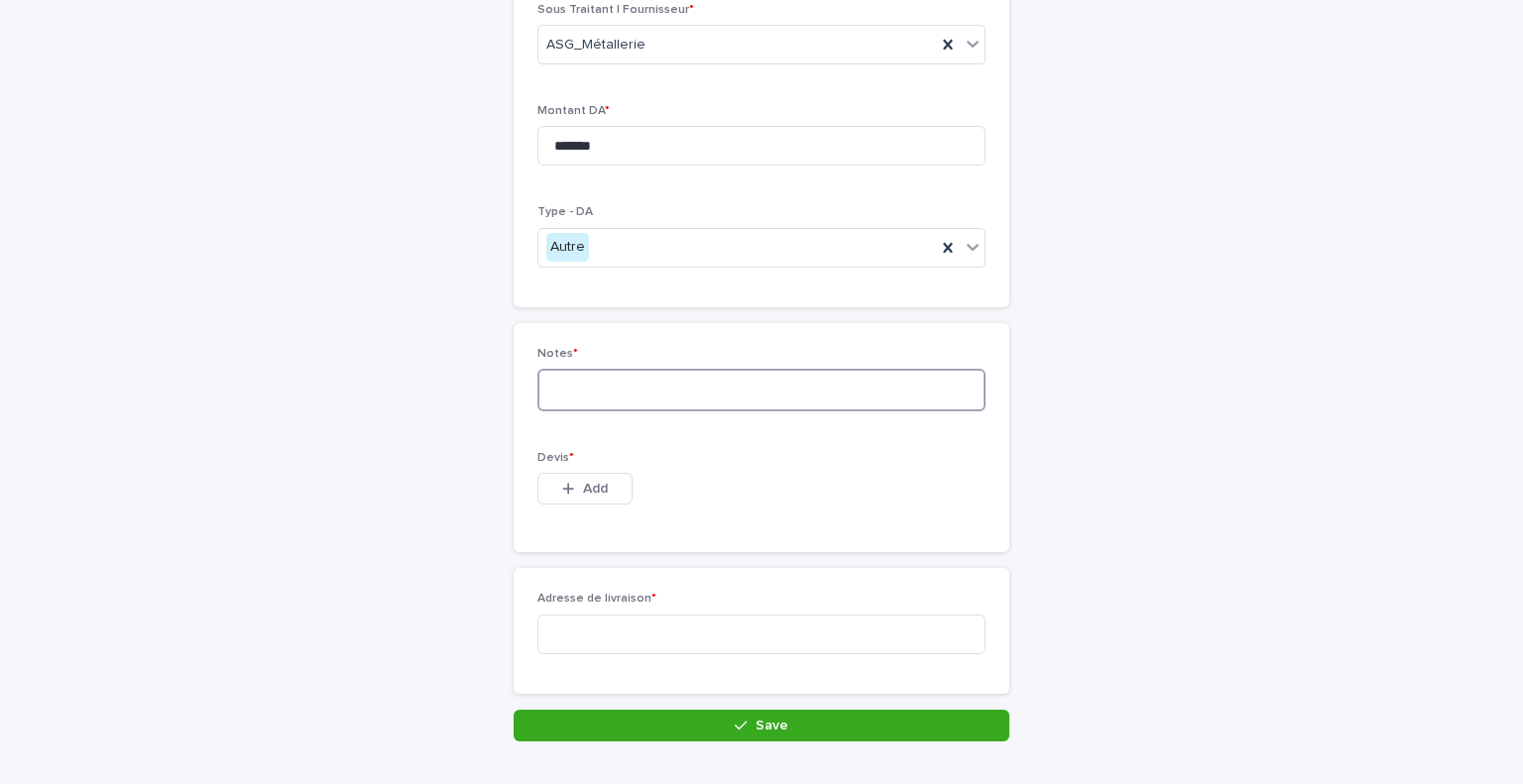 click at bounding box center [762, 390] 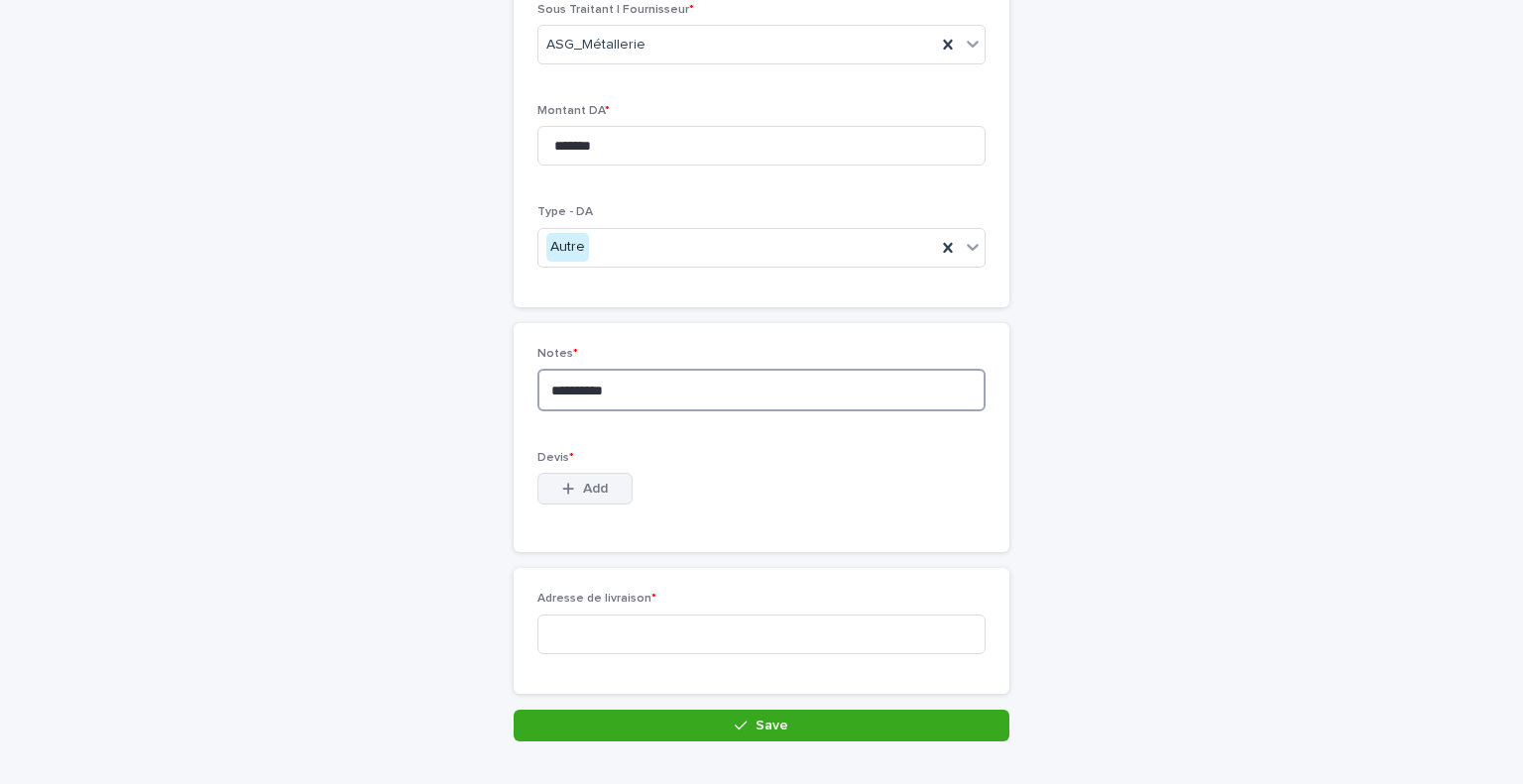 type on "**********" 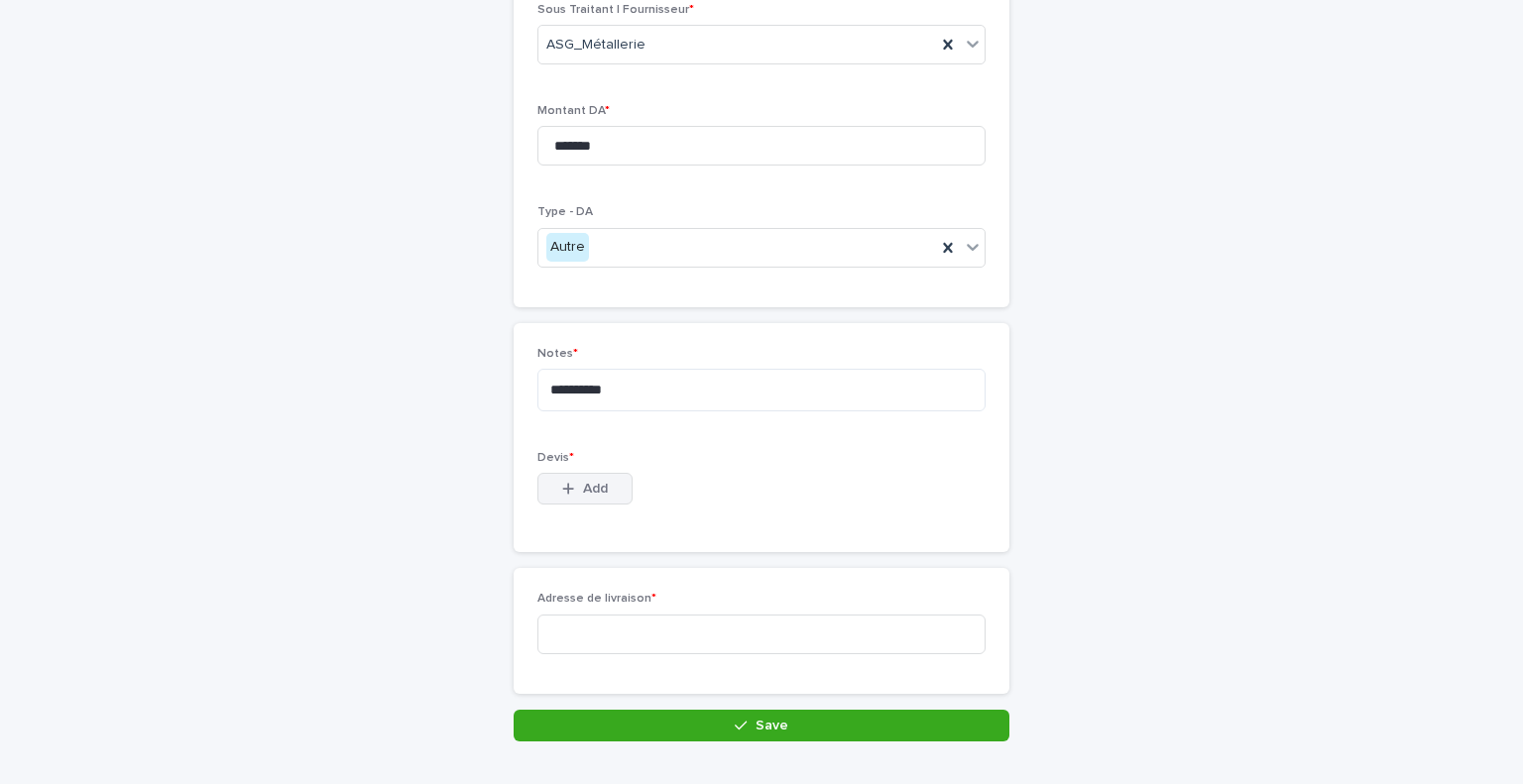 click on "Add" at bounding box center [595, 489] 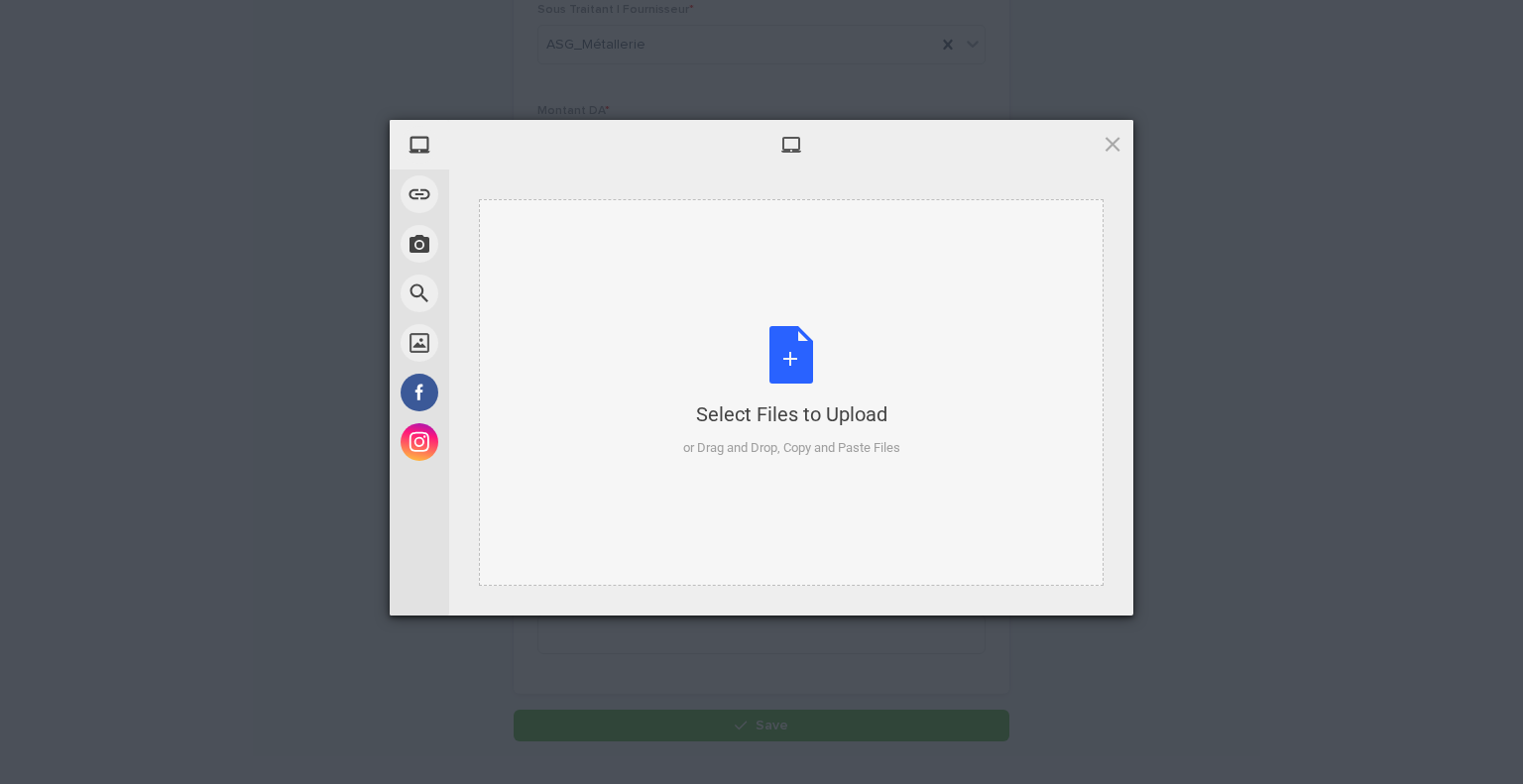 type 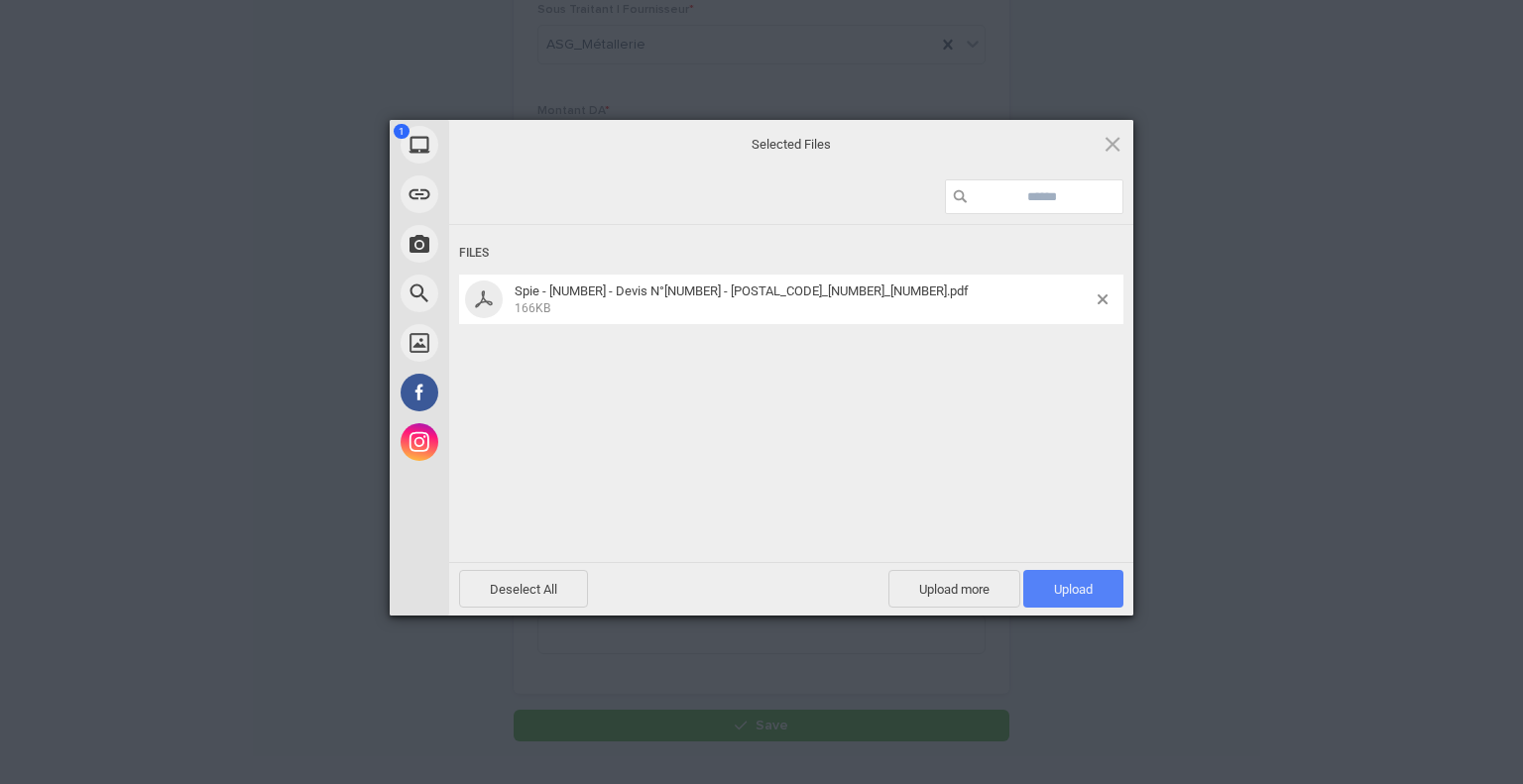 click on "Upload
1" at bounding box center [1073, 589] 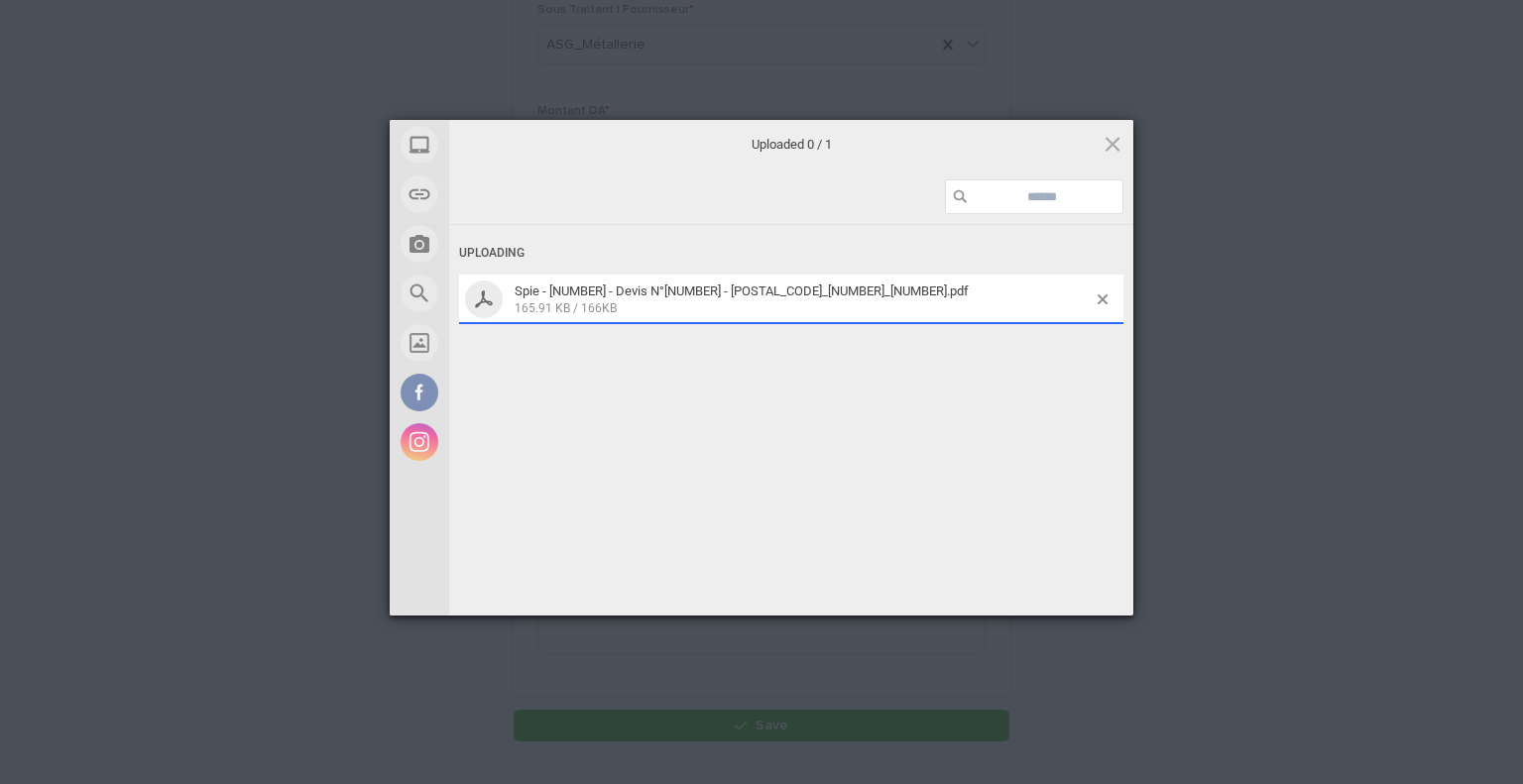 scroll, scrollTop: 234, scrollLeft: 0, axis: vertical 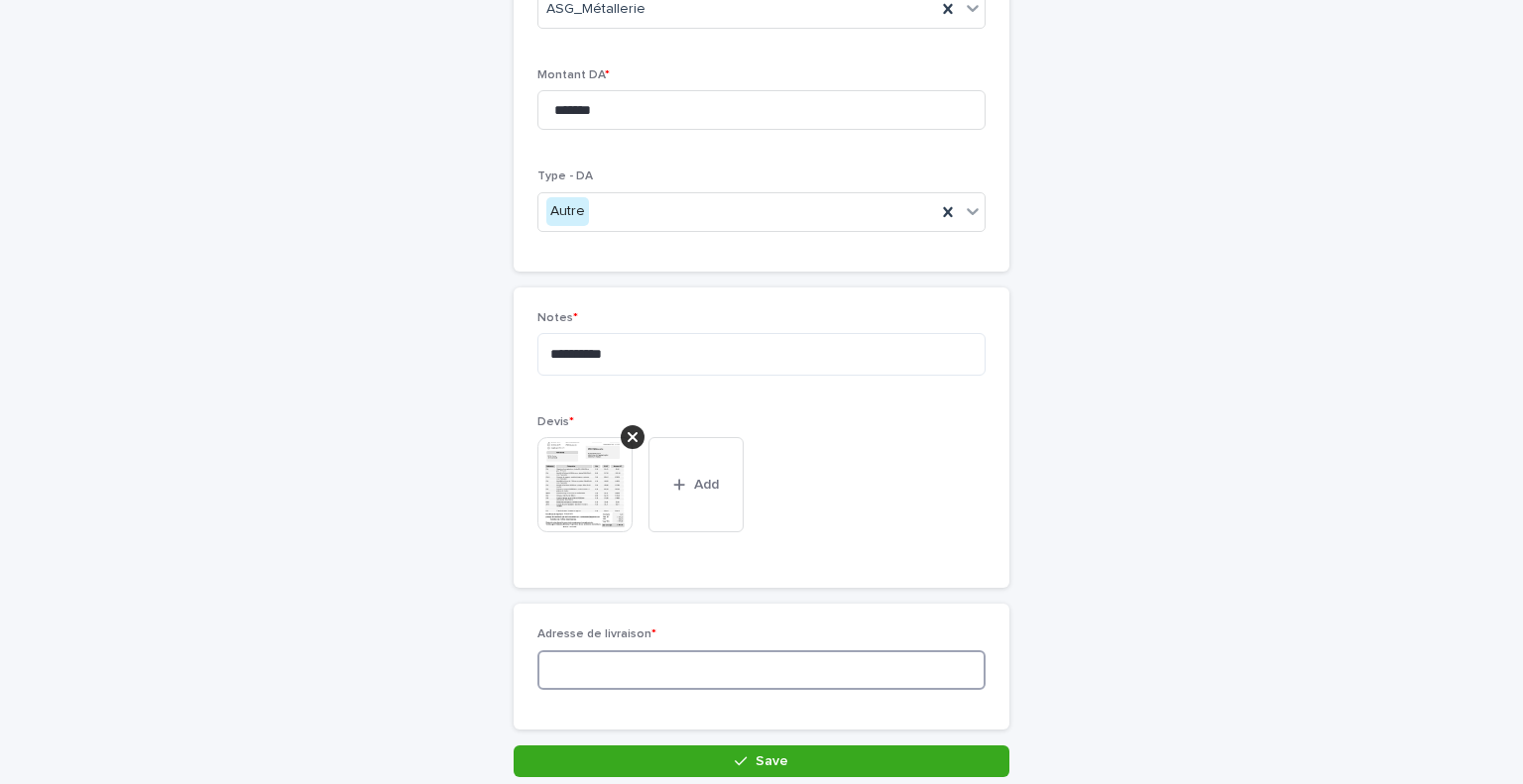 click at bounding box center (762, 670) 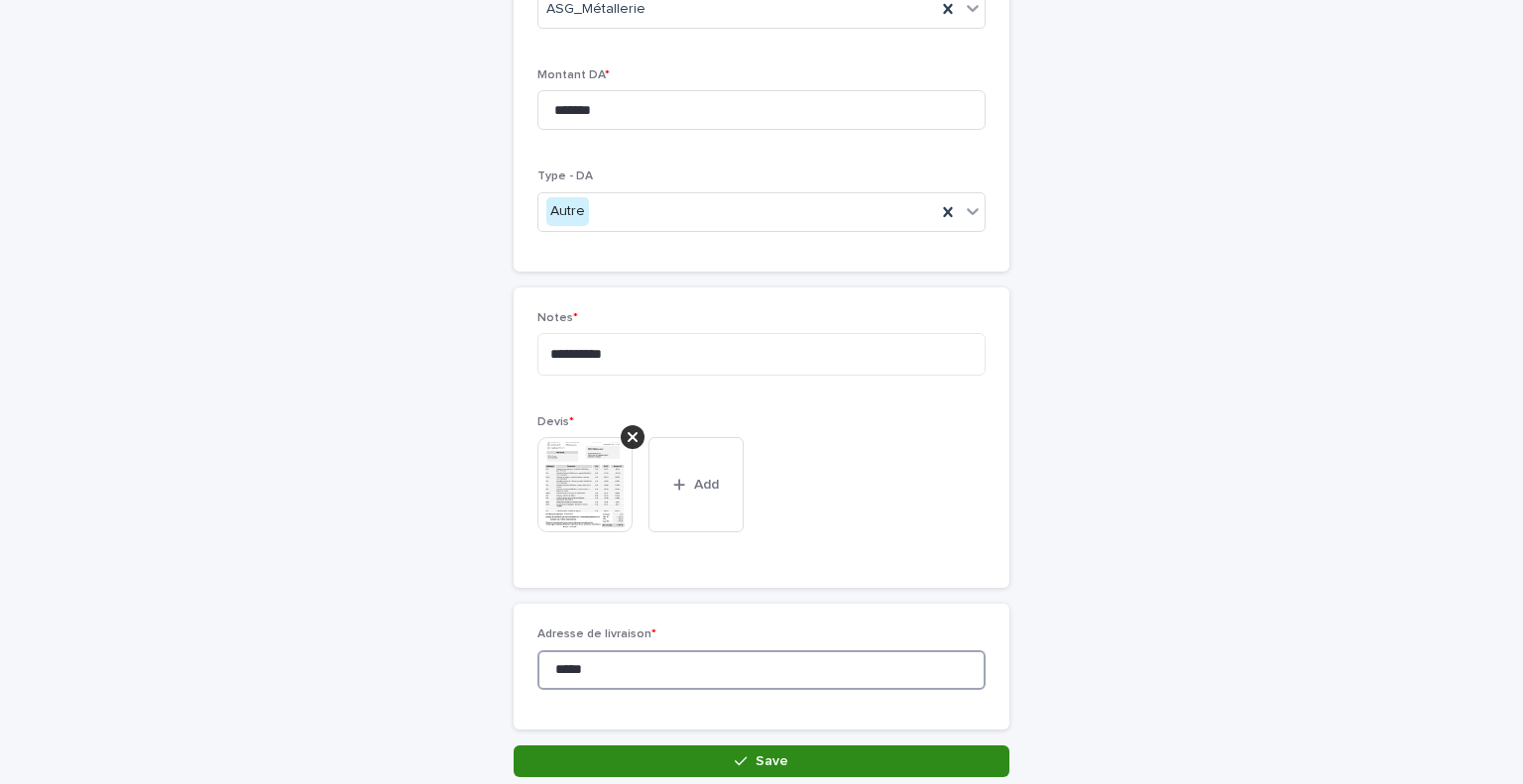 type on "*****" 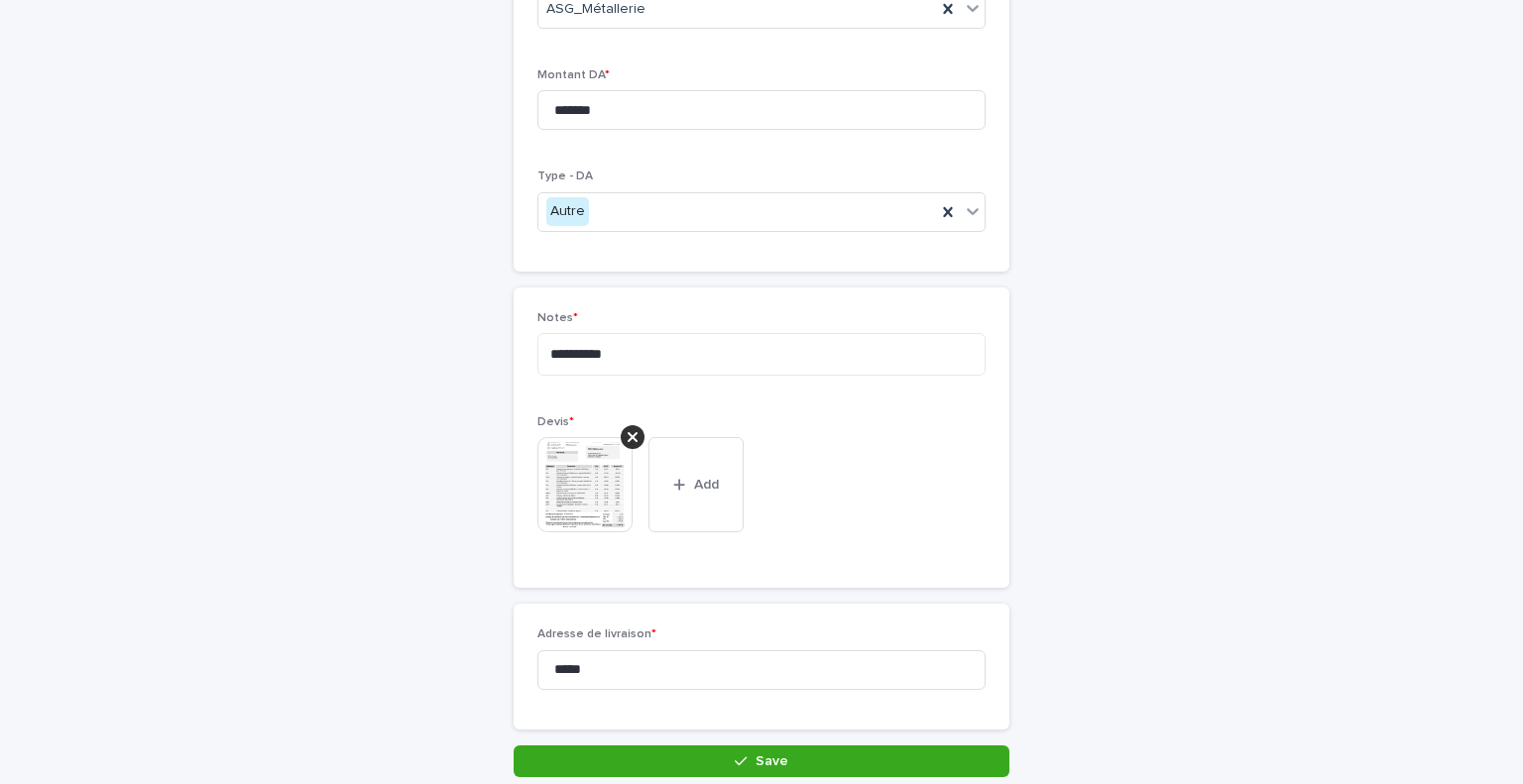 drag, startPoint x: 751, startPoint y: 759, endPoint x: 892, endPoint y: 302, distance: 478.25725 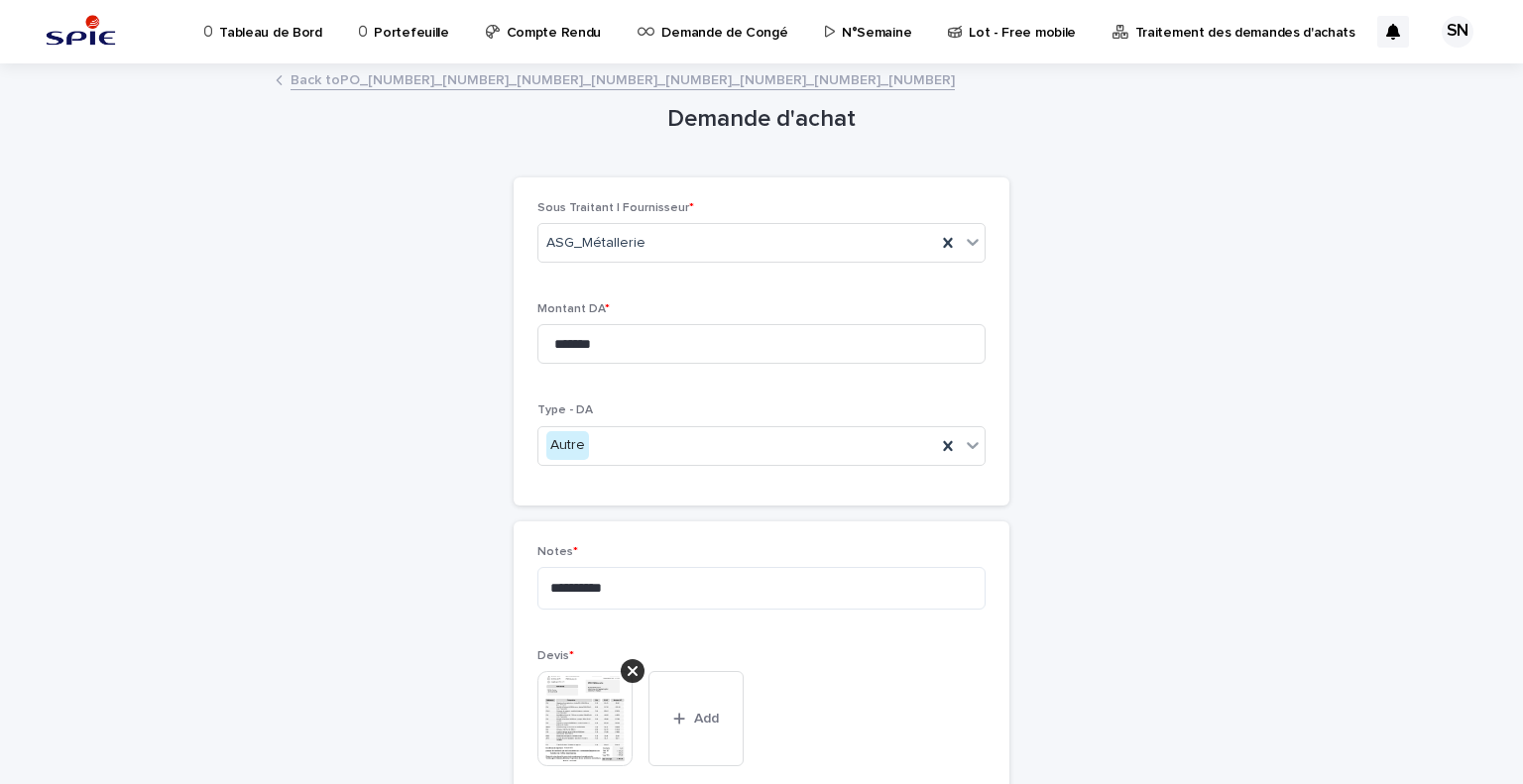 scroll, scrollTop: 324, scrollLeft: 0, axis: vertical 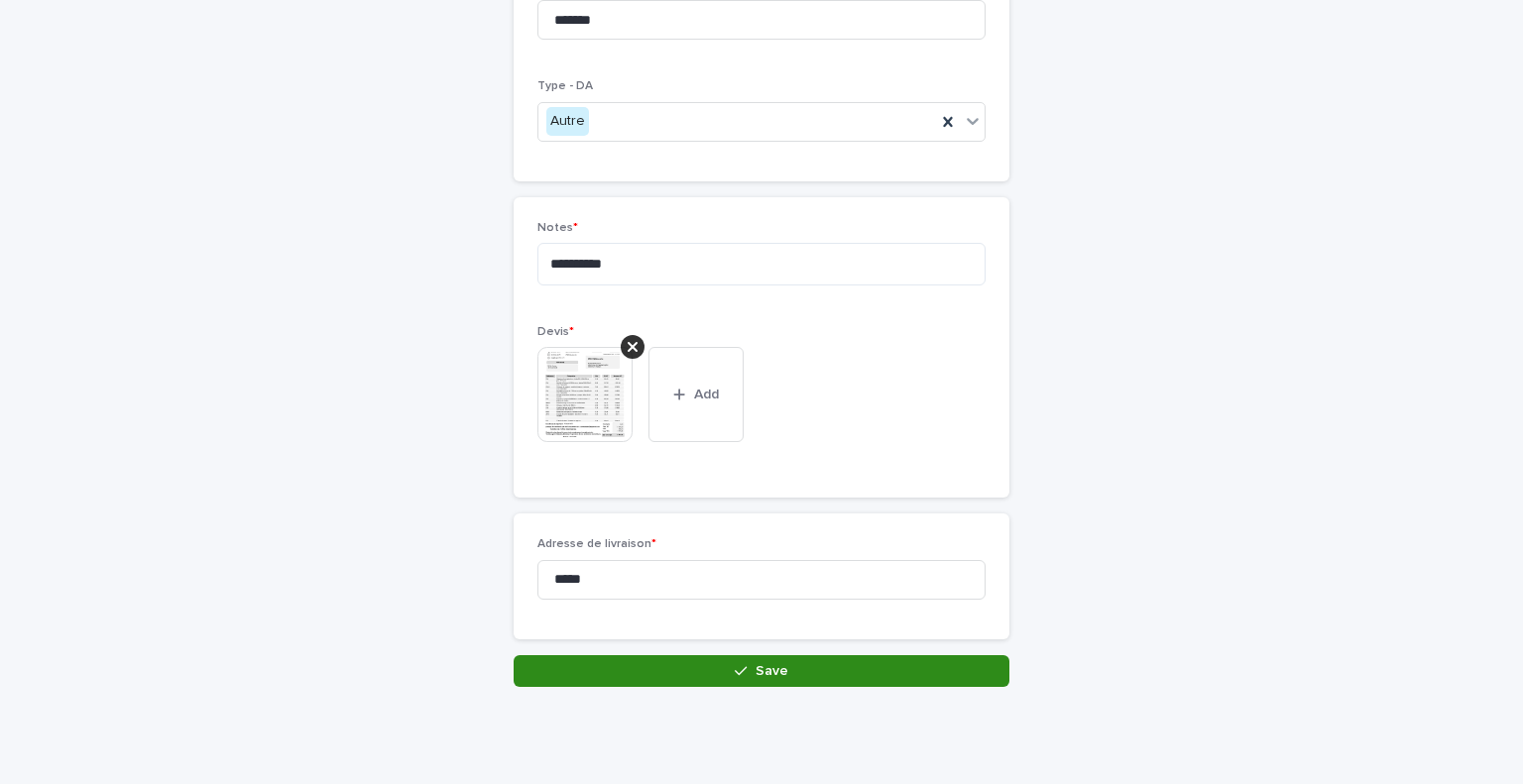 click on "Save" at bounding box center (771, 671) 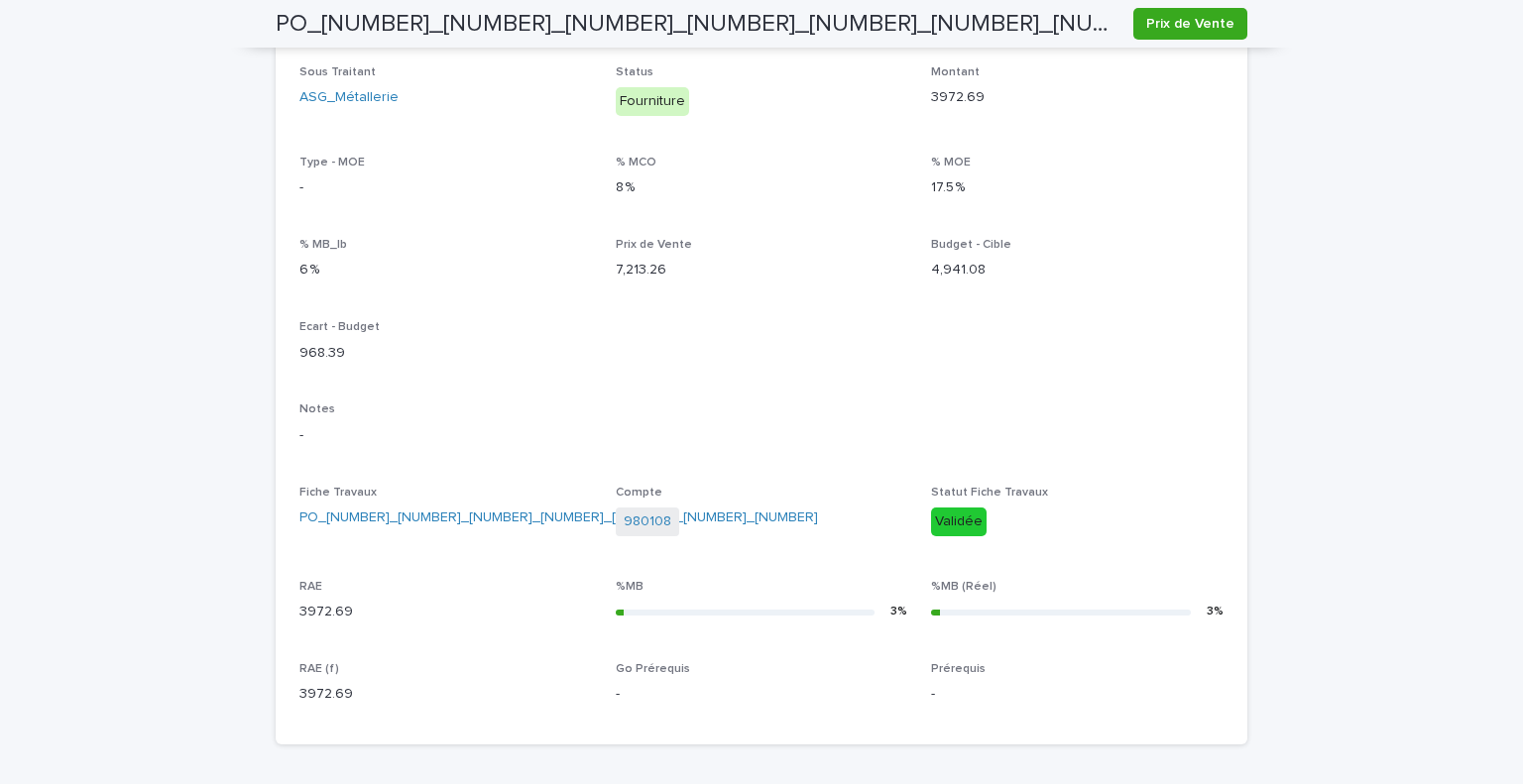 scroll, scrollTop: 670, scrollLeft: 0, axis: vertical 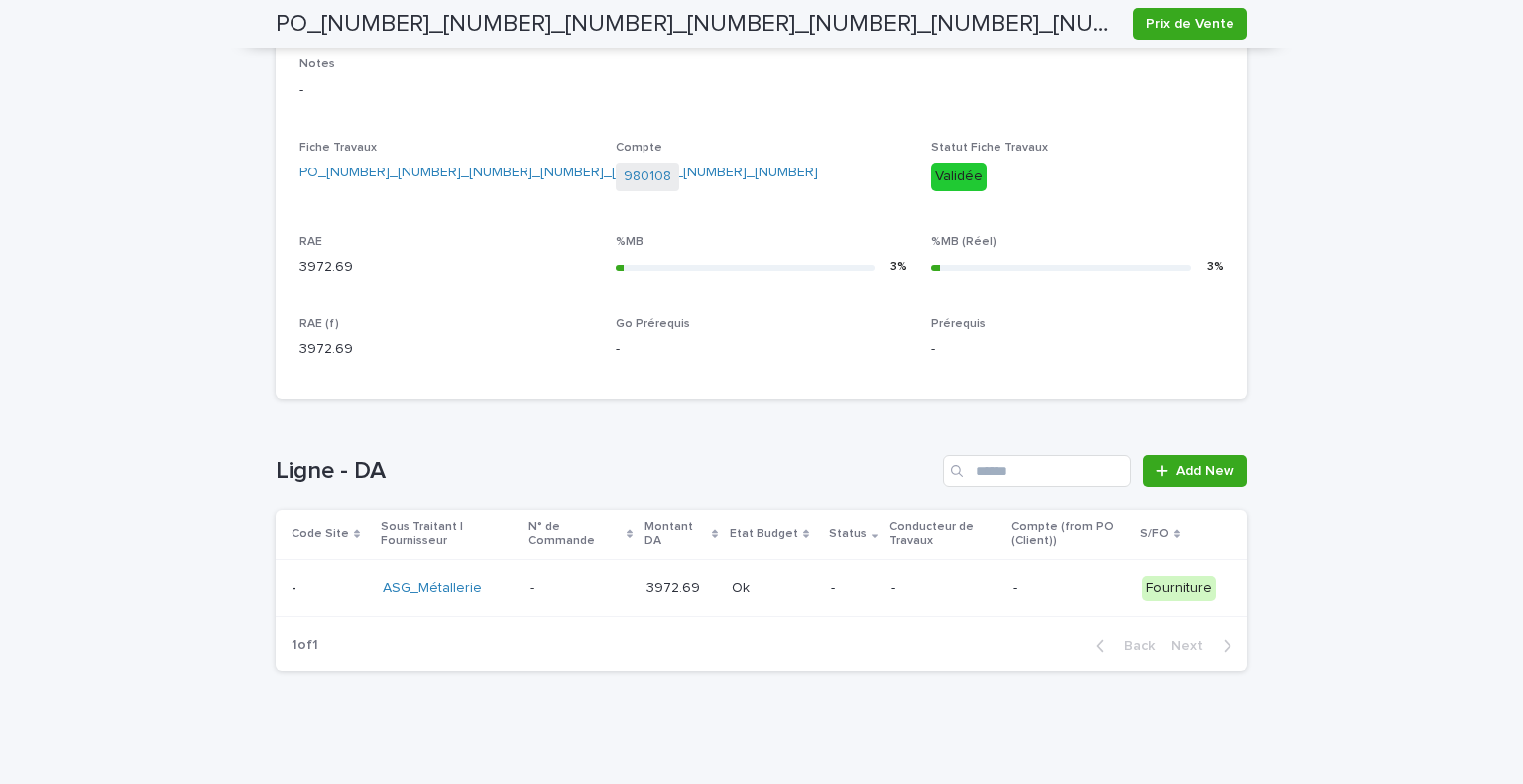 click on "-" at bounding box center (853, 588) 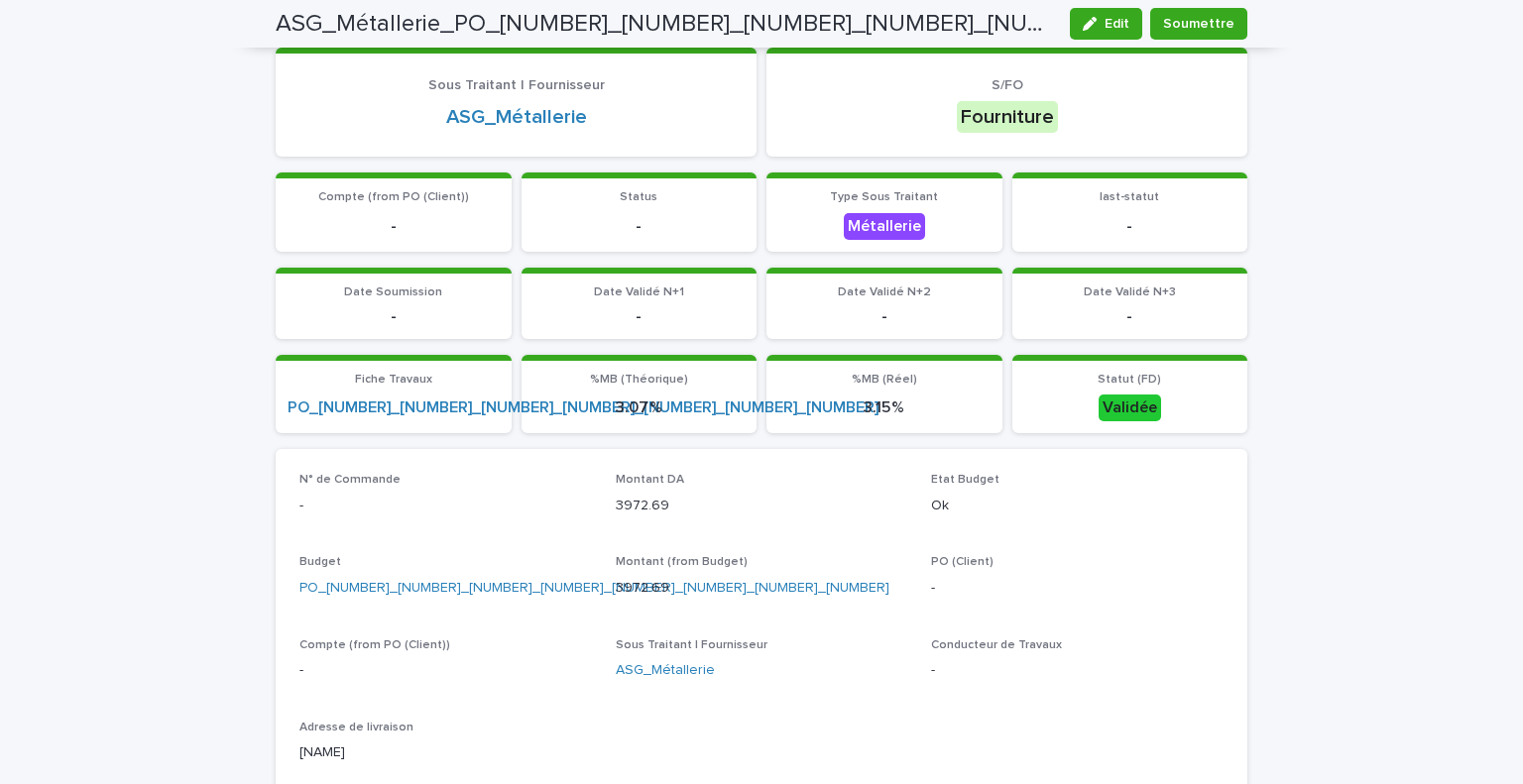 scroll, scrollTop: 230, scrollLeft: 0, axis: vertical 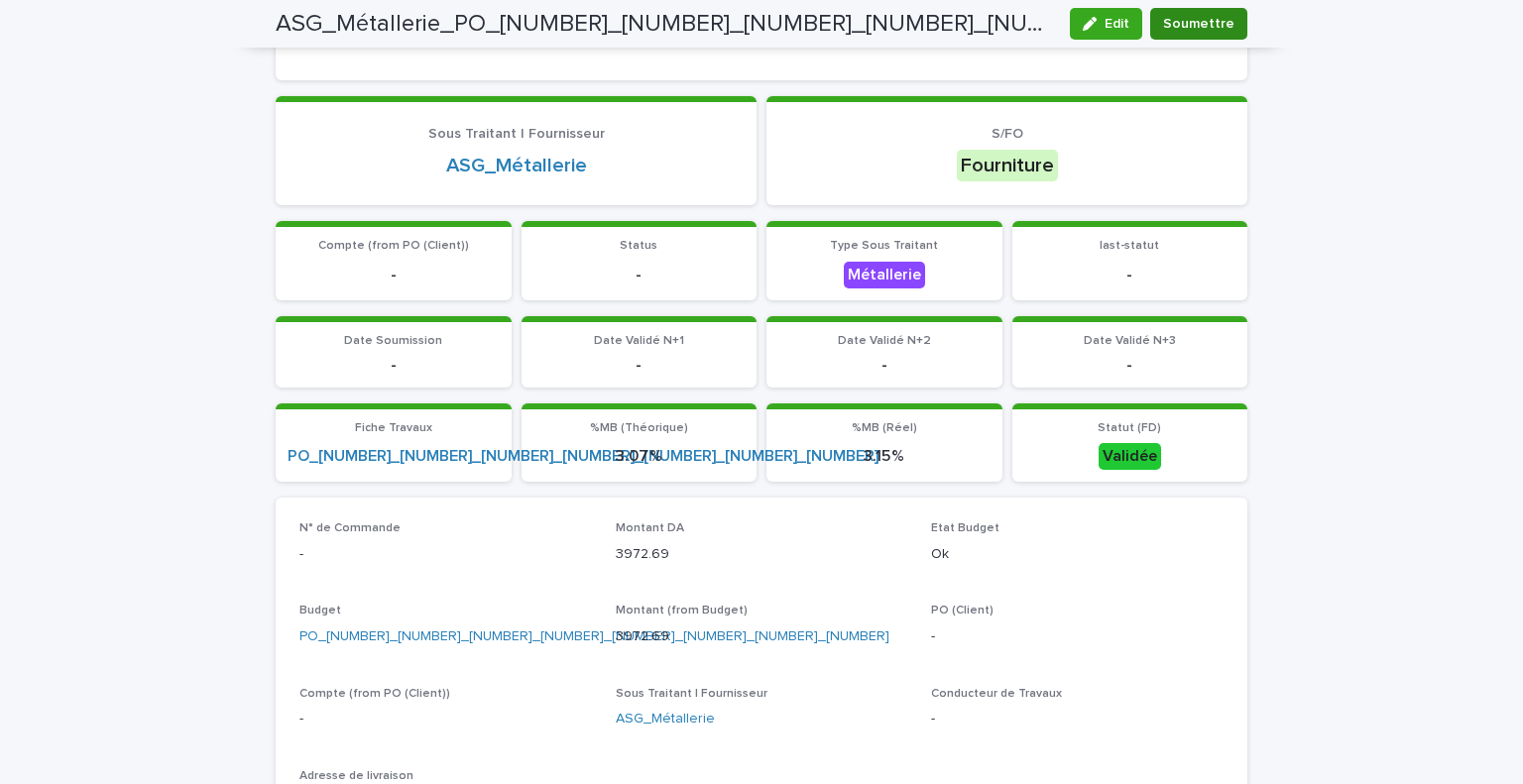 click on "Soumettre" at bounding box center [1199, 24] 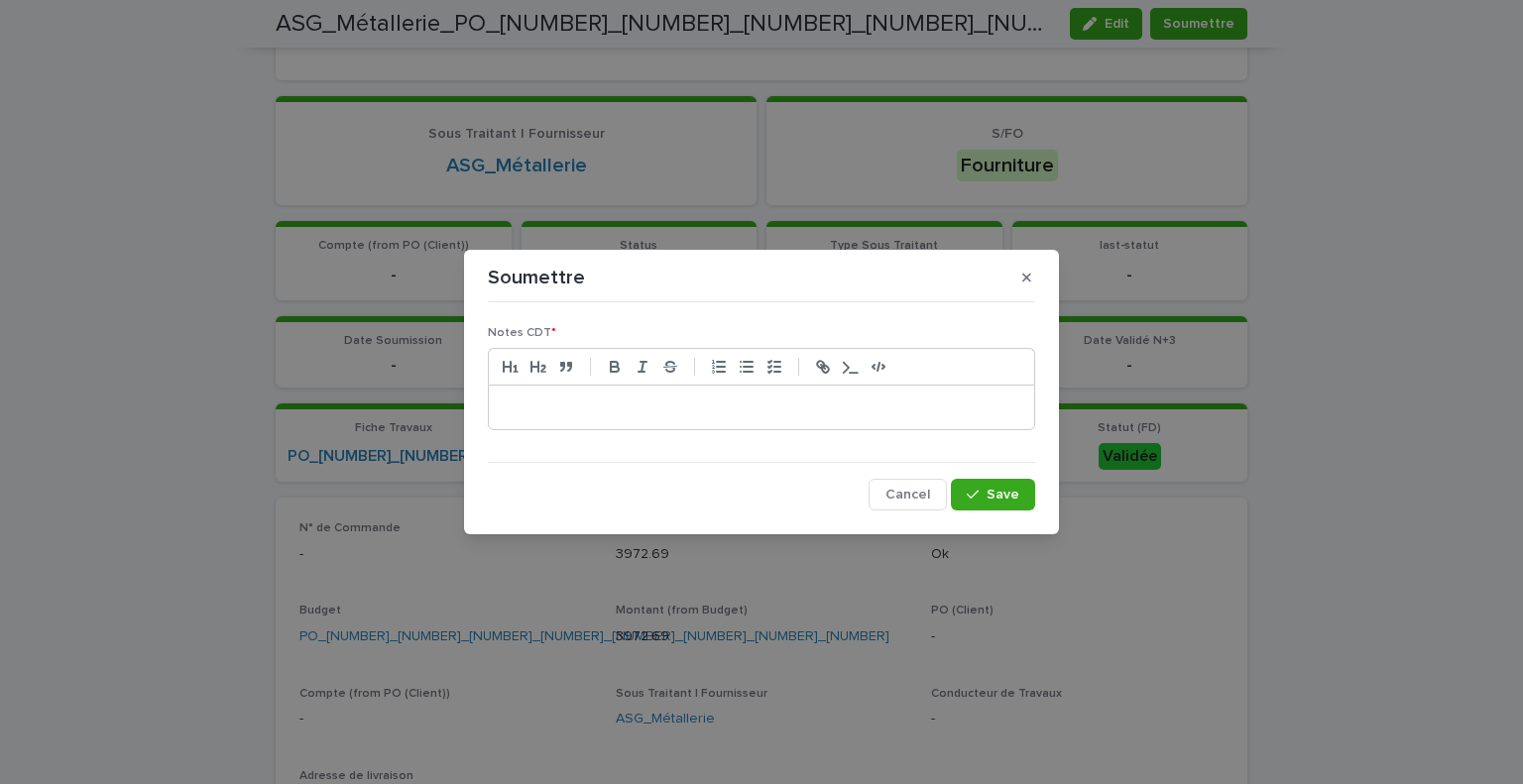 click at bounding box center [762, 407] 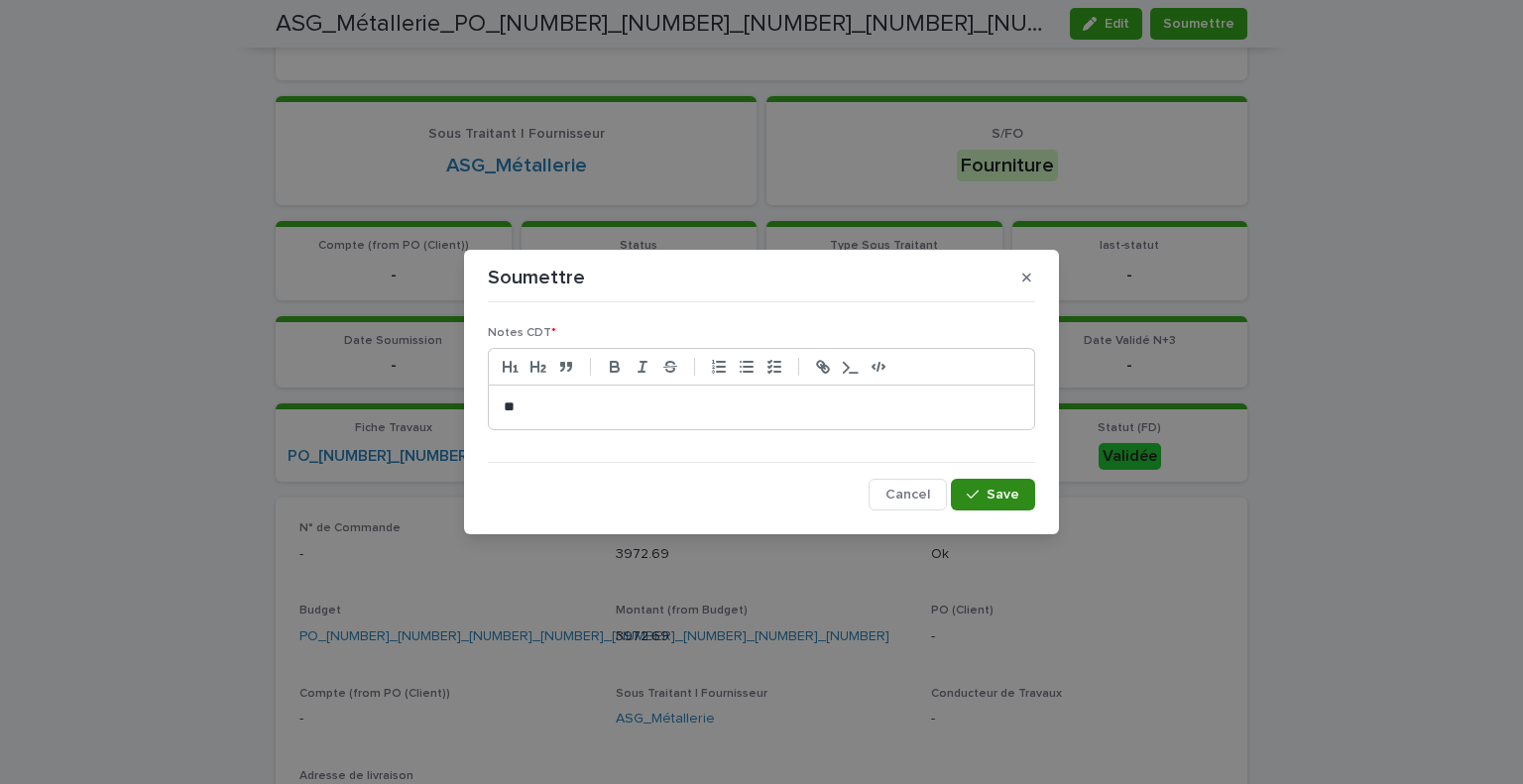 click on "Save" at bounding box center [1002, 495] 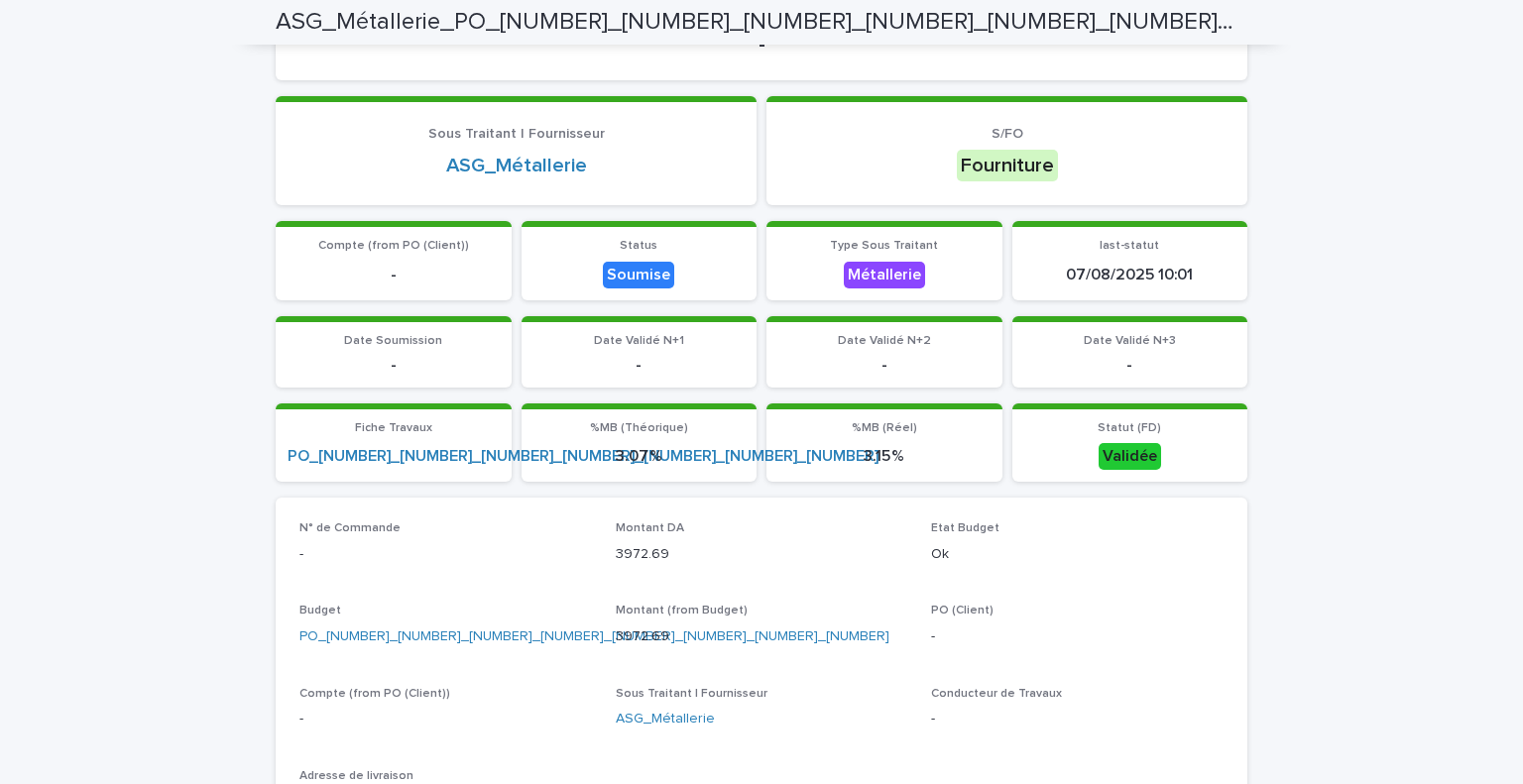 scroll, scrollTop: 0, scrollLeft: 0, axis: both 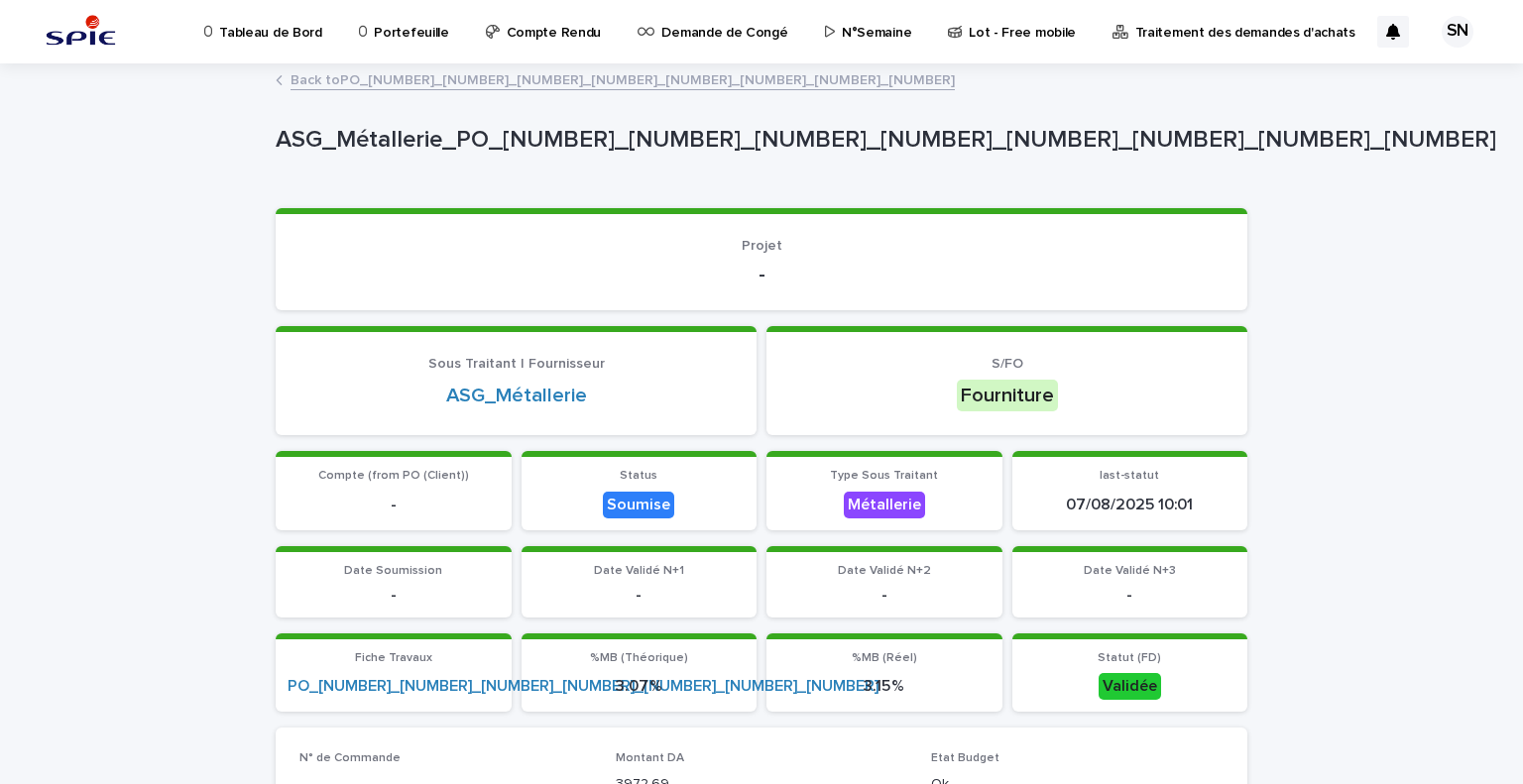 click on "Back to PO_[NUMBER]_[NUMBER]_[NUMBER]_[NUMBER]_[NUMBER]_[NUMBER]" at bounding box center (623, 78) 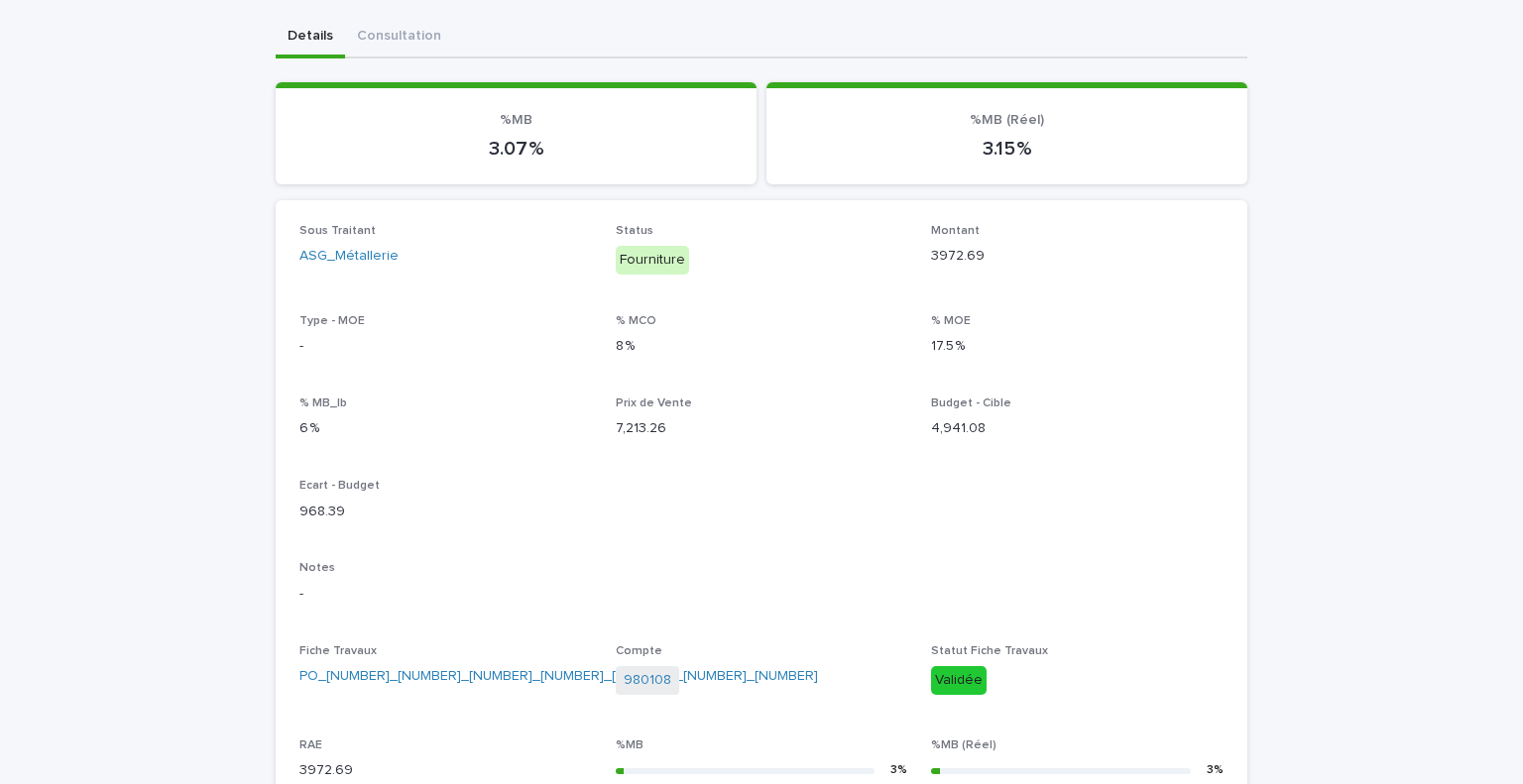scroll, scrollTop: 366, scrollLeft: 0, axis: vertical 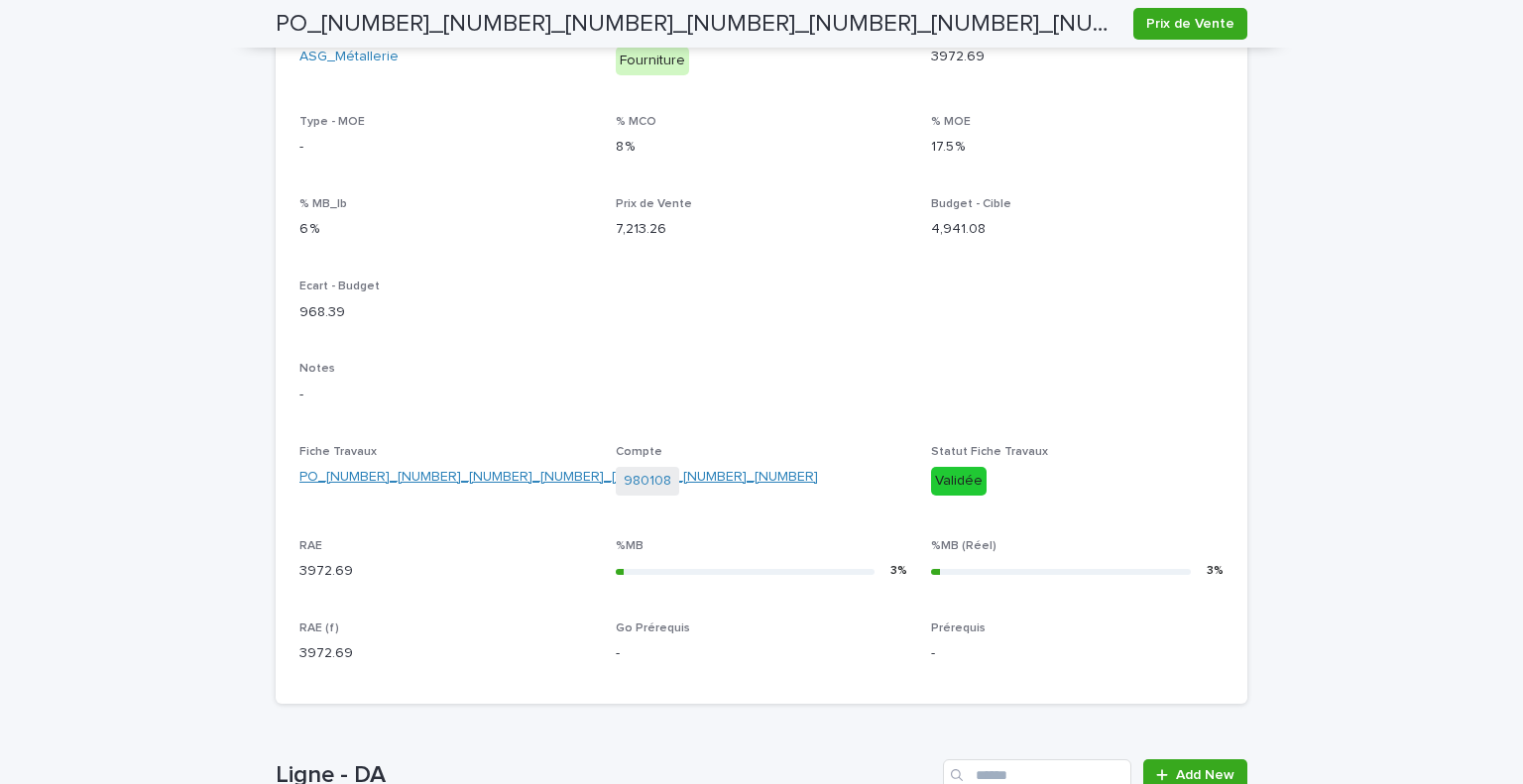 click on "PO_[NUMBER]_[NUMBER]_[NUMBER]_[NUMBER]_[NUMBER]_[NUMBER]_[NUMBER]" at bounding box center [558, 477] 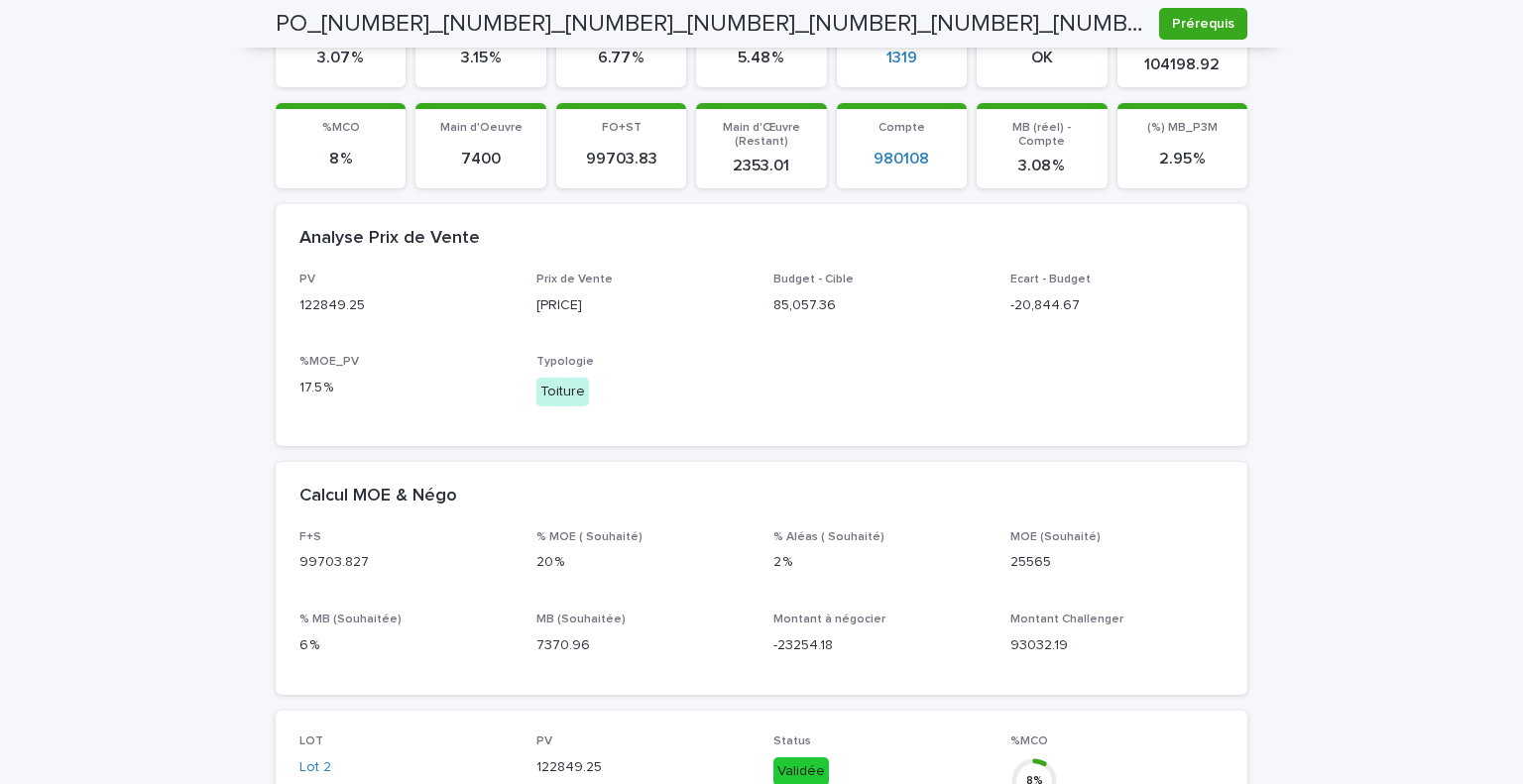 scroll, scrollTop: 368, scrollLeft: 0, axis: vertical 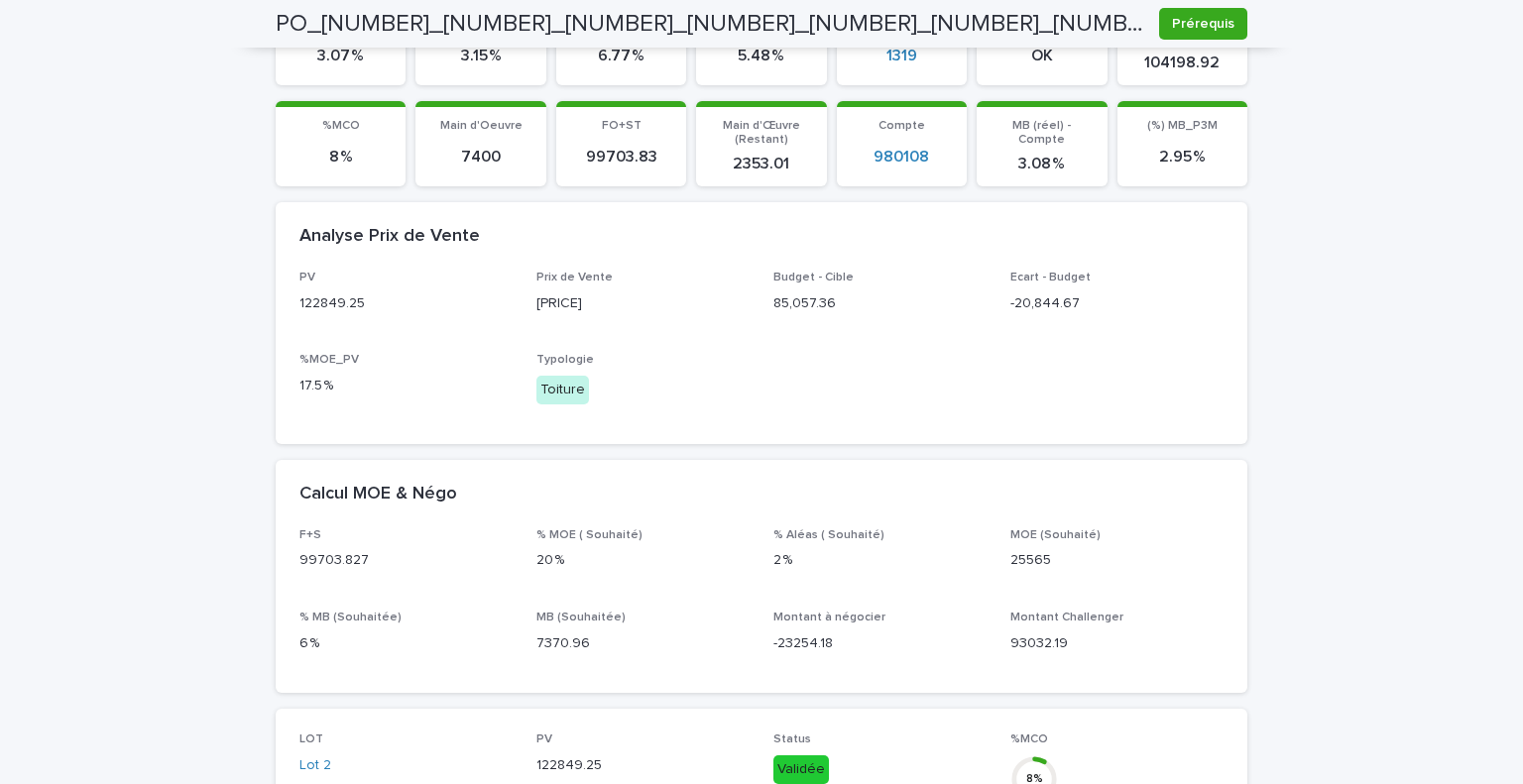 click on "Calcul MOE & Négo" at bounding box center (762, 495) 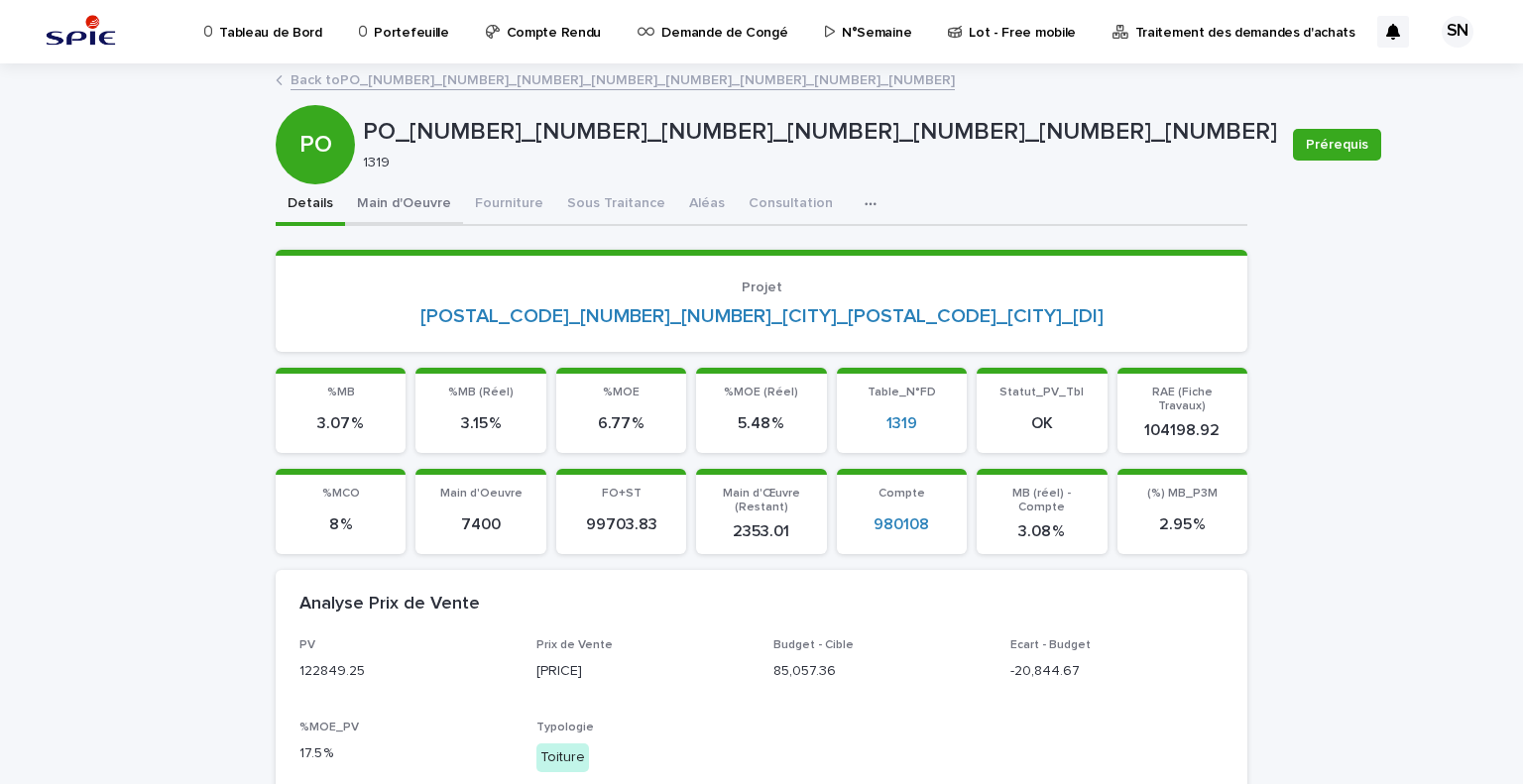 click on "Main d'Oeuvre" at bounding box center (404, 205) 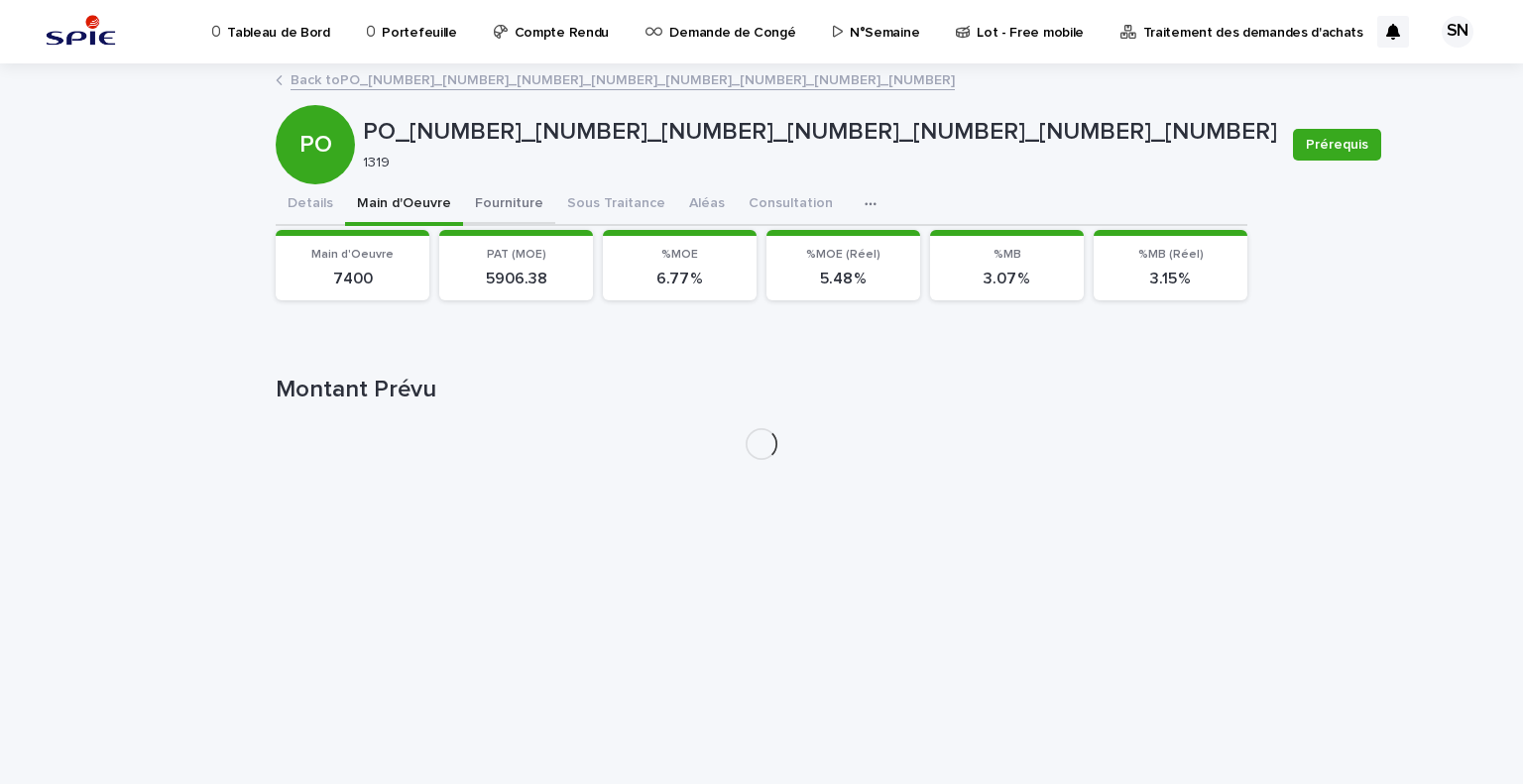 click on "Fourniture" at bounding box center [509, 205] 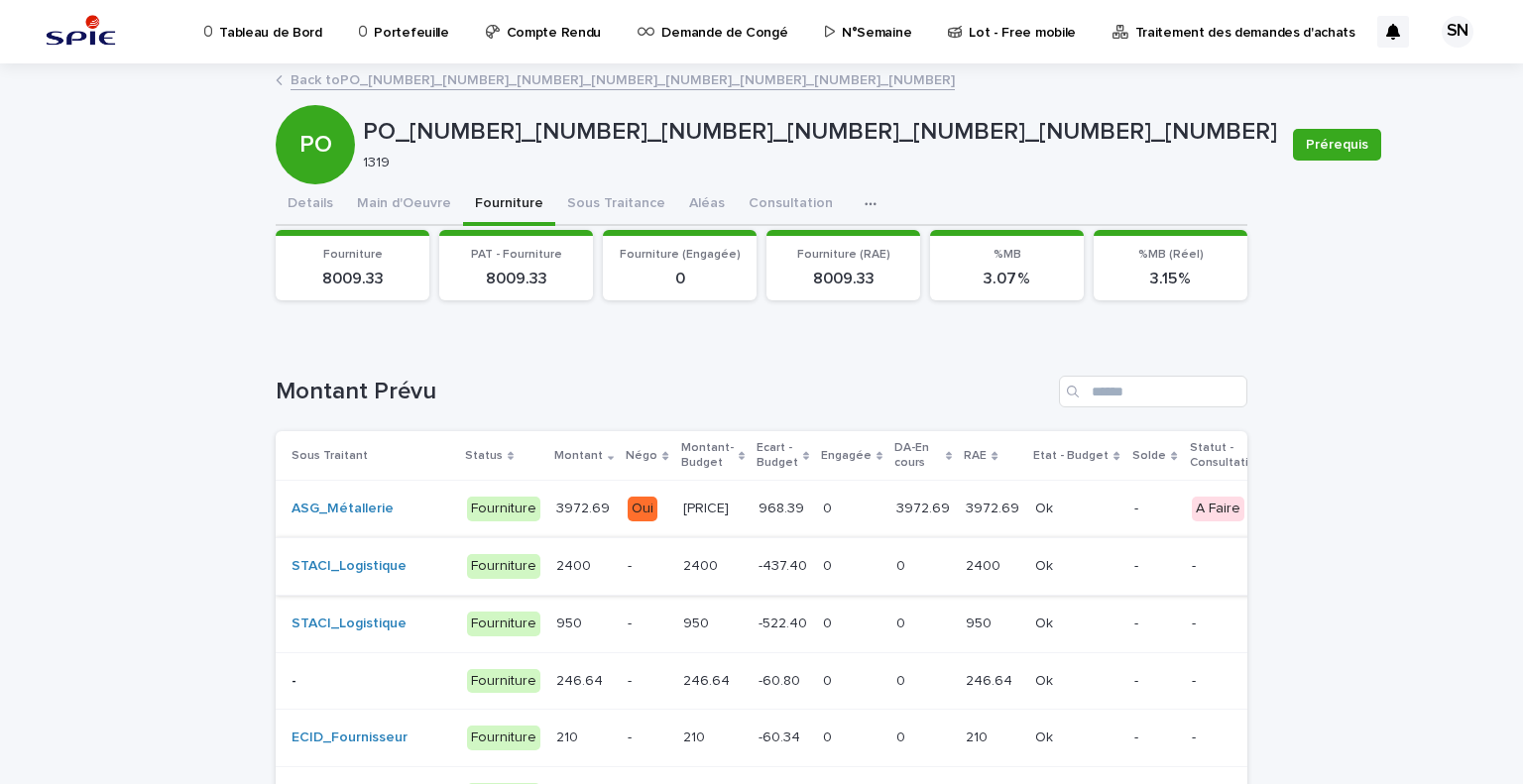 type 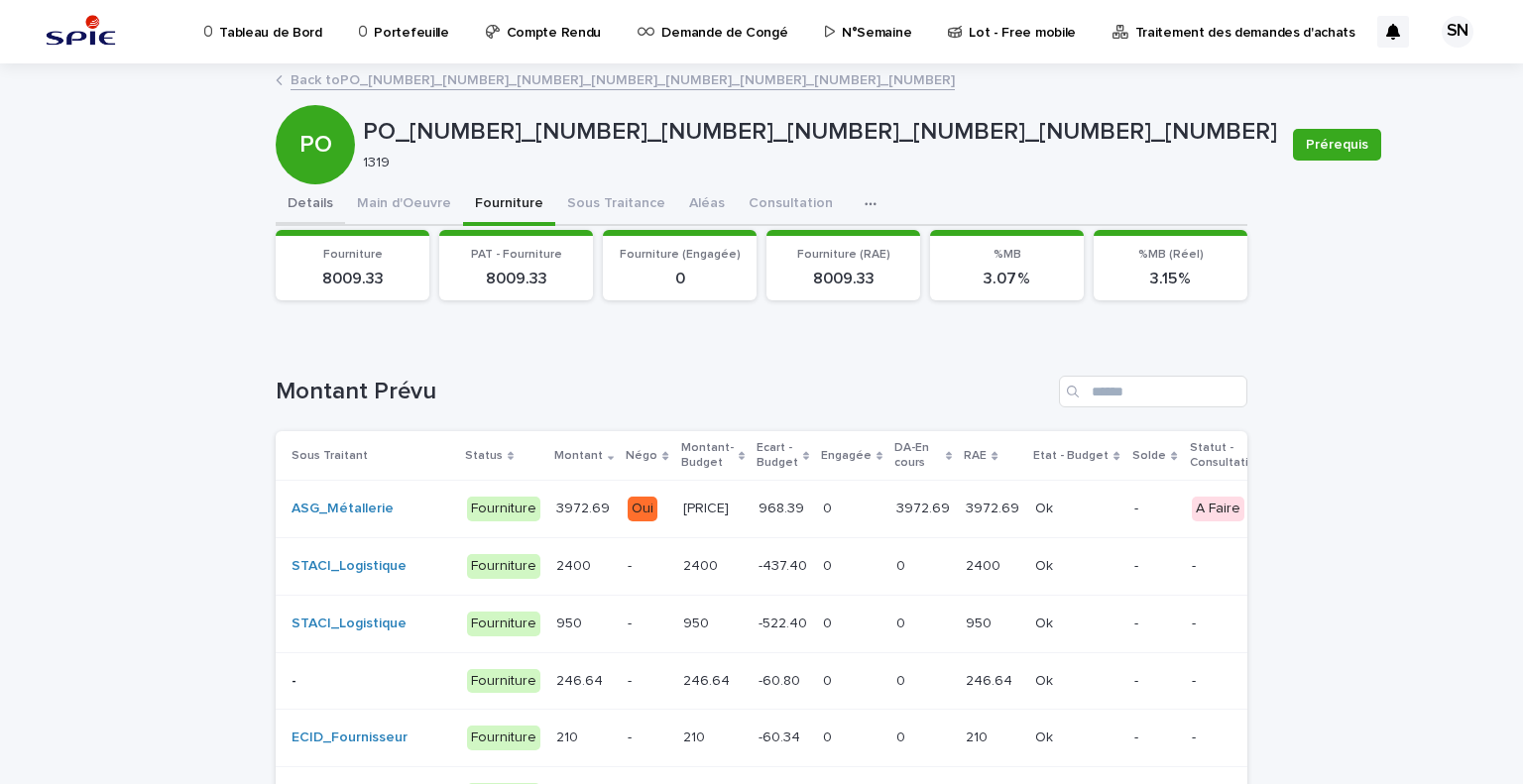 click on "Details" at bounding box center (310, 205) 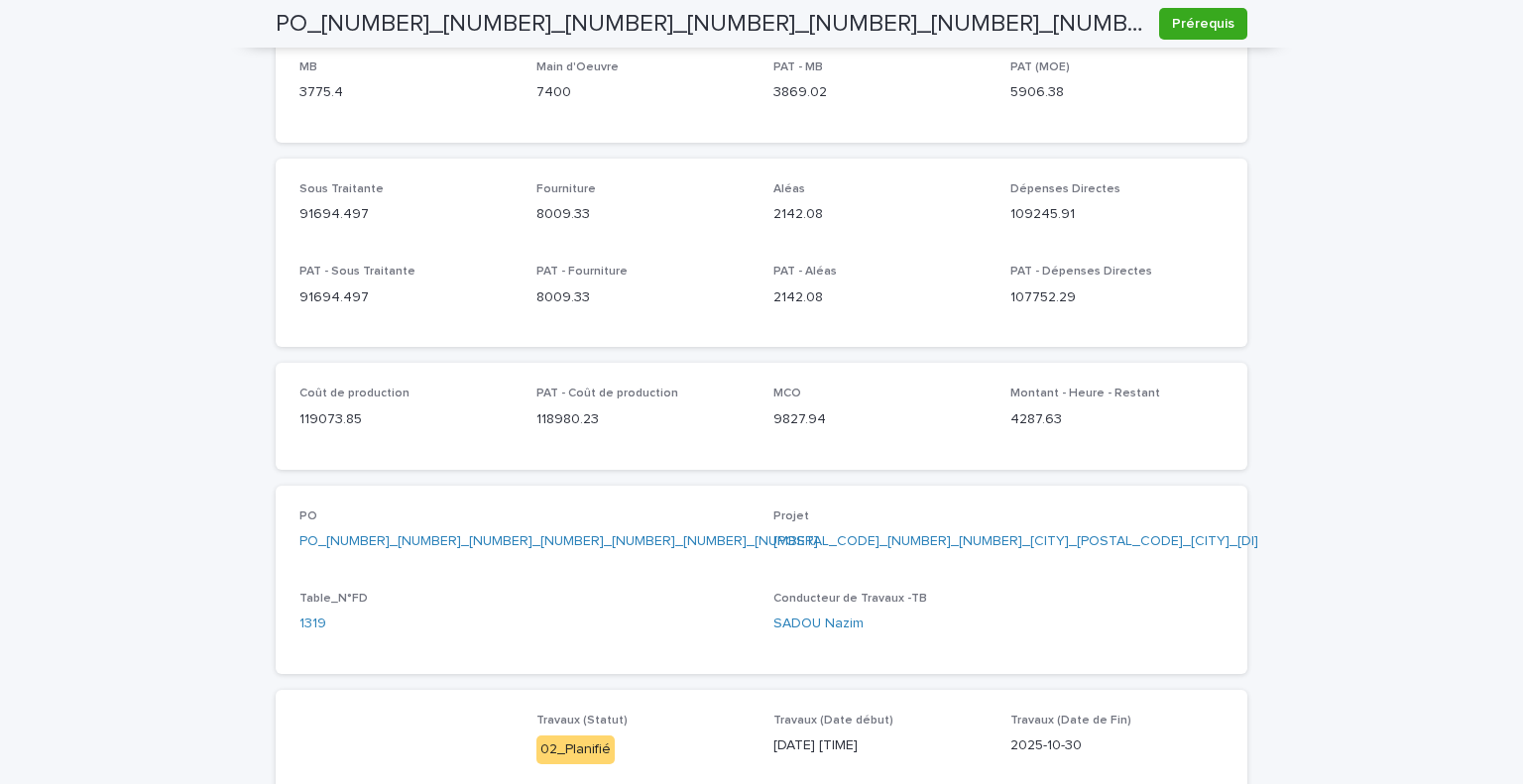 scroll, scrollTop: 1487, scrollLeft: 0, axis: vertical 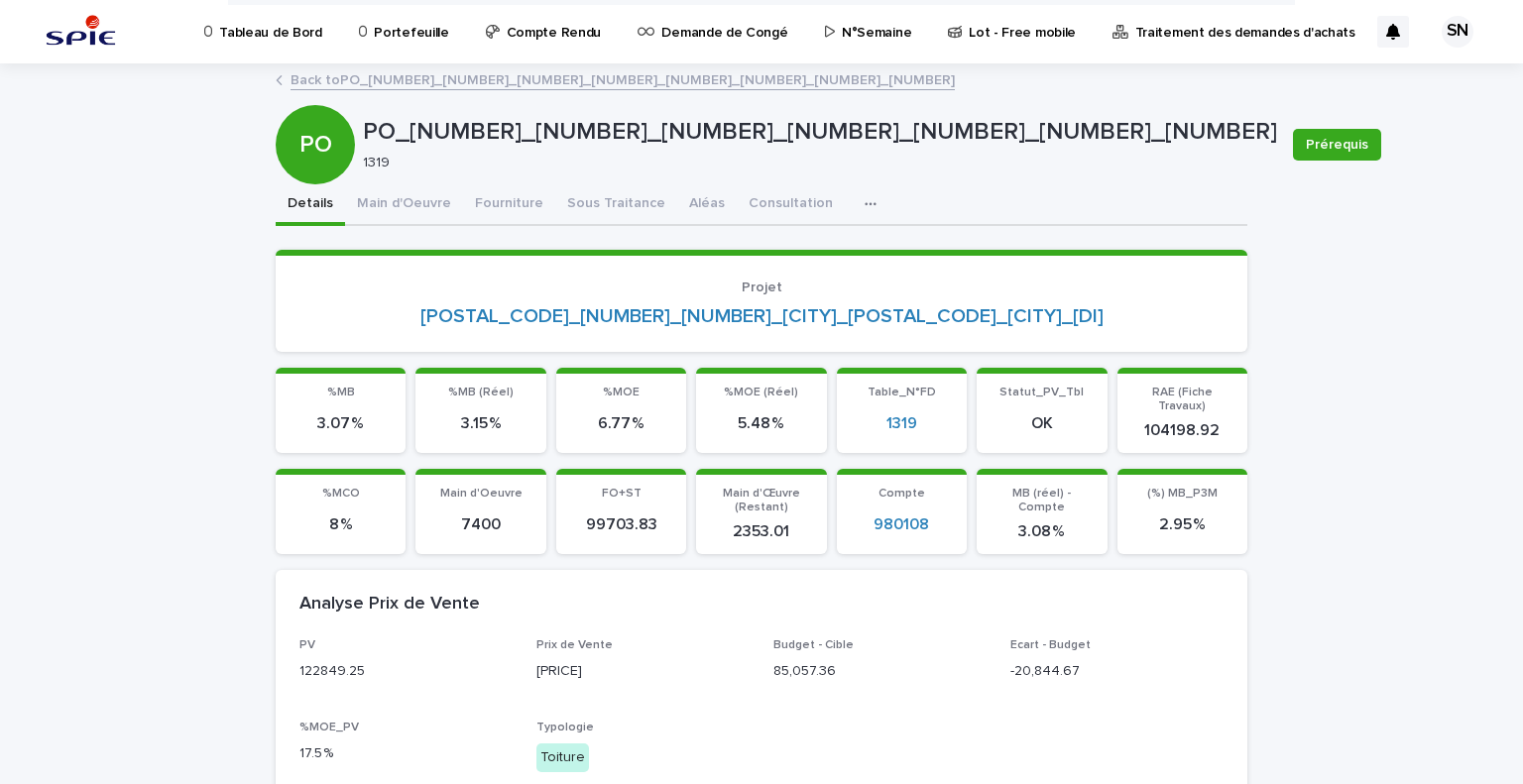 drag, startPoint x: 742, startPoint y: 562, endPoint x: 690, endPoint y: 269, distance: 297.57856 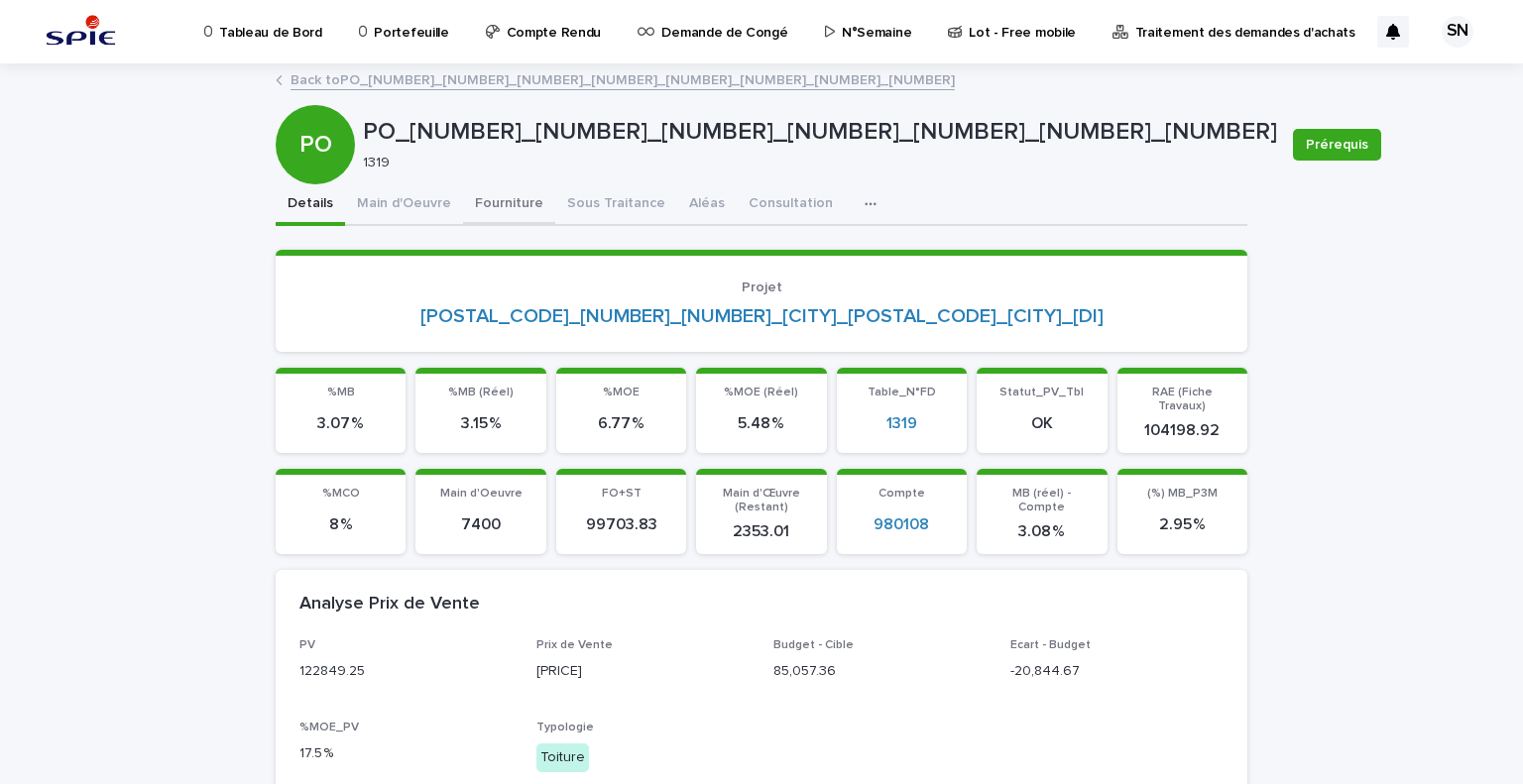 click on "Fourniture" at bounding box center [509, 205] 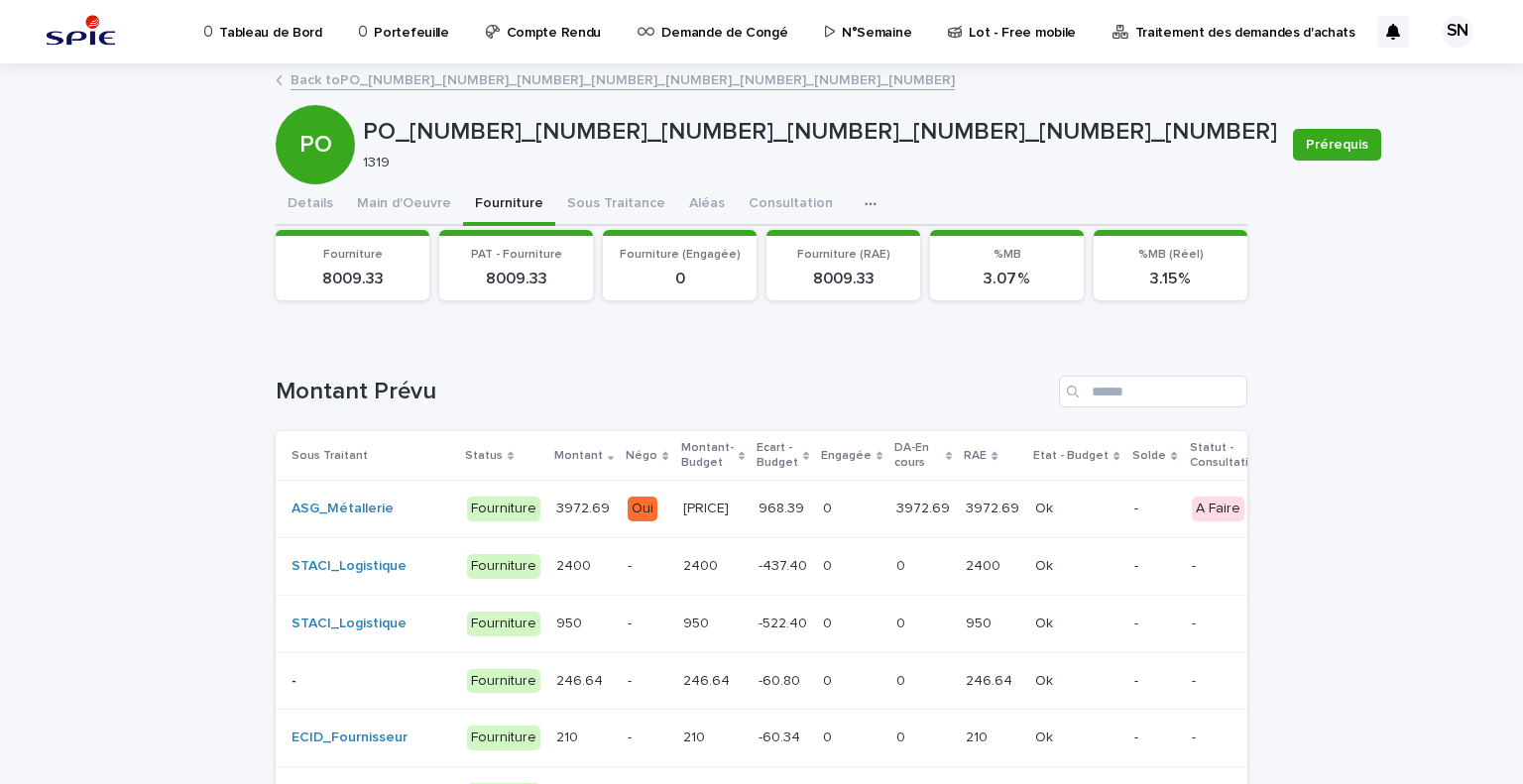 click at bounding box center (852, 566) 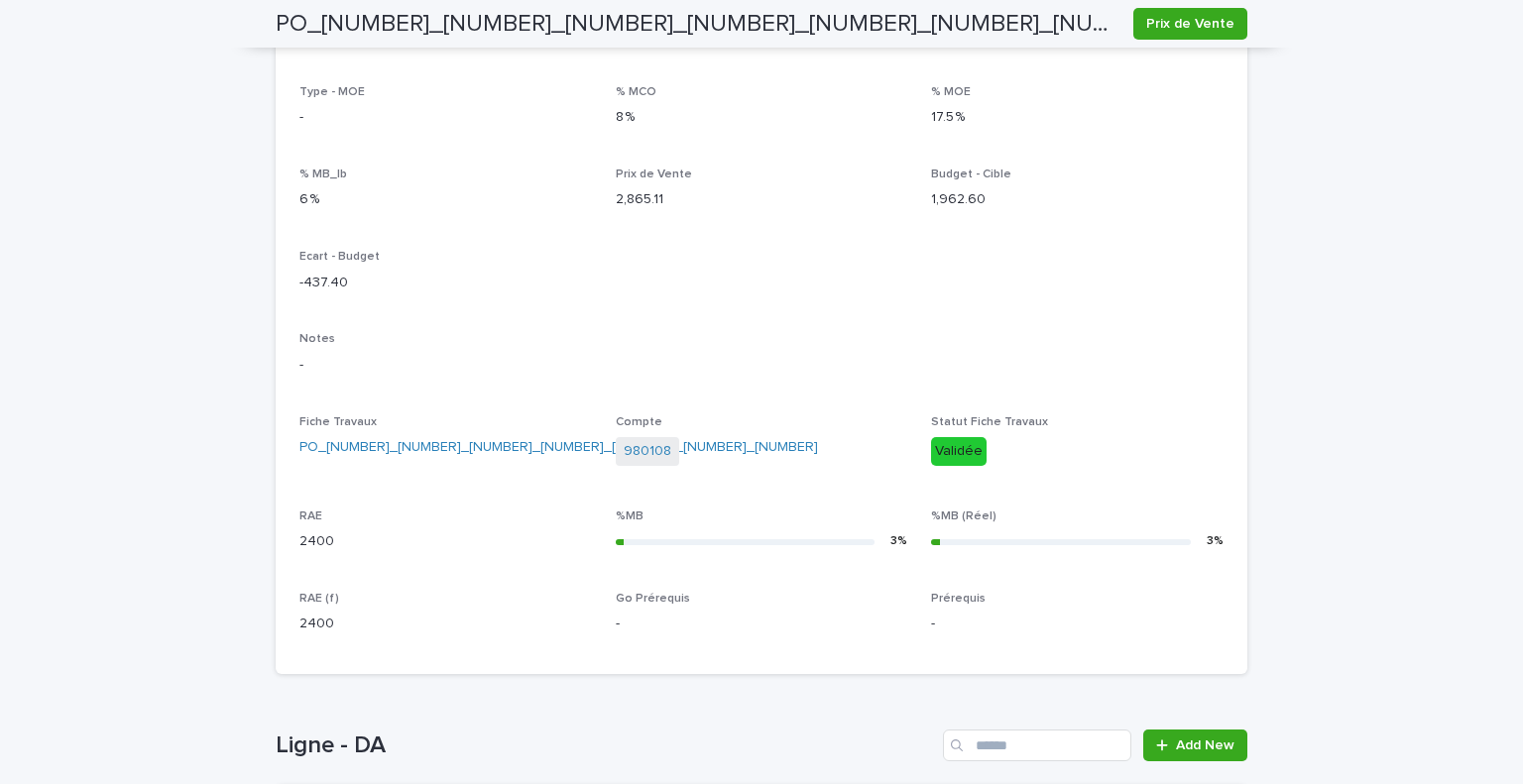 scroll, scrollTop: 694, scrollLeft: 0, axis: vertical 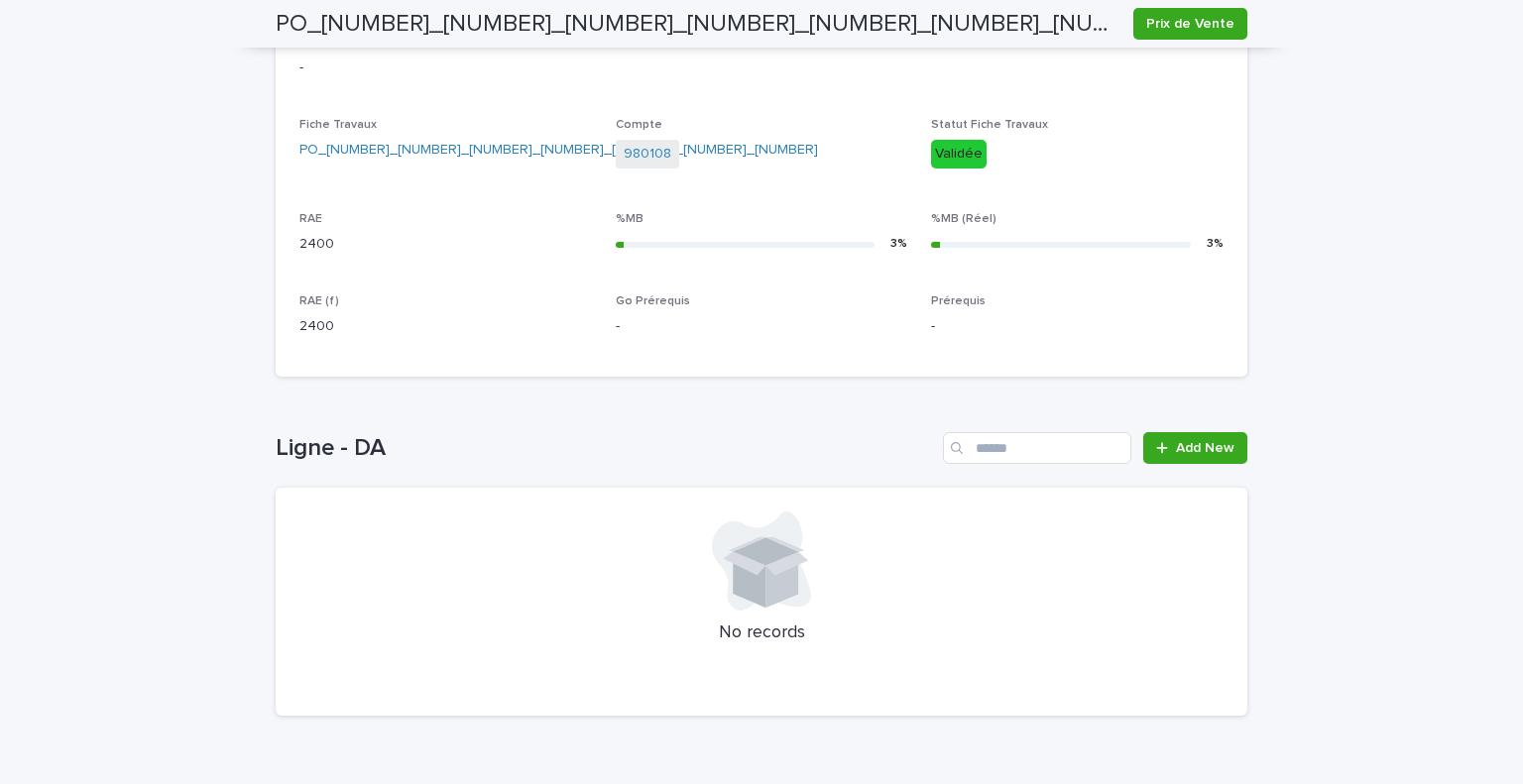 click on "Loading... Saving… Ligne - DA Add New No records" at bounding box center (762, 562) 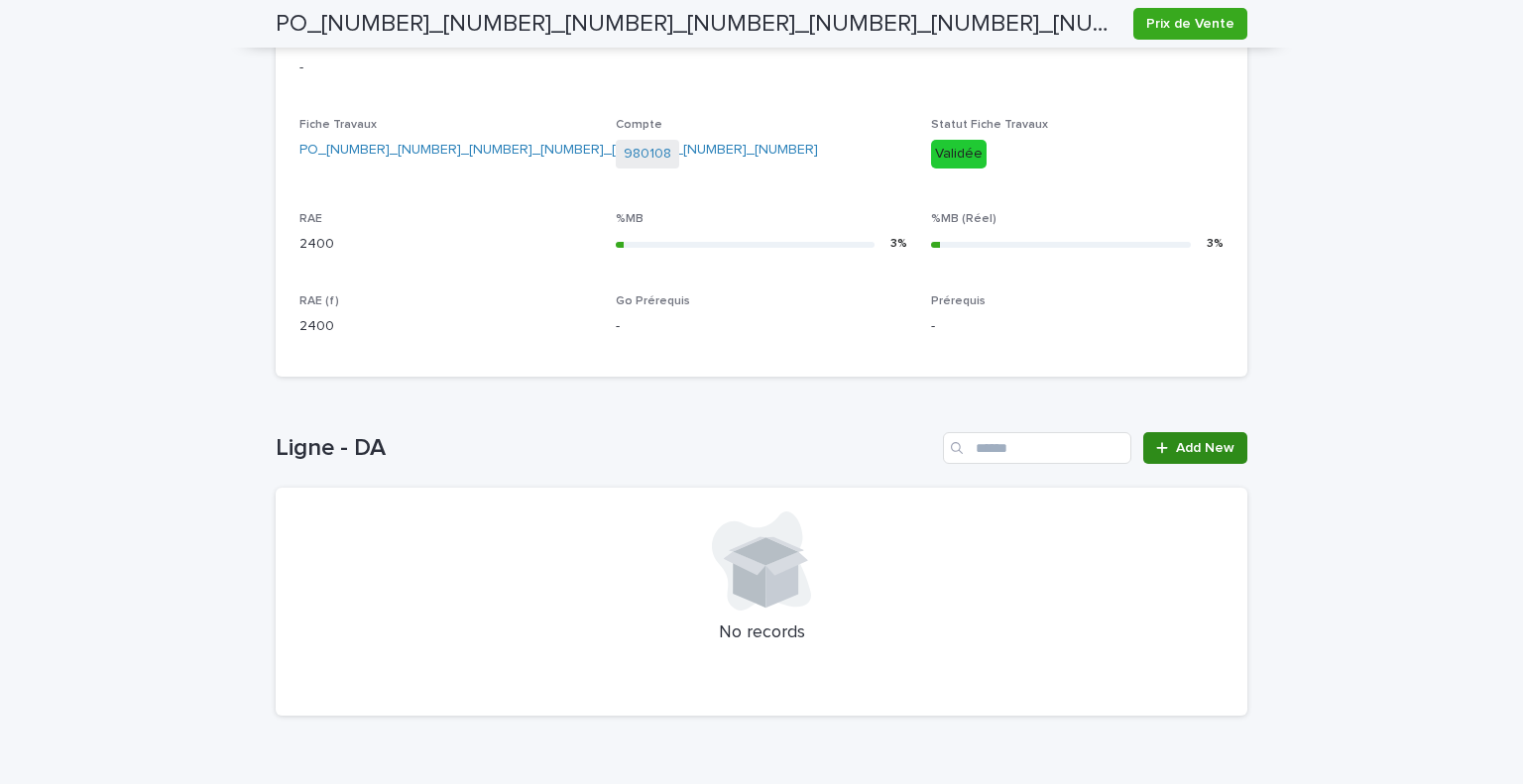 click on "Add New" at bounding box center [1195, 448] 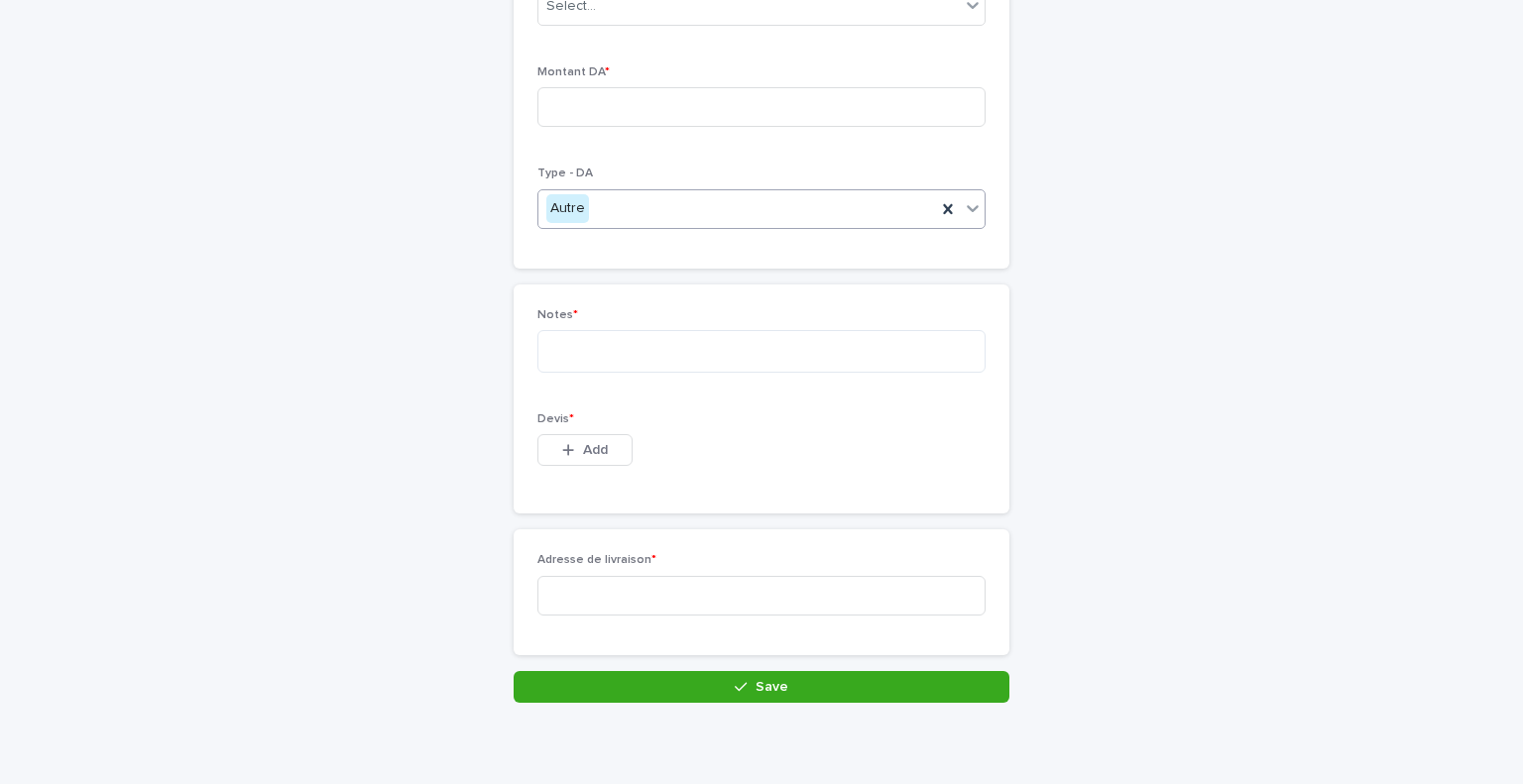scroll, scrollTop: 0, scrollLeft: 0, axis: both 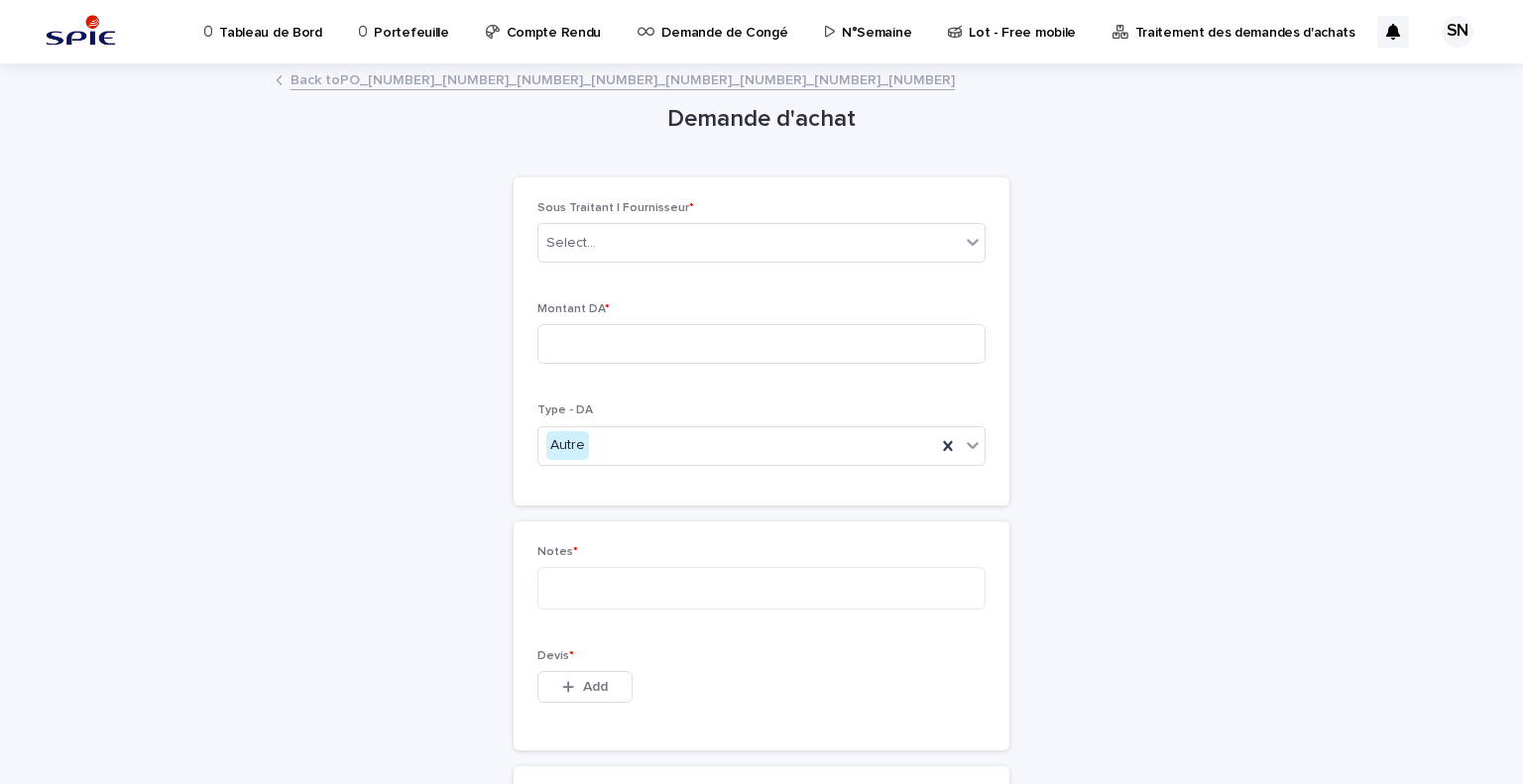 click on "Sous Traitant | Fournisseur * Select..." at bounding box center [762, 240] 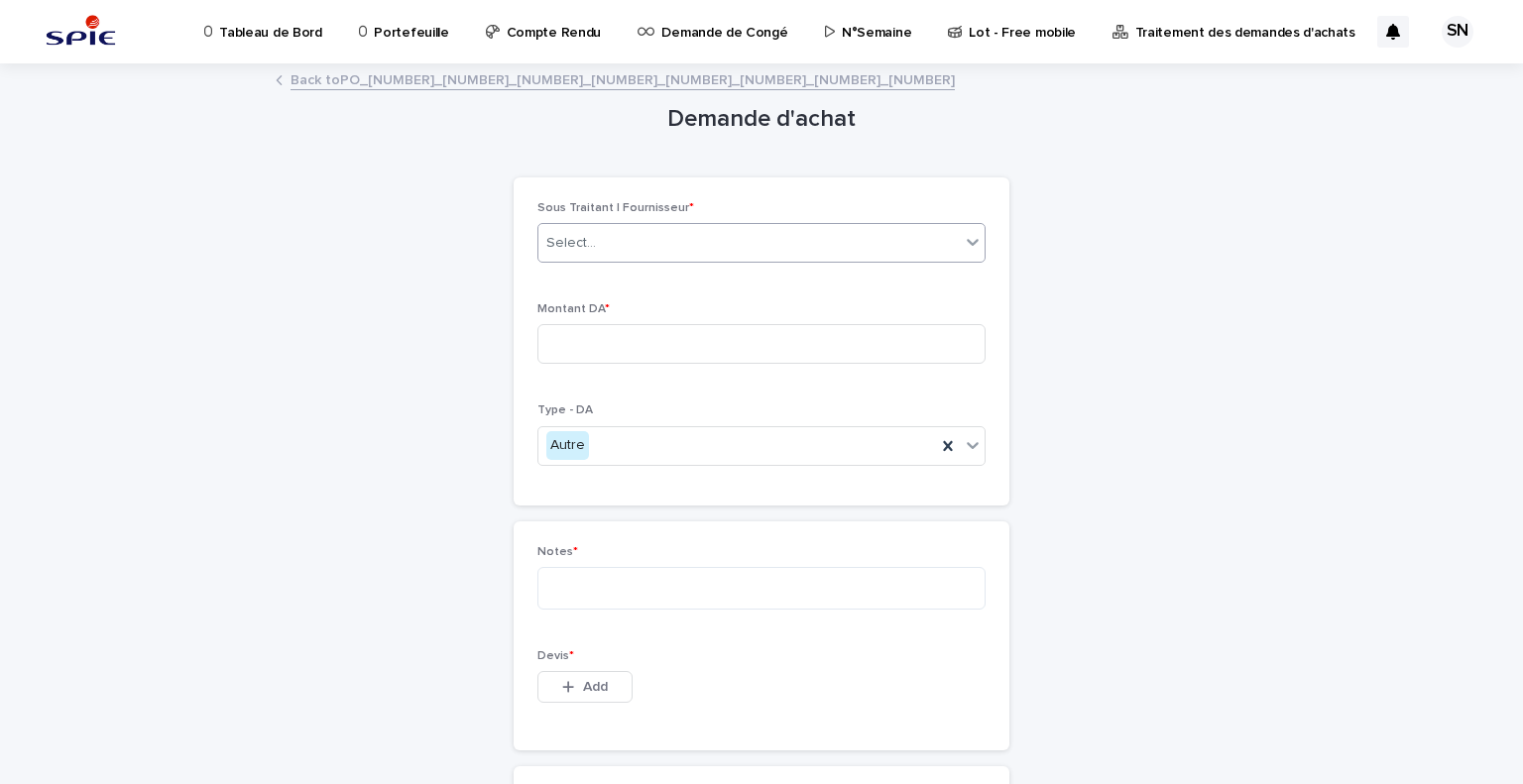click on "Select..." at bounding box center (749, 243) 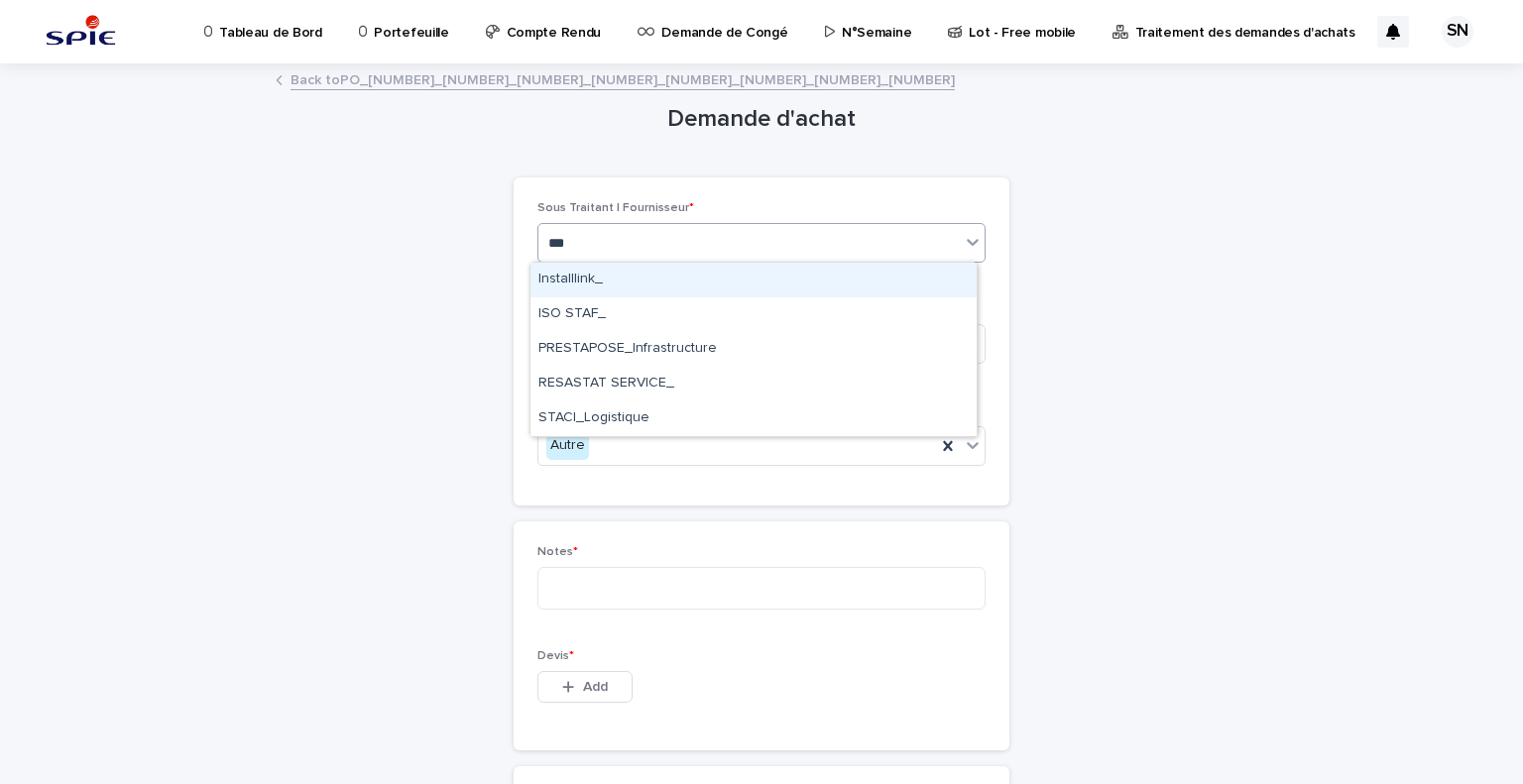 type on "****" 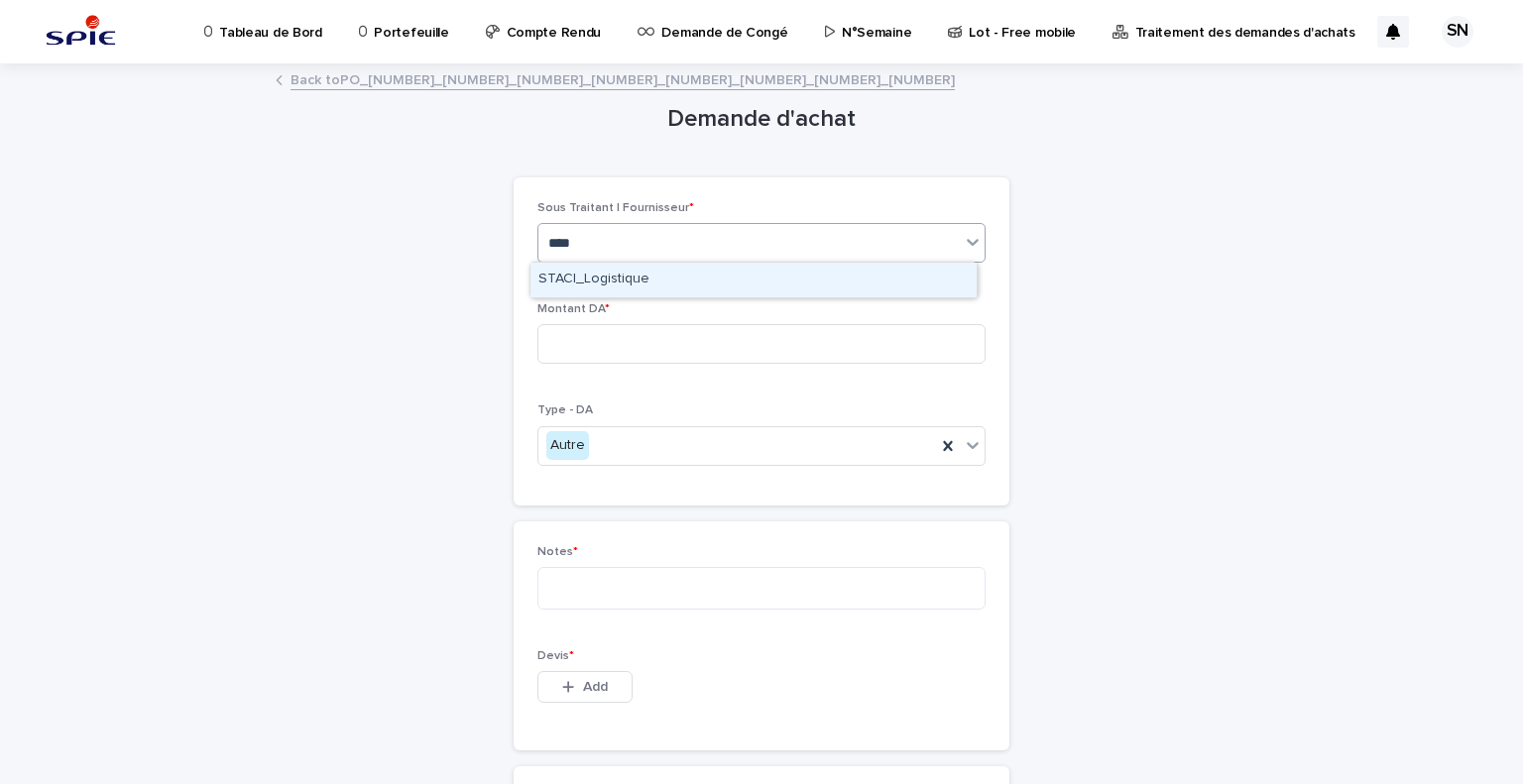 click on "STACI_Logistique" at bounding box center (754, 280) 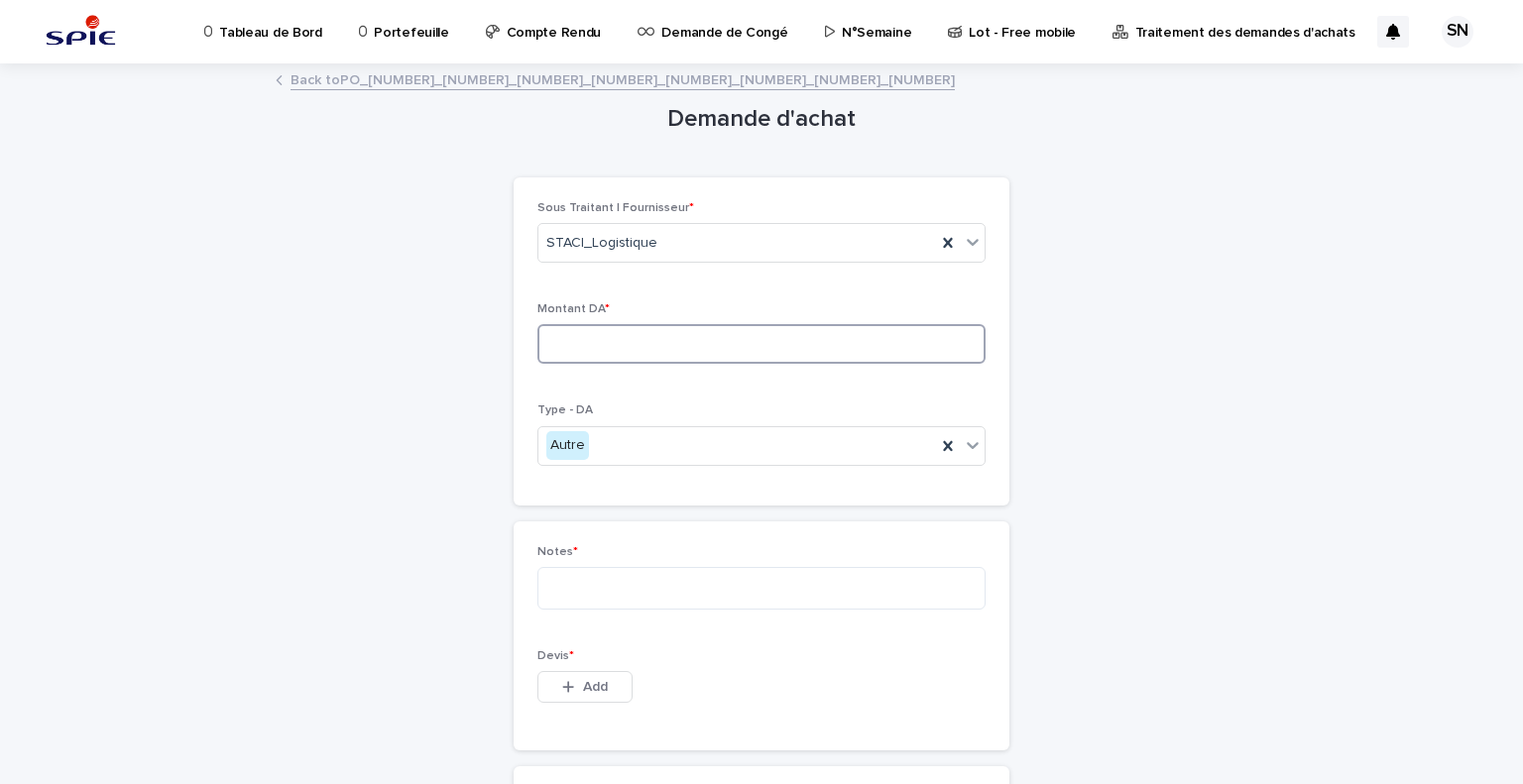 click at bounding box center (762, 344) 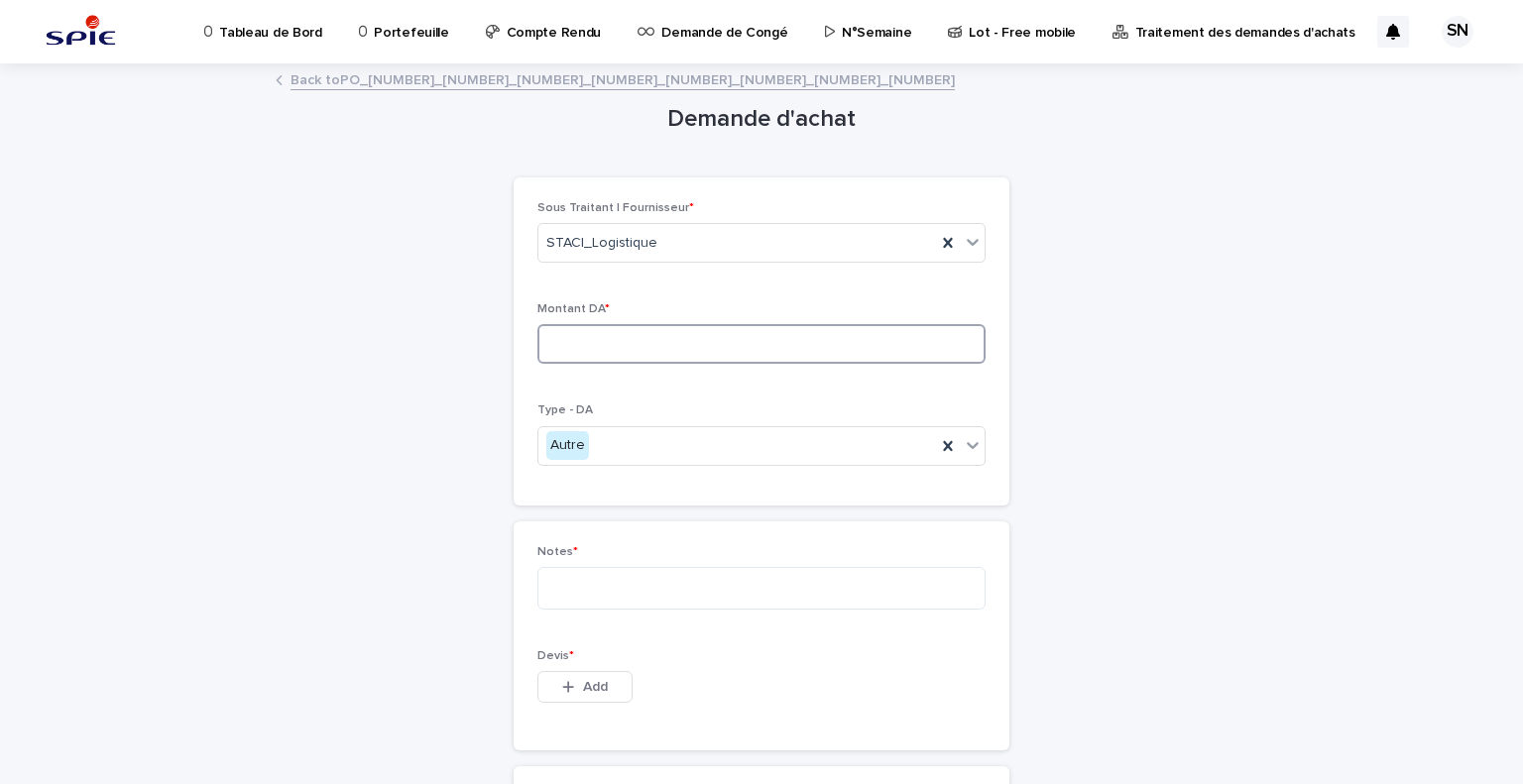 click at bounding box center (762, 344) 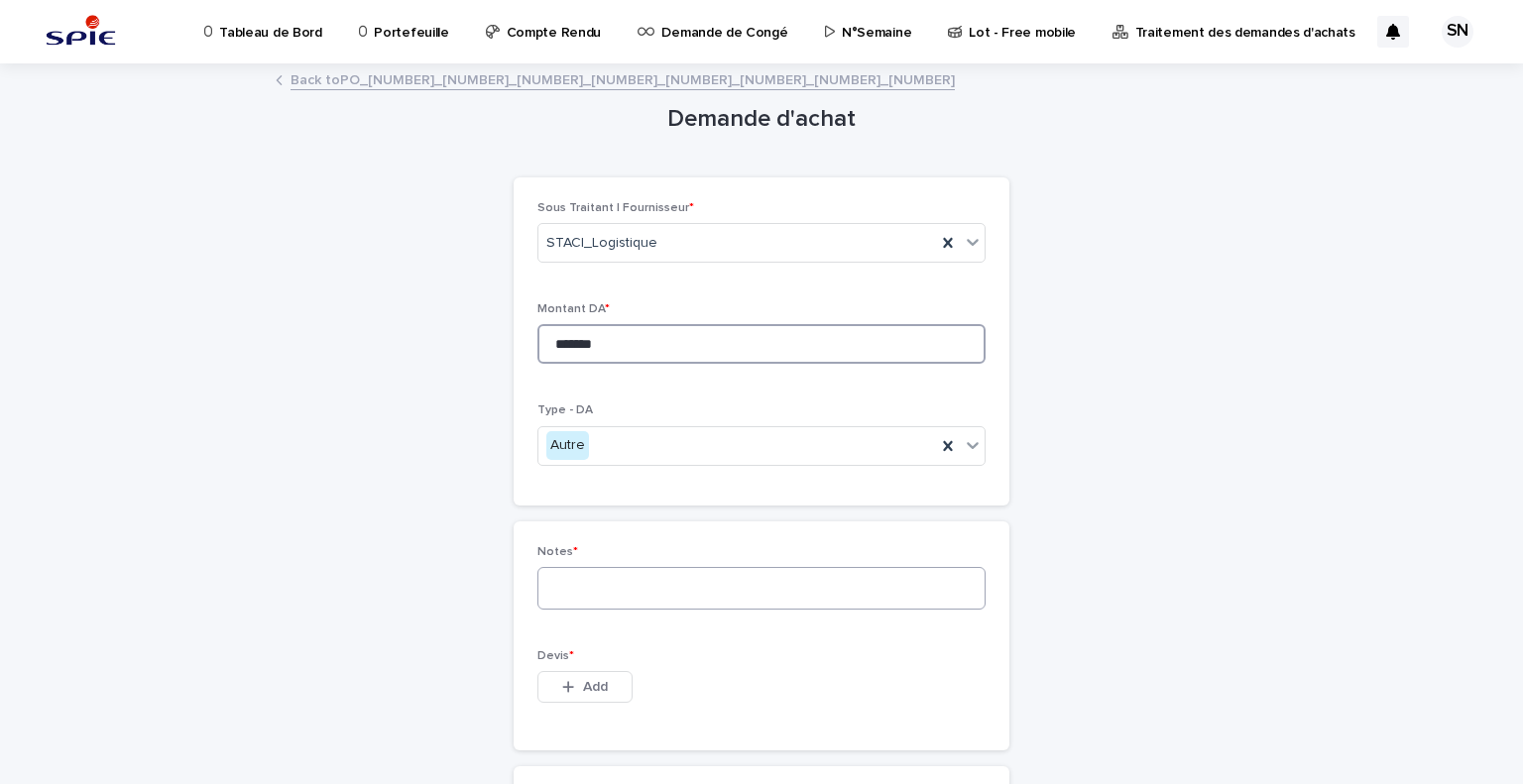 type on "*******" 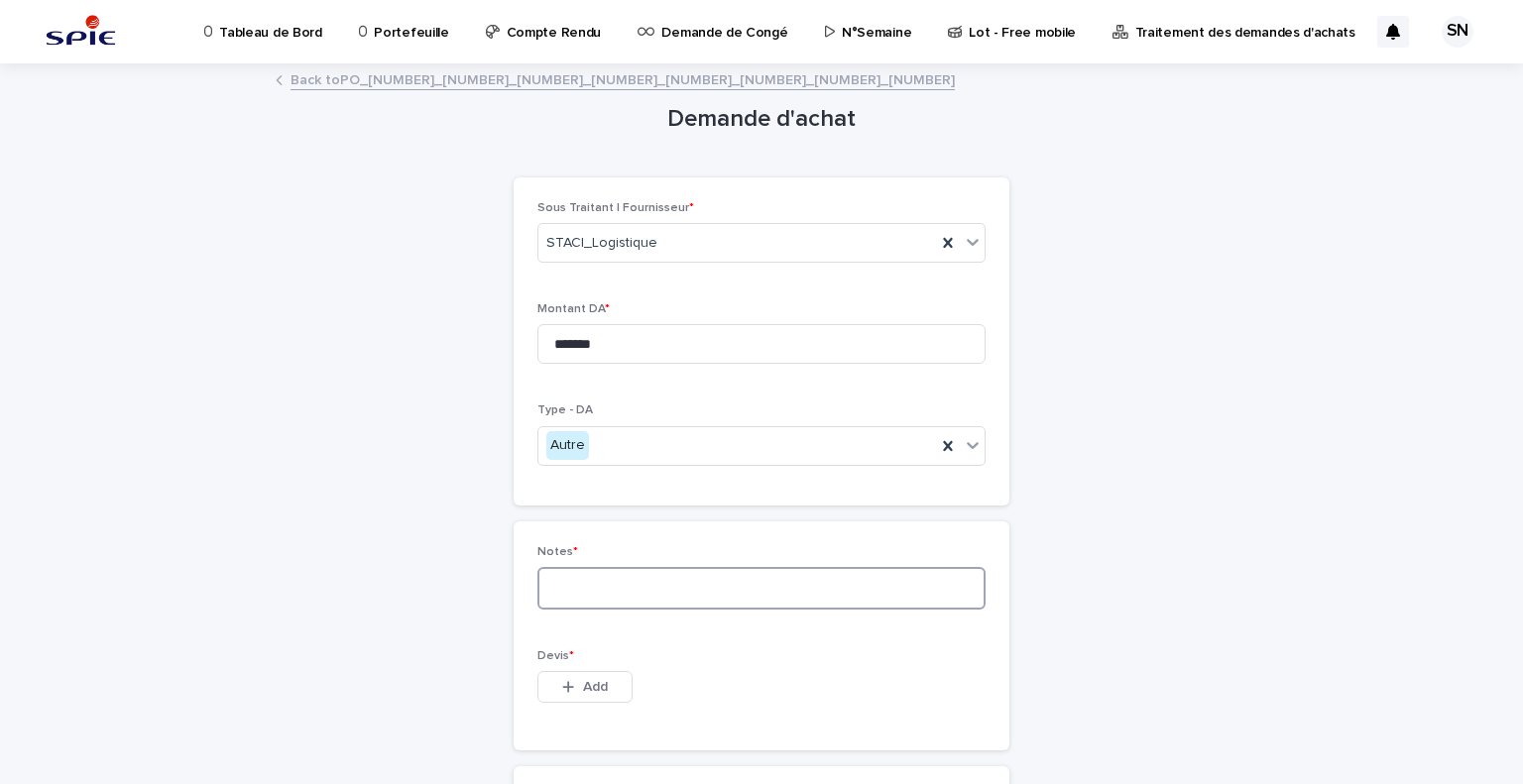click at bounding box center (762, 588) 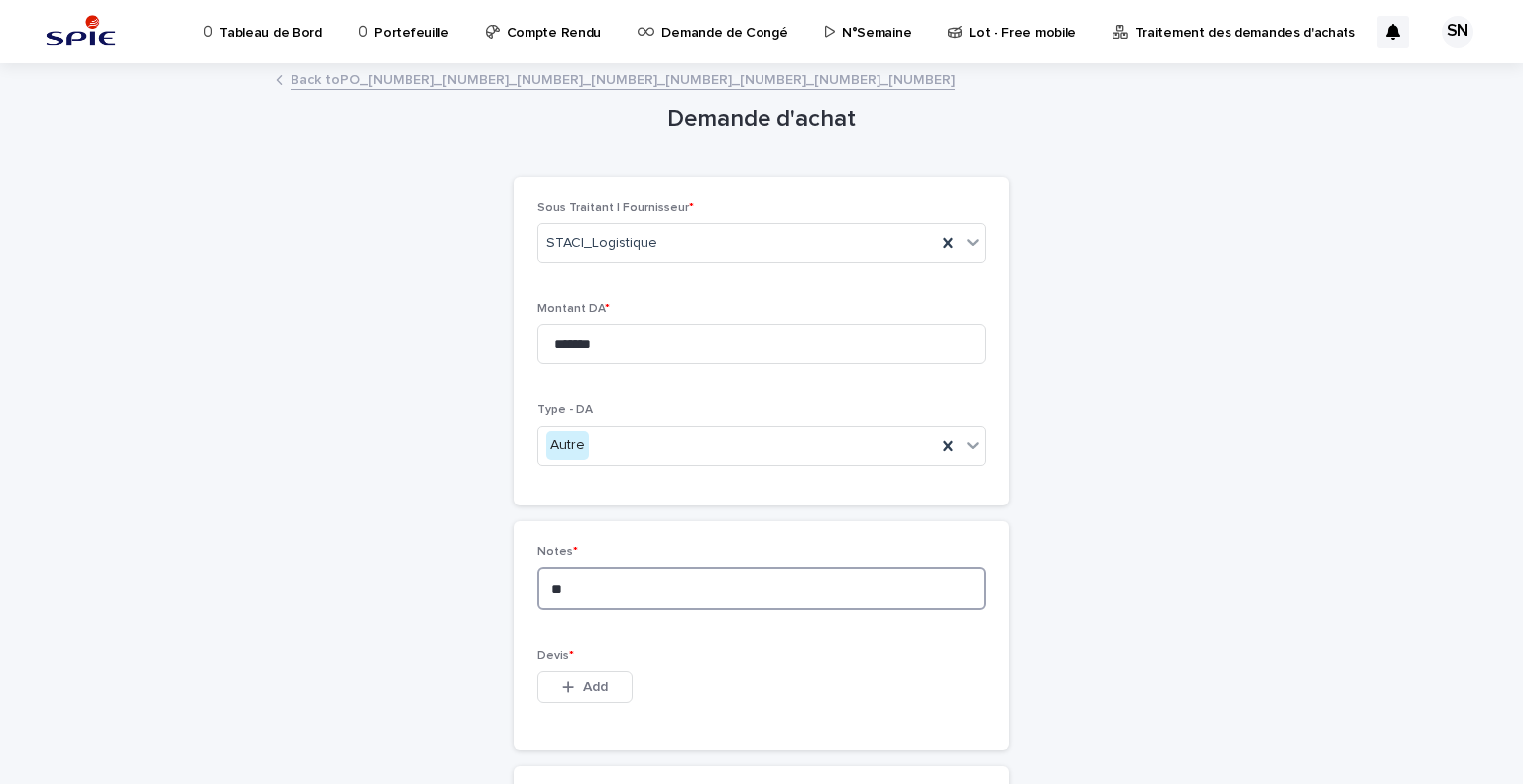 type on "*" 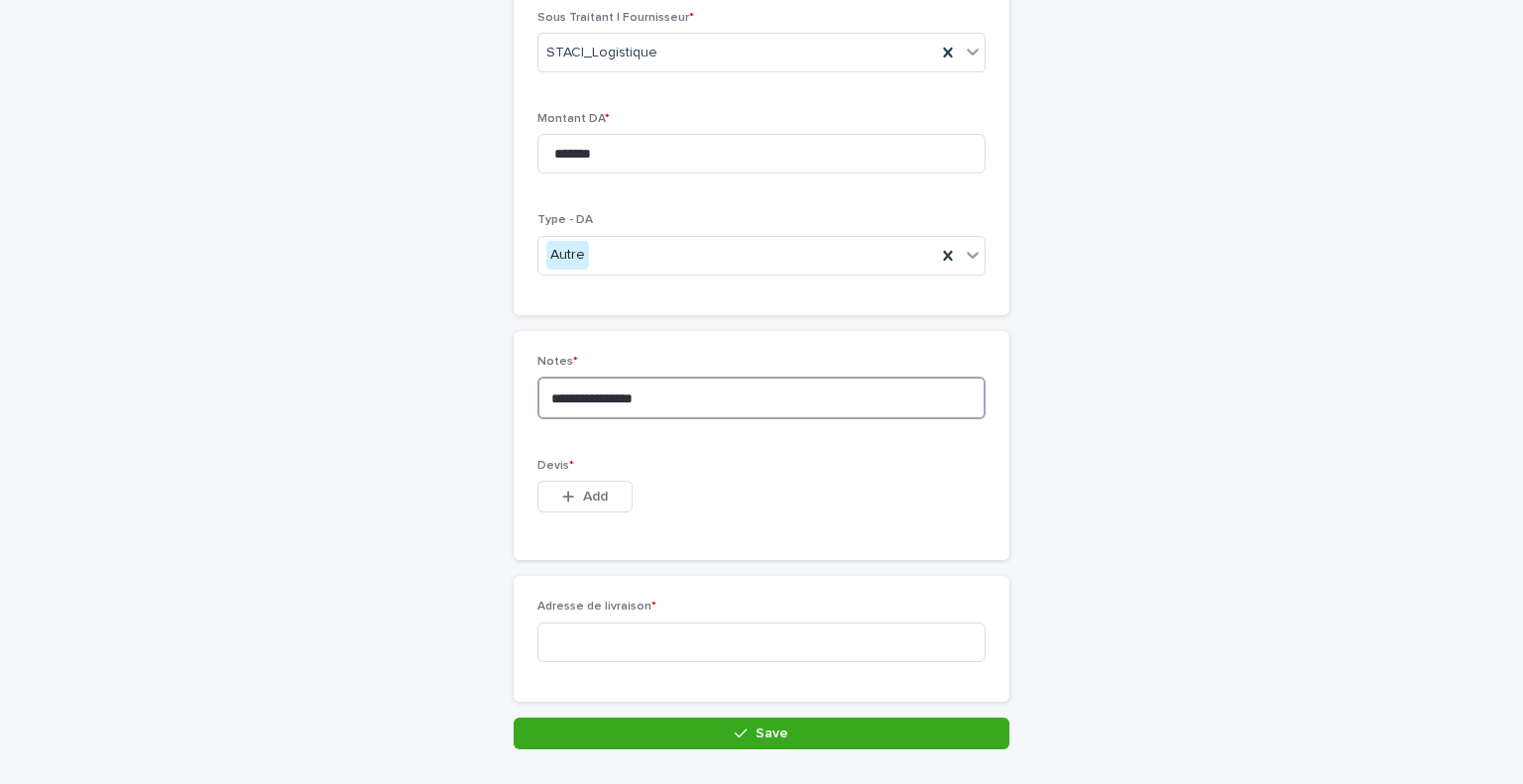 scroll, scrollTop: 197, scrollLeft: 0, axis: vertical 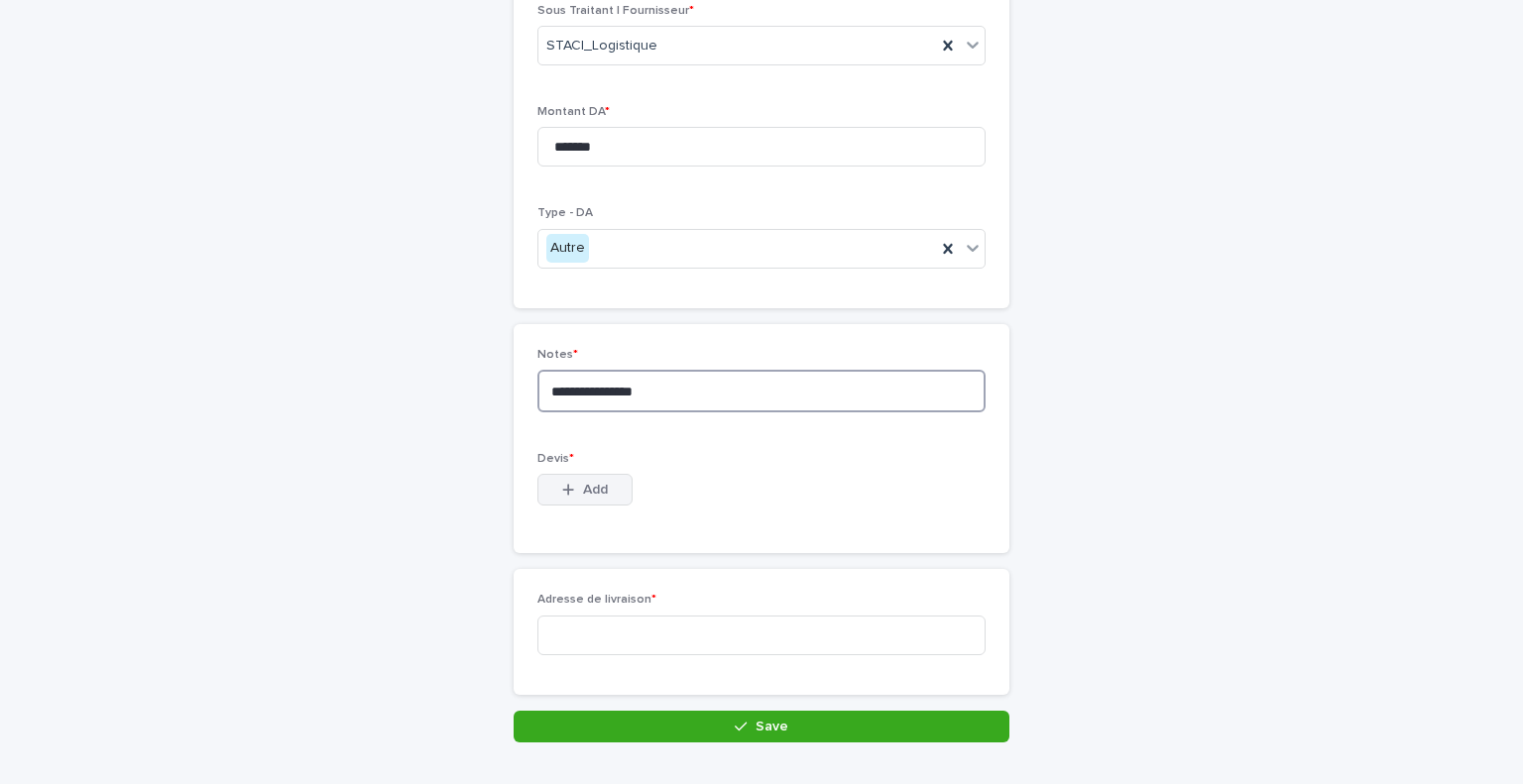 type on "**********" 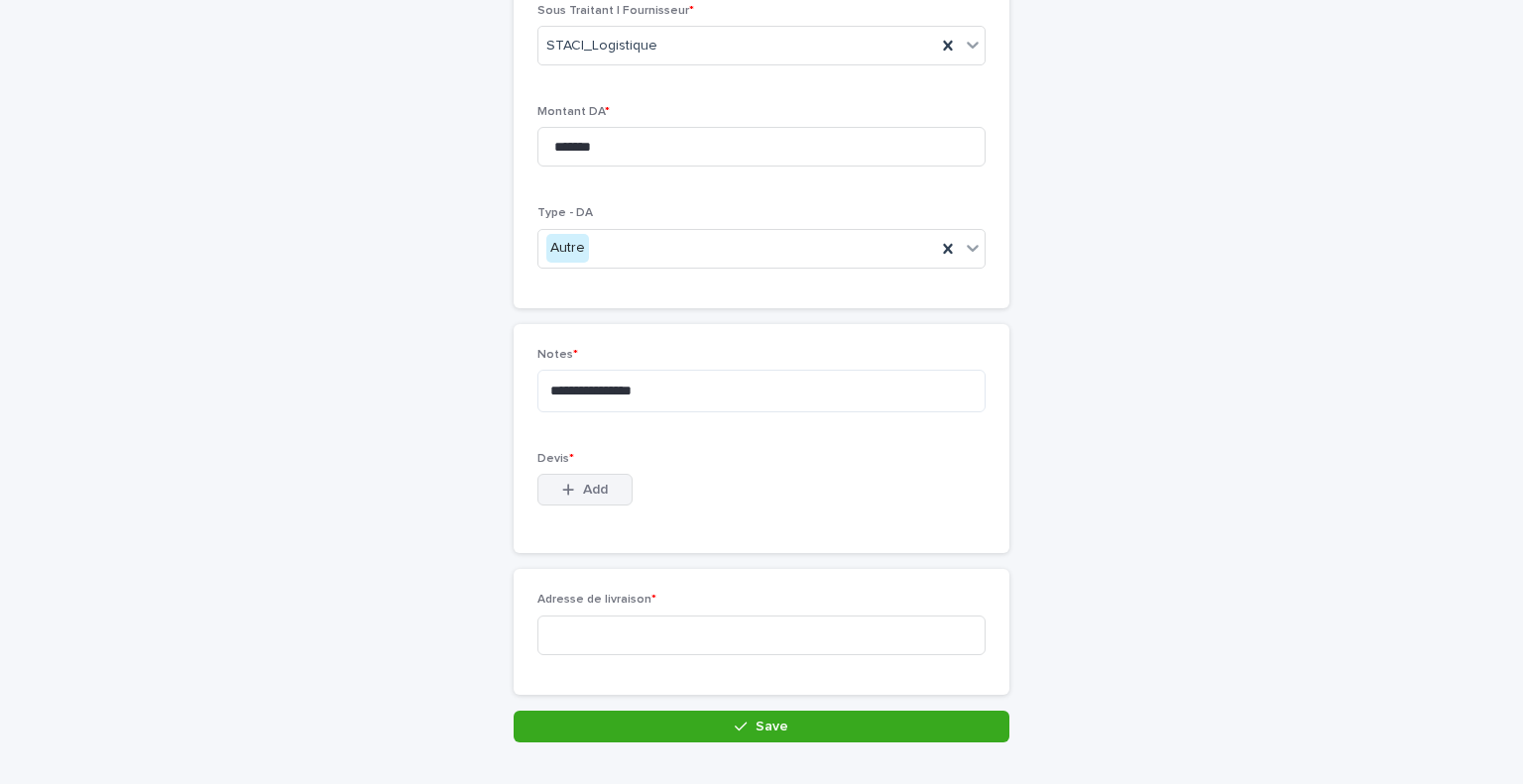 click on "Add" at bounding box center (585, 490) 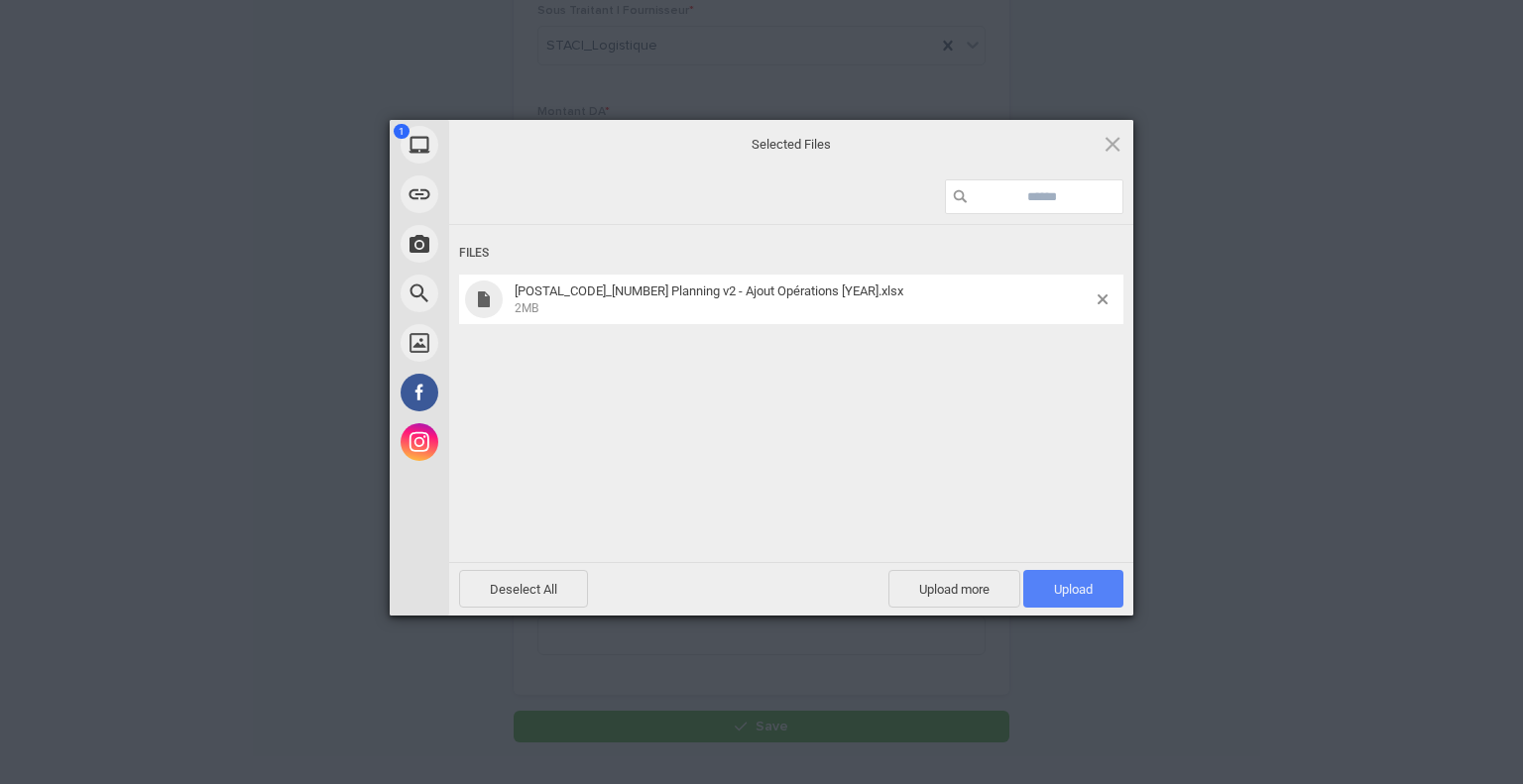 click on "Upload
1" at bounding box center (1073, 589) 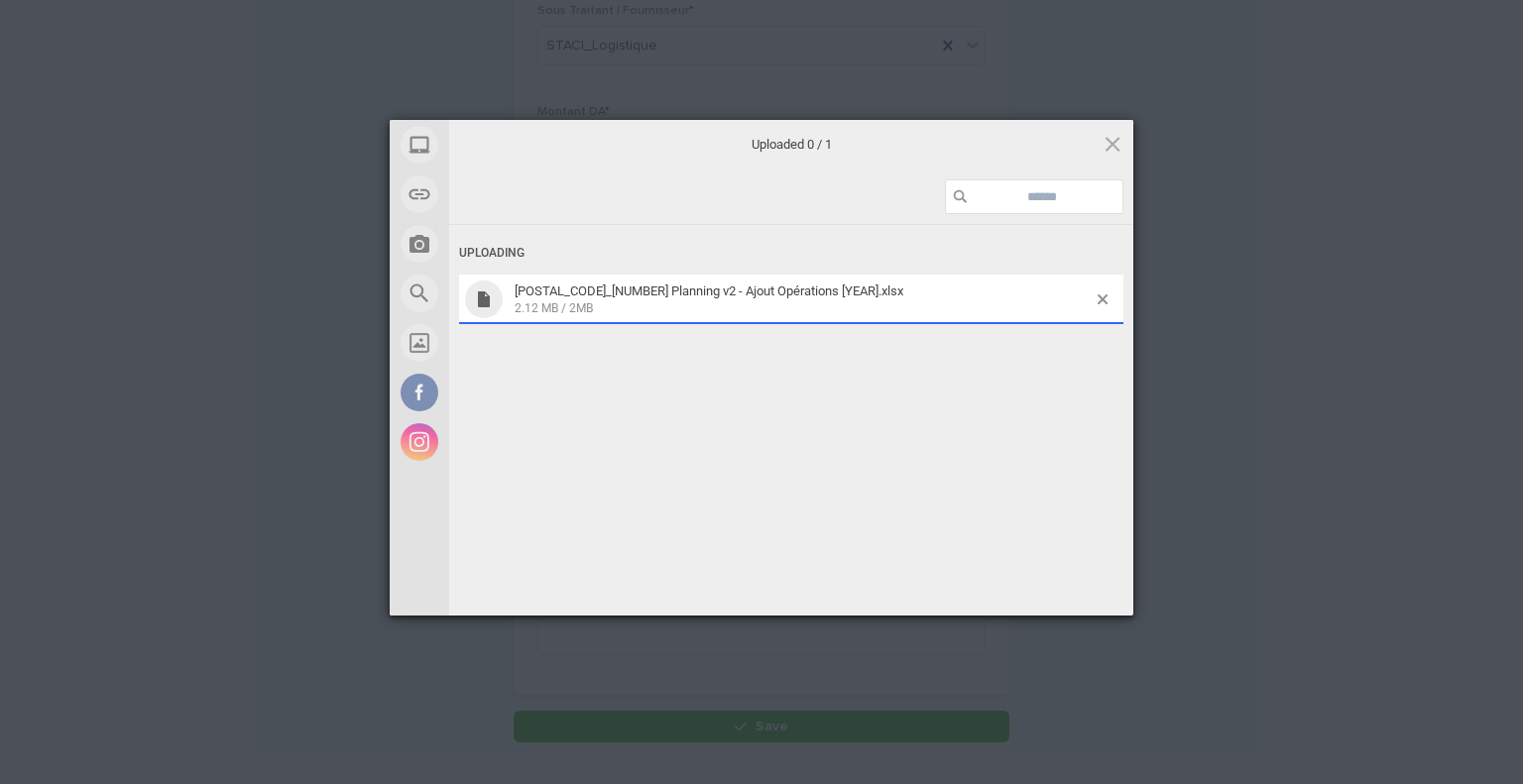 click on "My Device         Link (URL)         Take Photo         Web Search         Unsplash         Facebook         Instagram
Uploaded [NUMBER] / [NUMBER]
Uploading
[POSTAL_CODE]_[NUMBER] Planning v2 - Ajout Opérations [YEAR].xlsx
[PRICE] MB /
[PRICE]MB
Deselect All
Upload more
Upload
[NUMBER]
Powered by   Filestack" at bounding box center (762, 392) 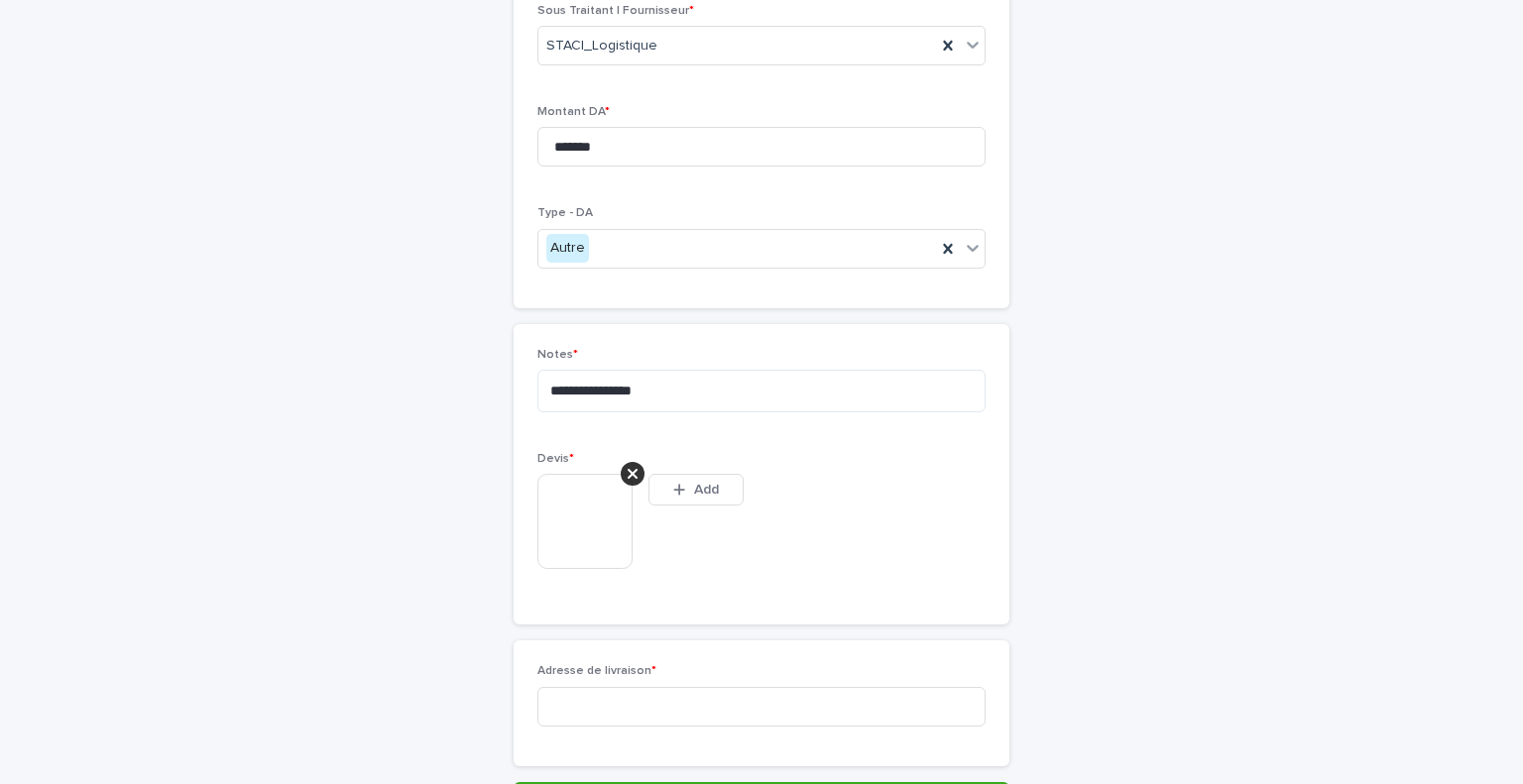 scroll, scrollTop: 233, scrollLeft: 0, axis: vertical 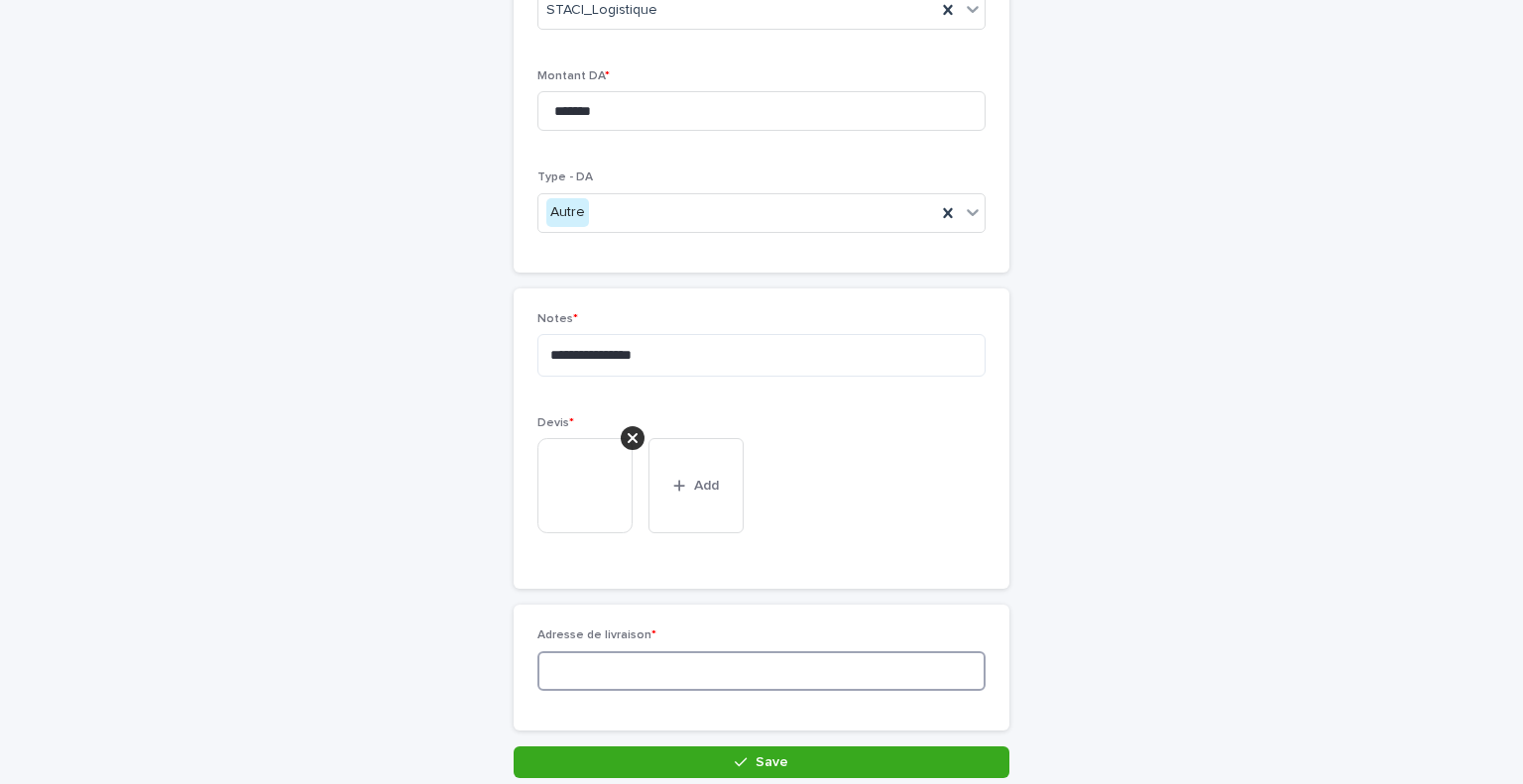 click at bounding box center [762, 671] 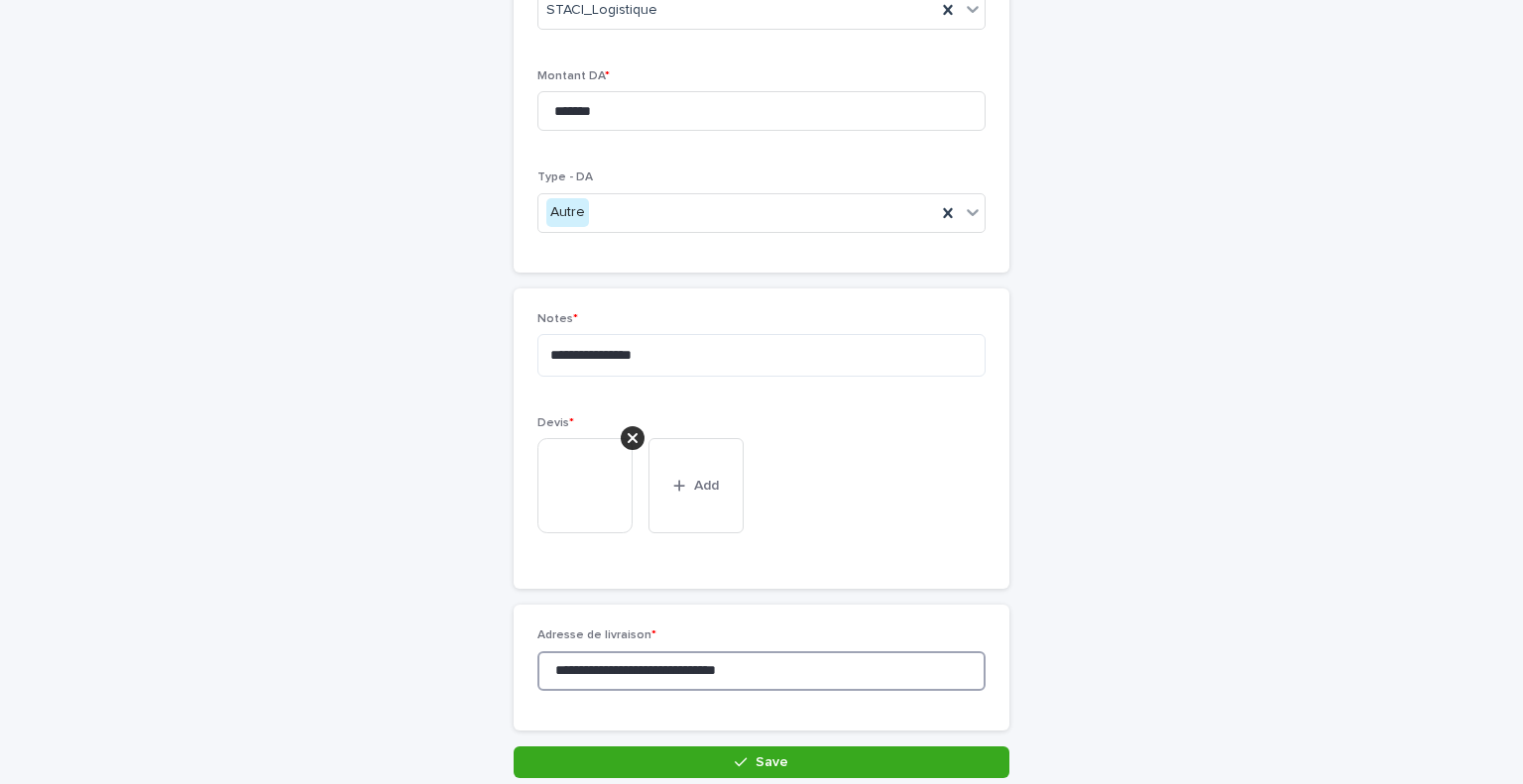 type on "**********" 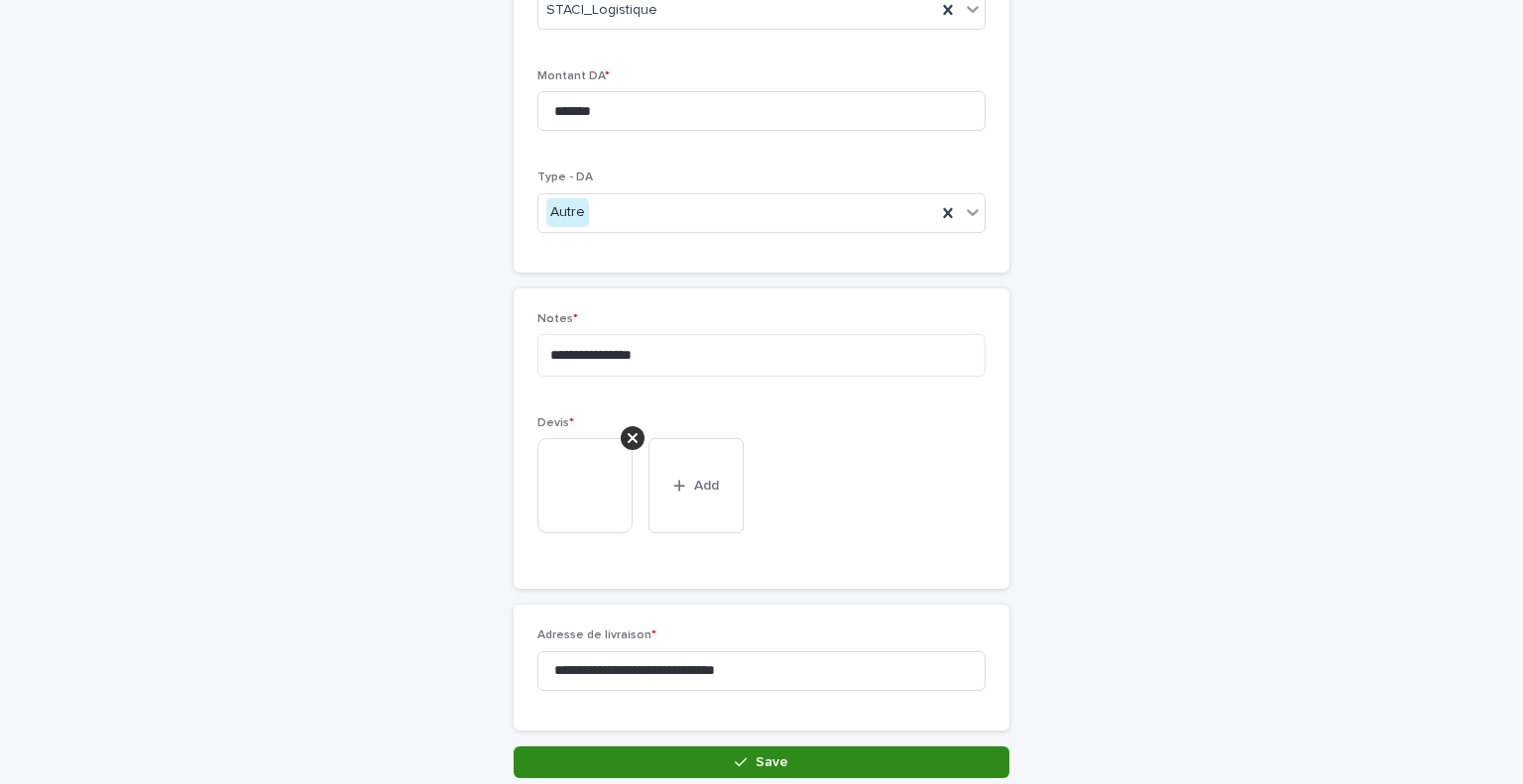 click on "Save" at bounding box center [762, 762] 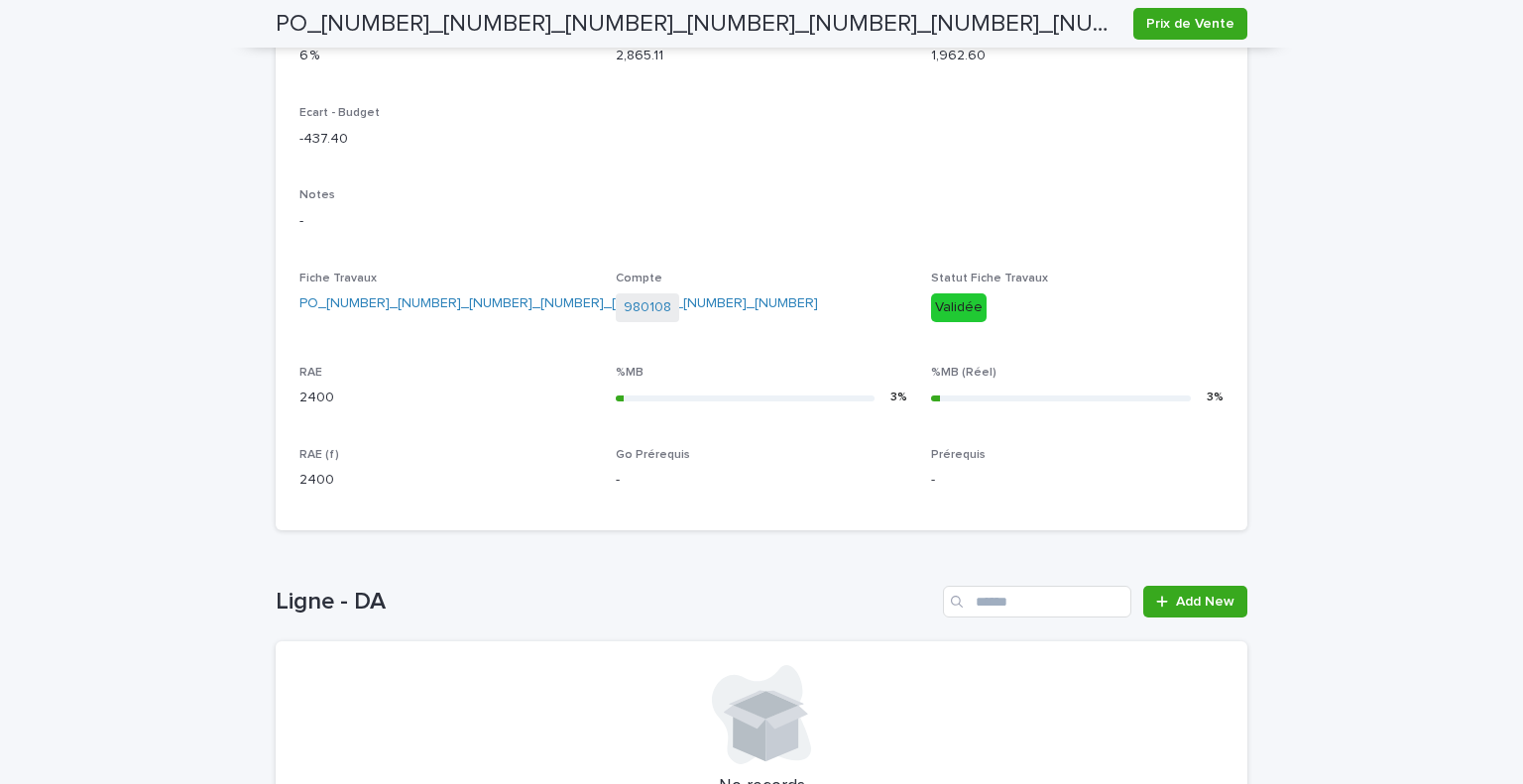 scroll, scrollTop: 737, scrollLeft: 0, axis: vertical 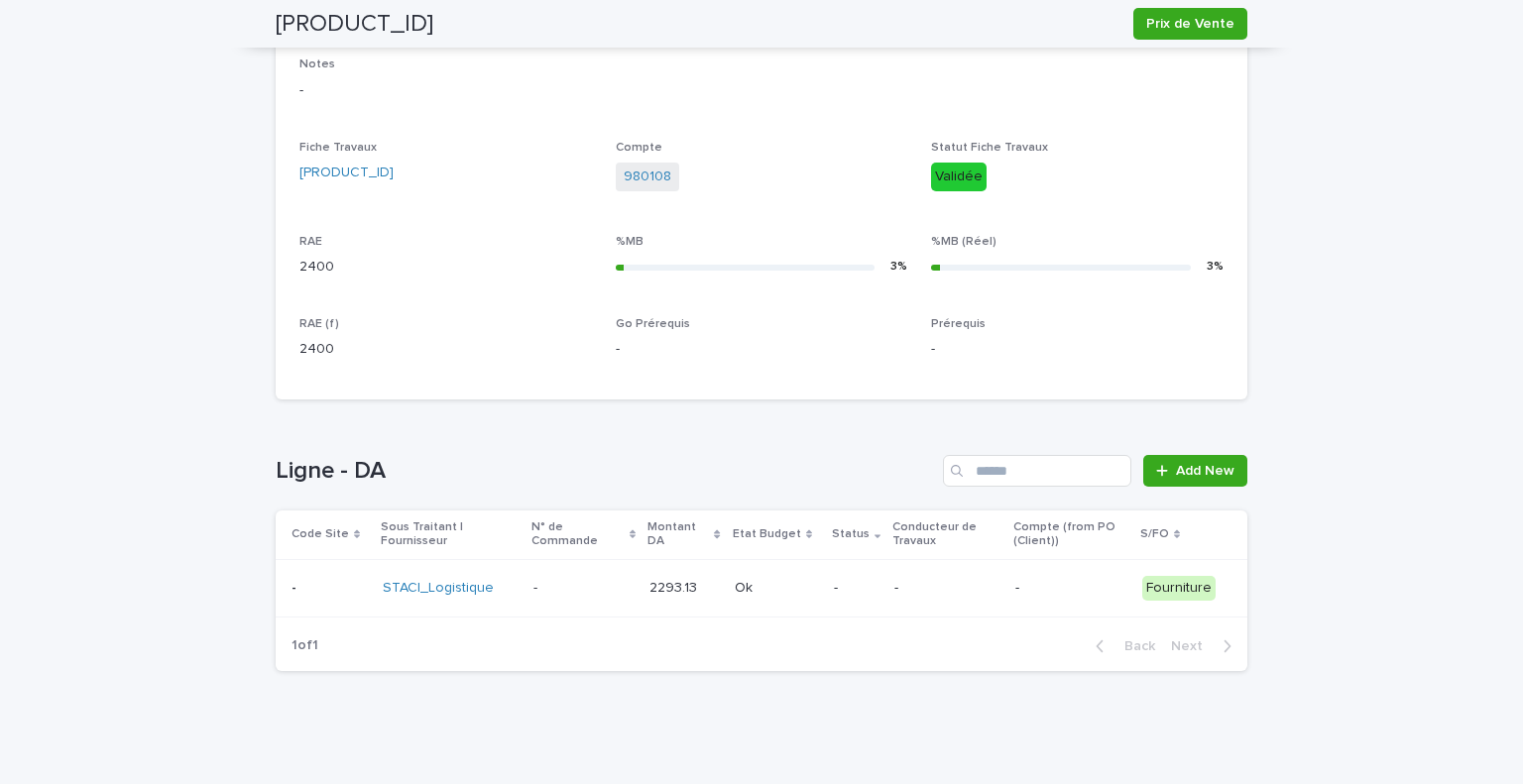 click on "-" at bounding box center (1071, 588) 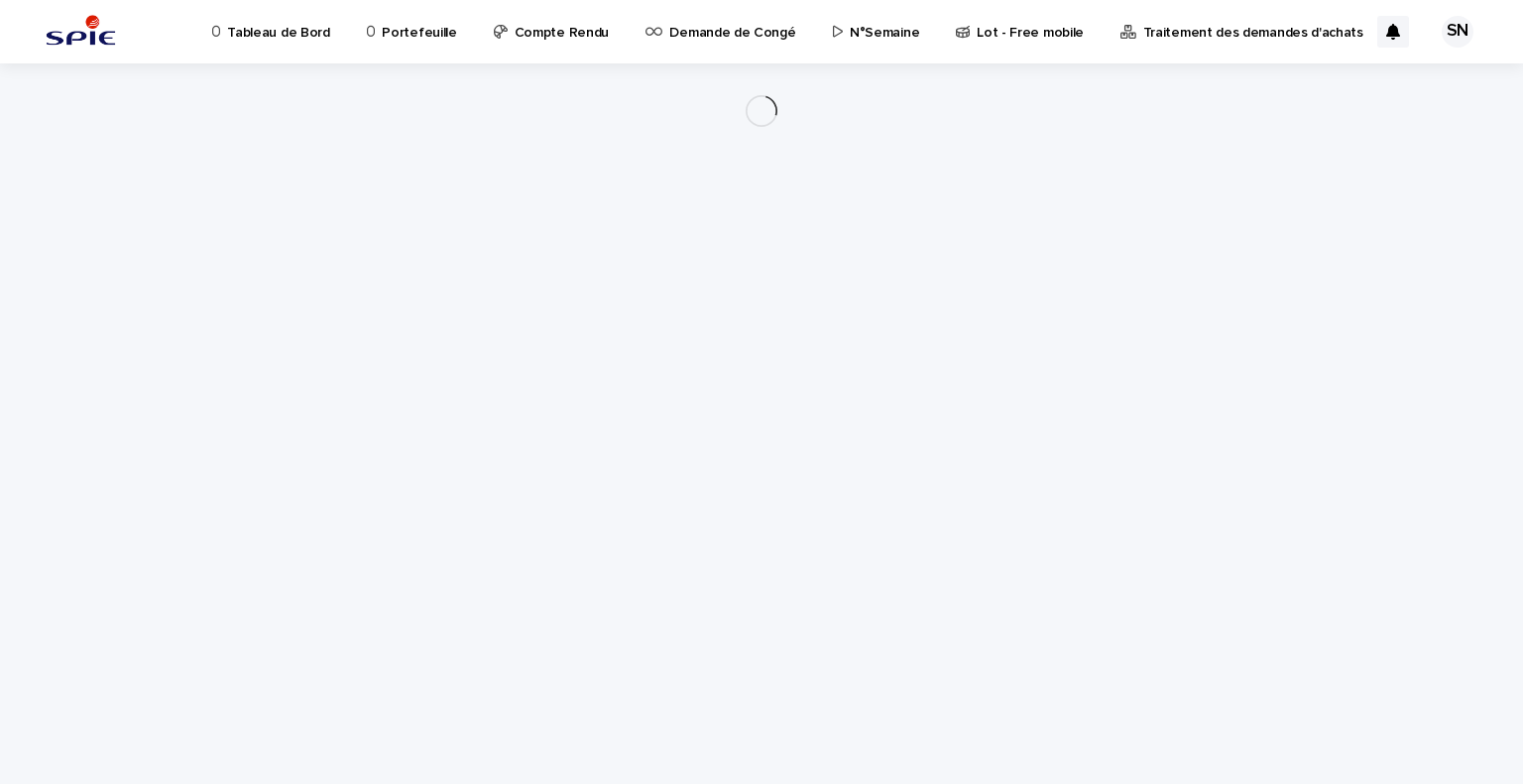 scroll, scrollTop: 0, scrollLeft: 0, axis: both 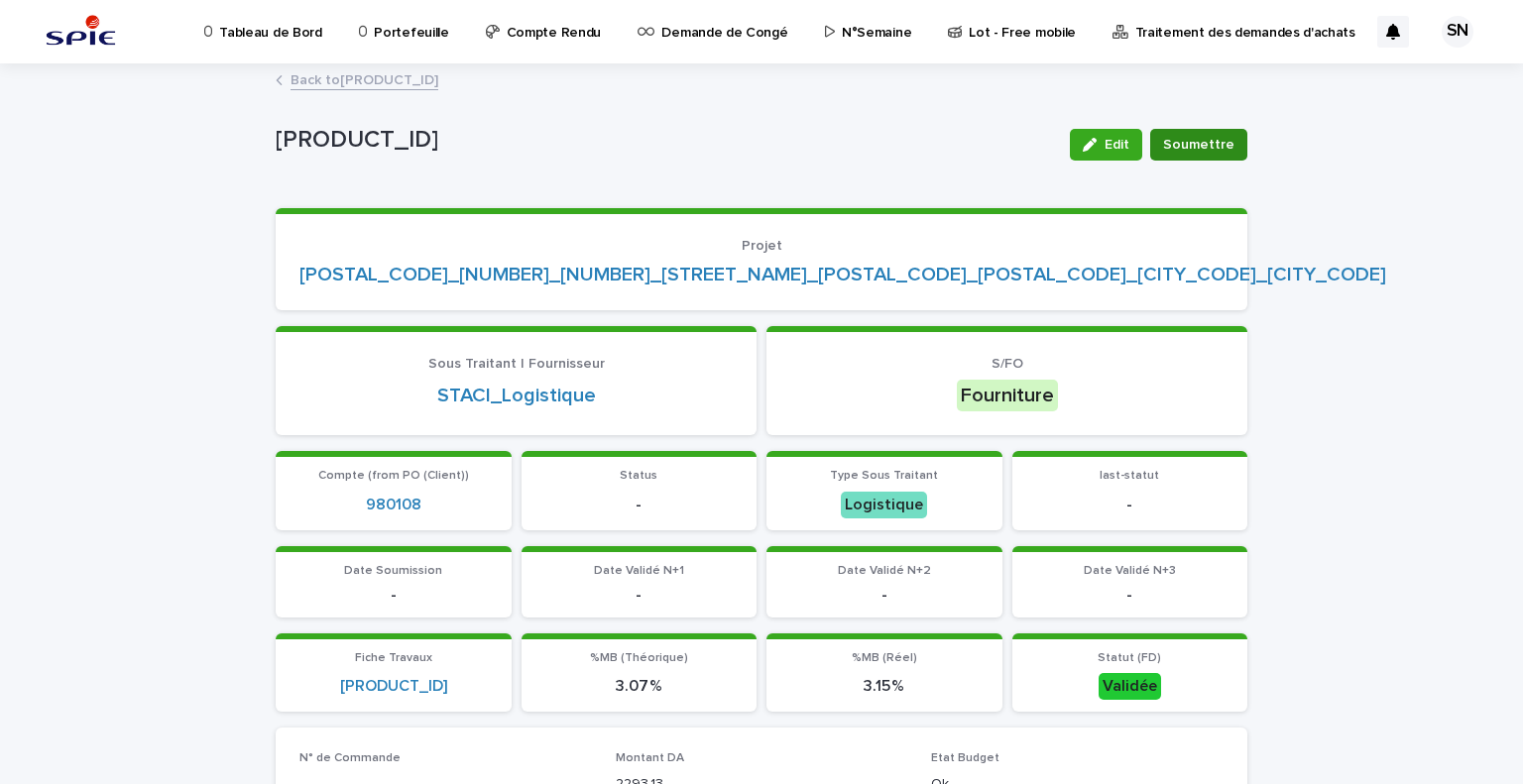 click on "Soumettre" at bounding box center (1199, 145) 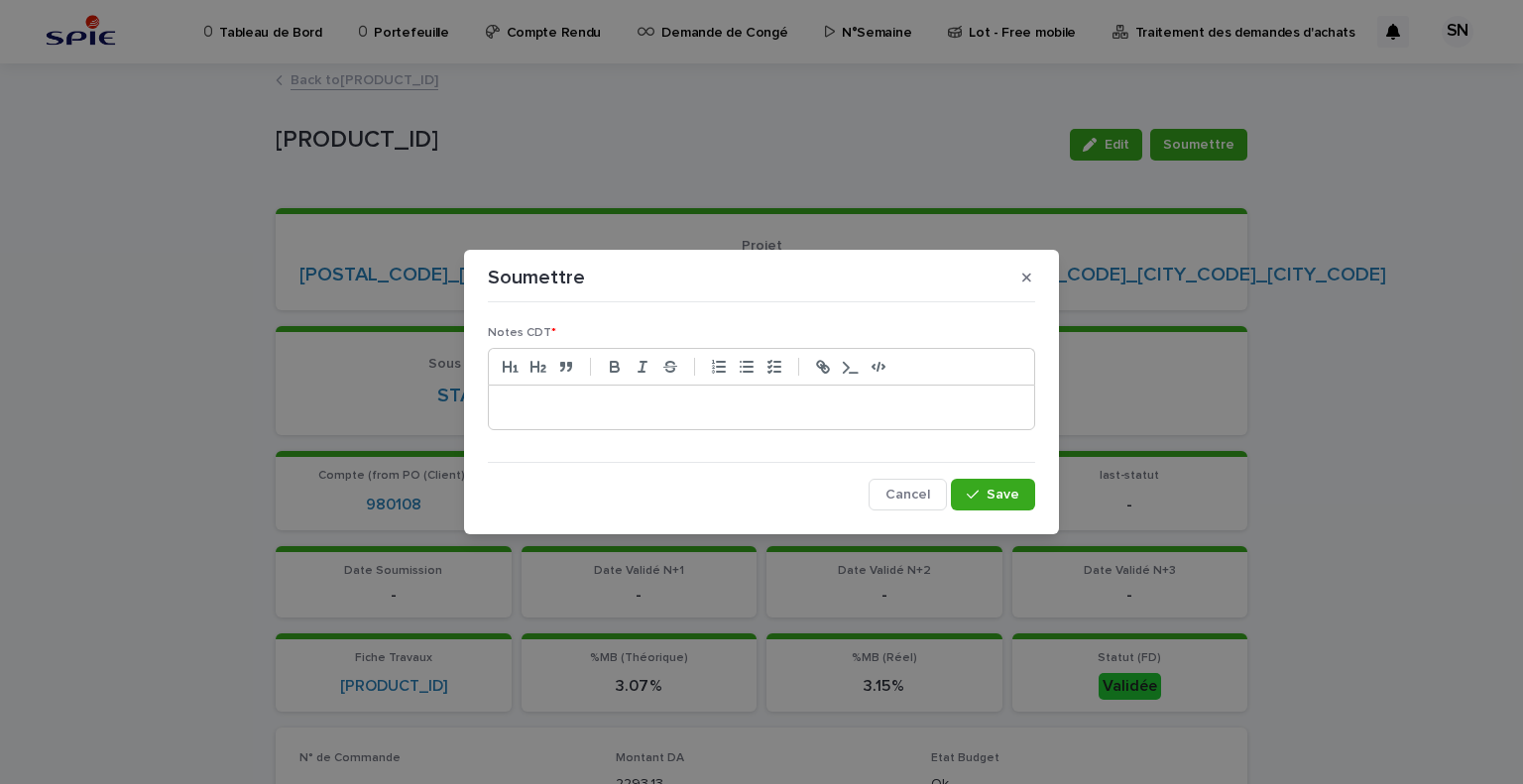 click at bounding box center [762, 407] 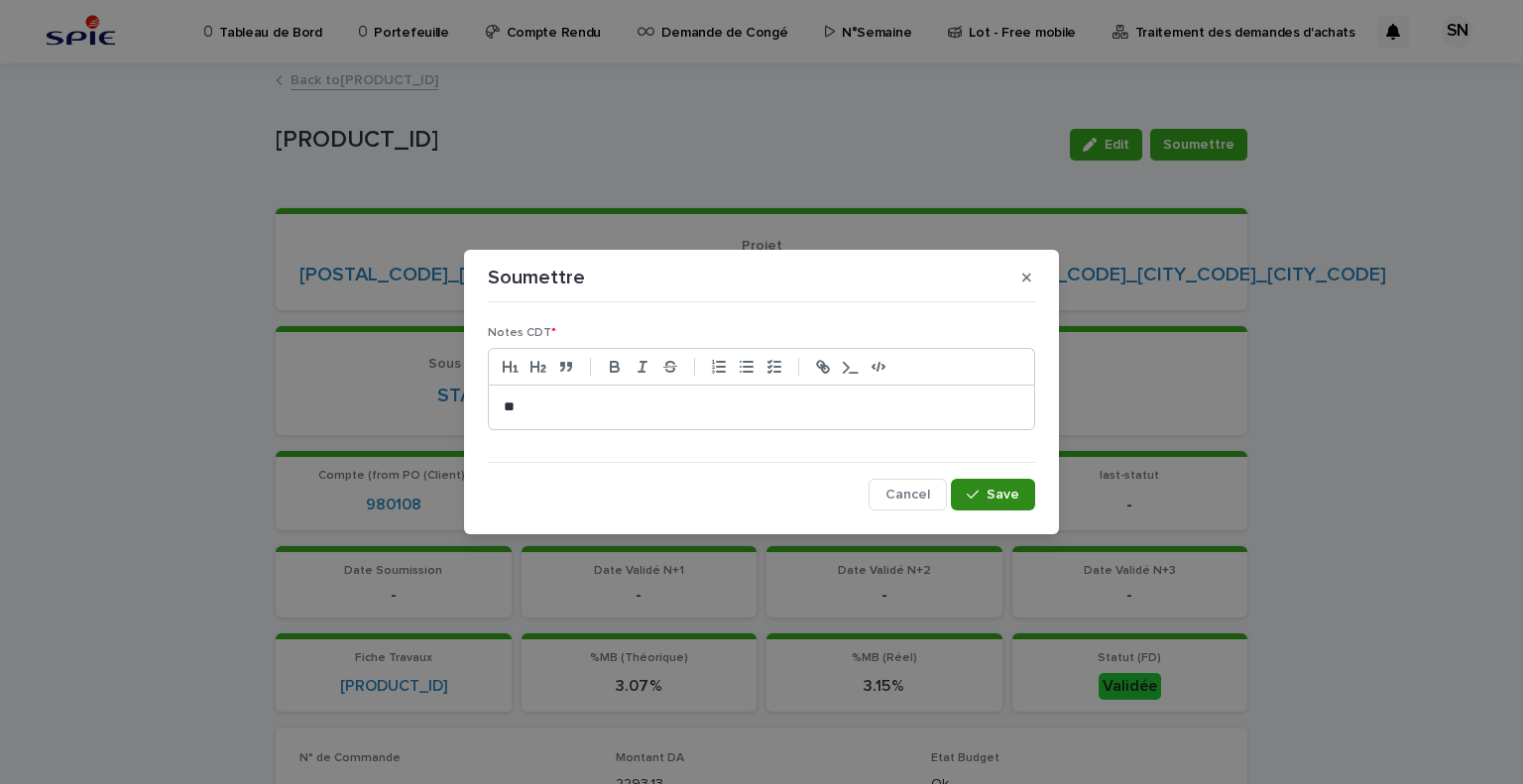 click at bounding box center [977, 495] 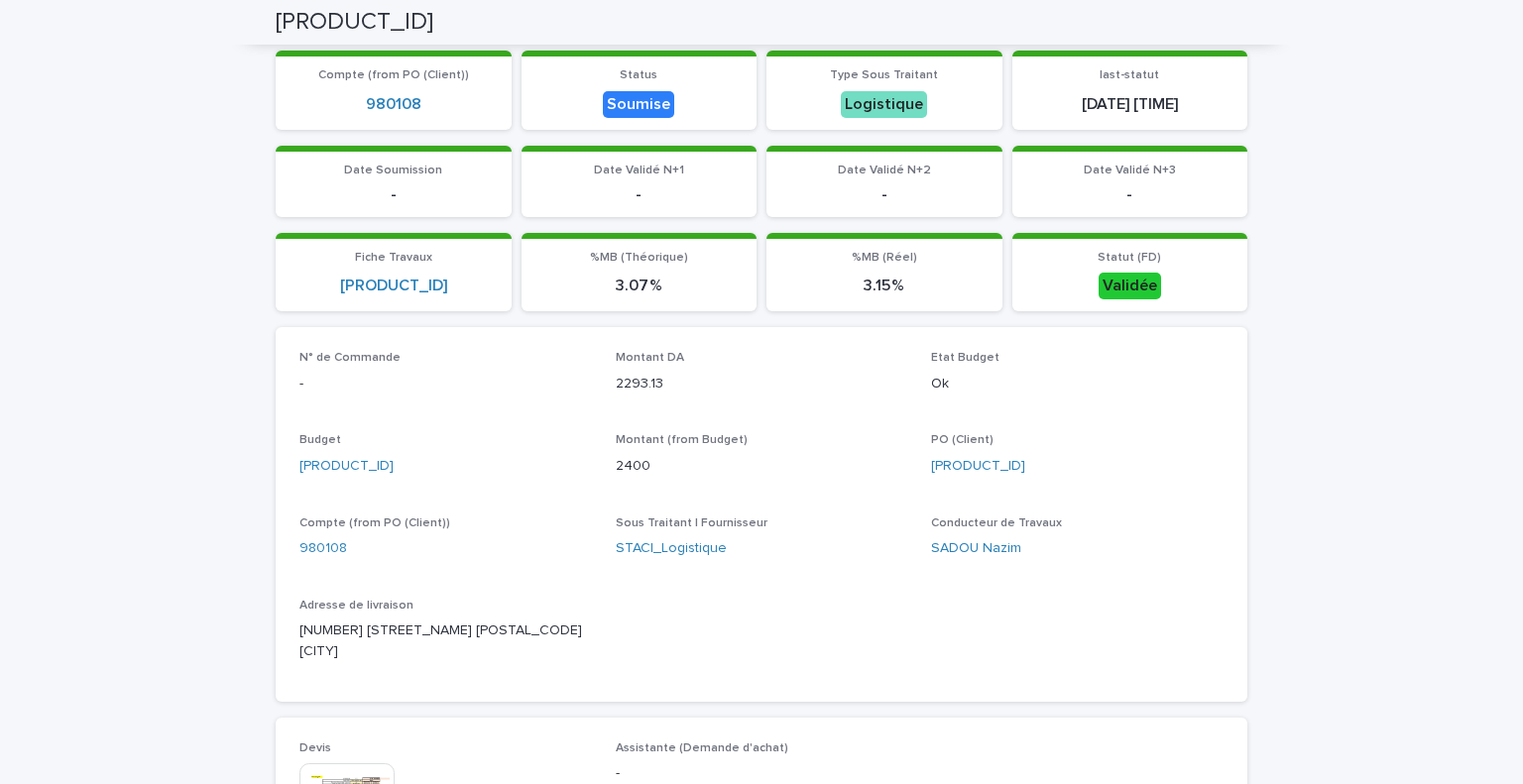 scroll, scrollTop: 0, scrollLeft: 0, axis: both 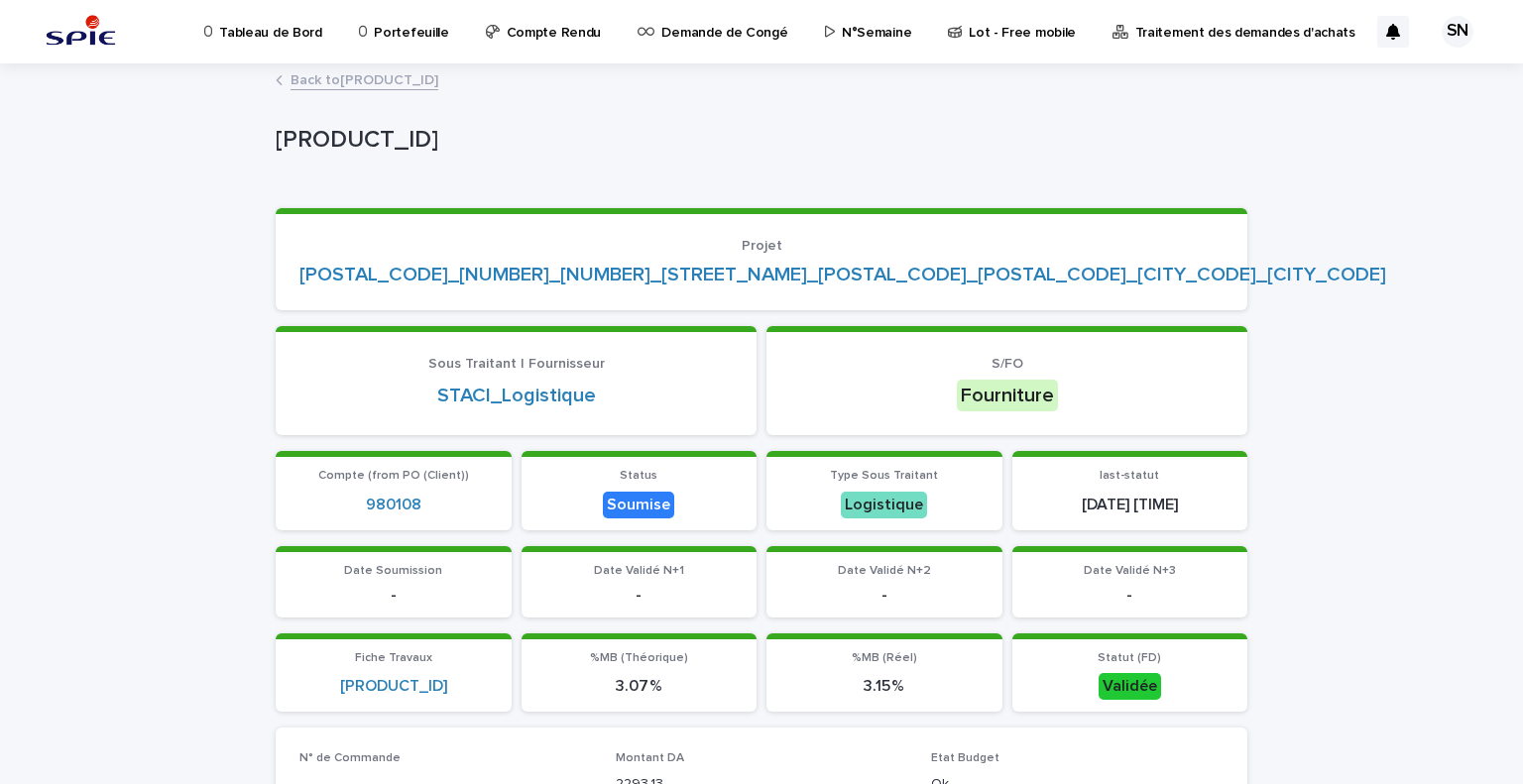 click on "Sous Traitant | Fournisseur STACI_Logistique   S/FO Fourniture" at bounding box center (762, 381) 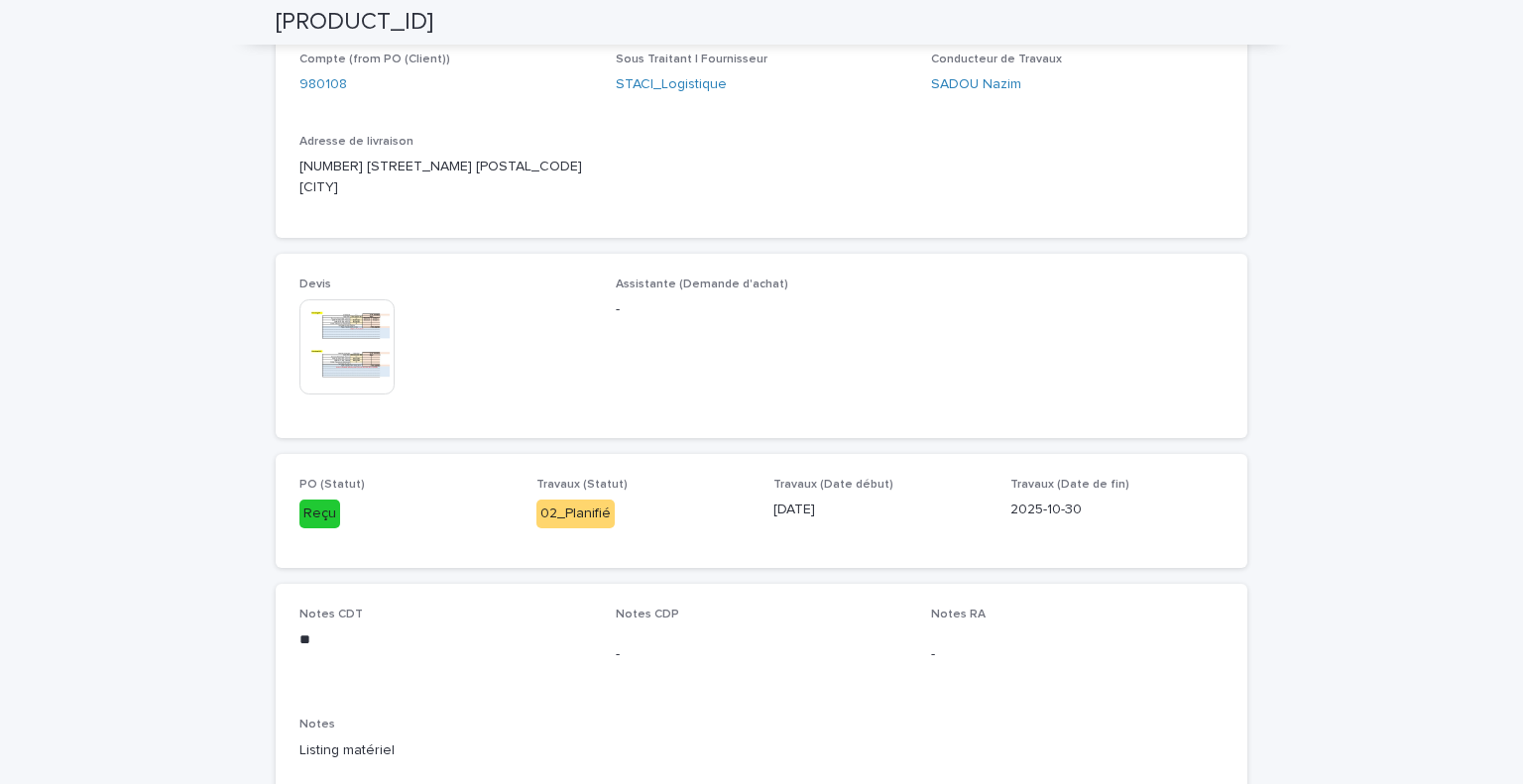 scroll, scrollTop: 898, scrollLeft: 0, axis: vertical 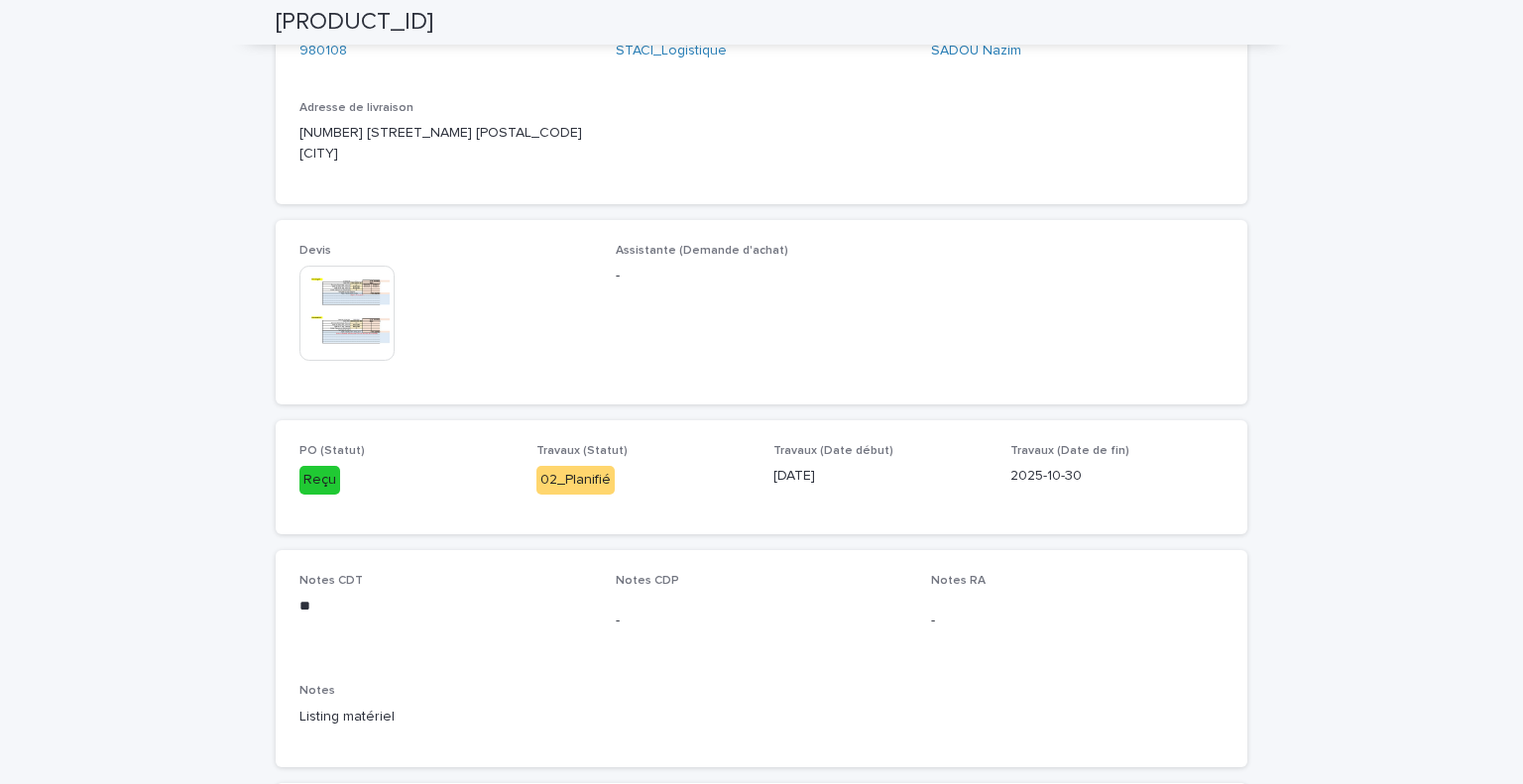 click on "Devis This file cannot be opened Download File Assistante (Demande d'achat) -" at bounding box center [762, 312] 